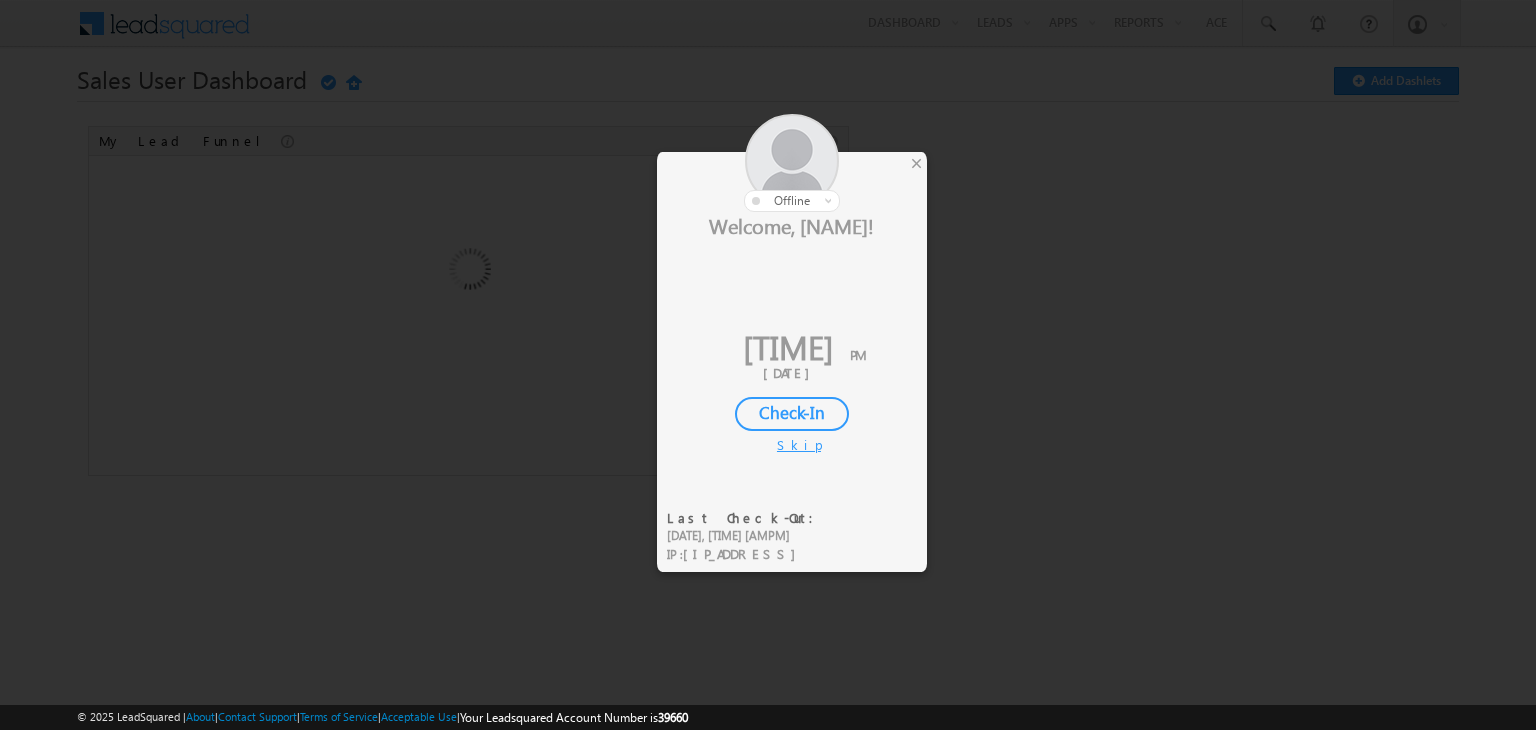 scroll, scrollTop: 0, scrollLeft: 0, axis: both 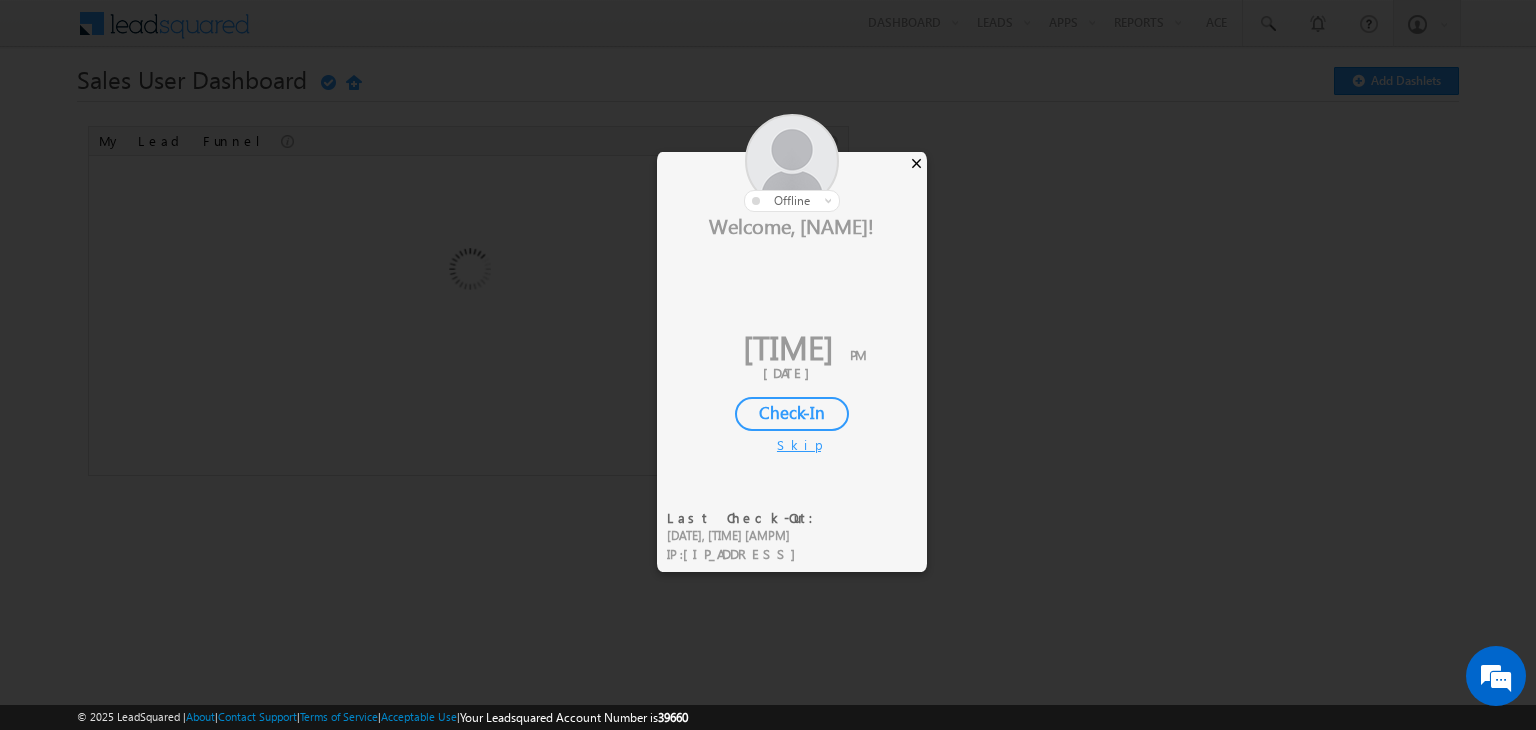 click on "×" at bounding box center [916, 163] 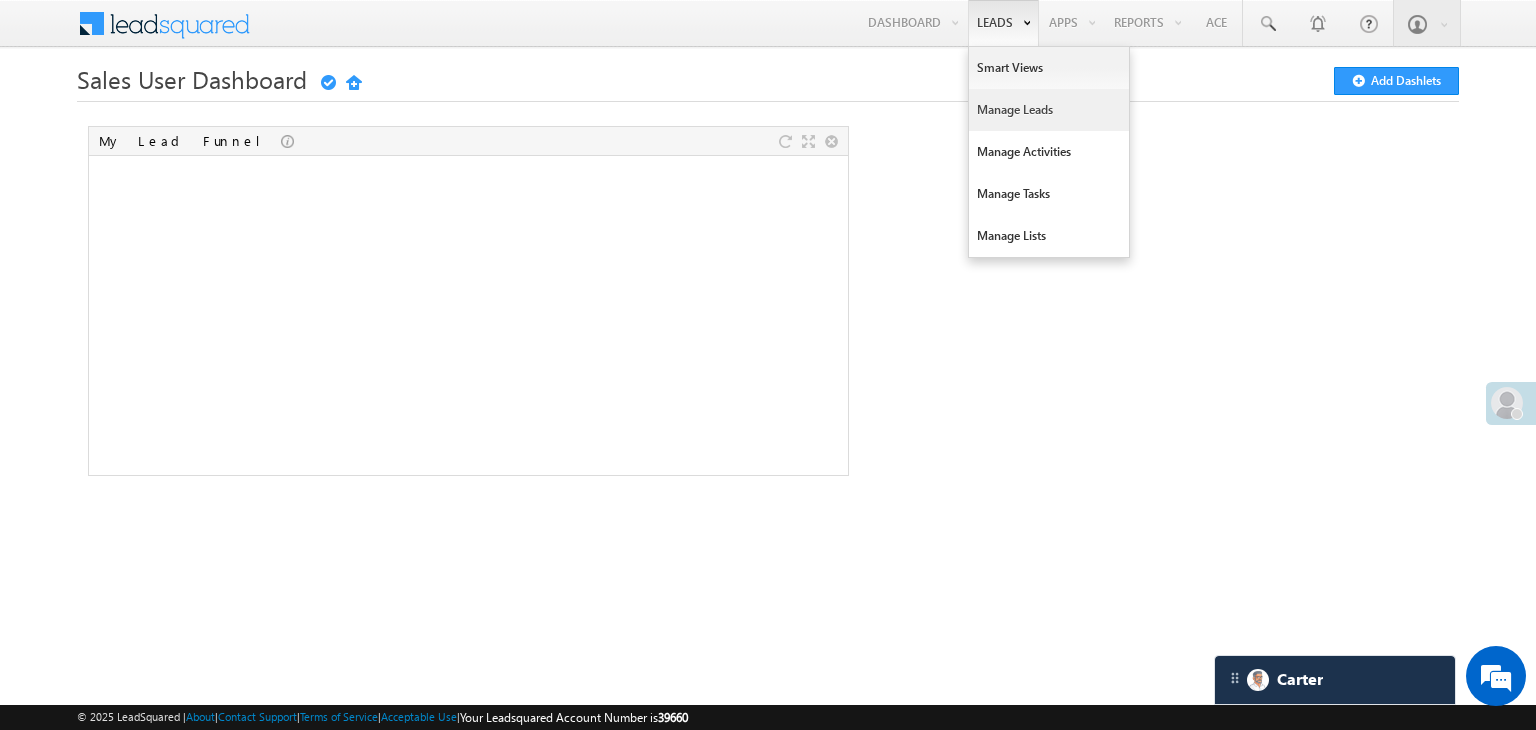 click on "Manage Leads" at bounding box center (1049, 110) 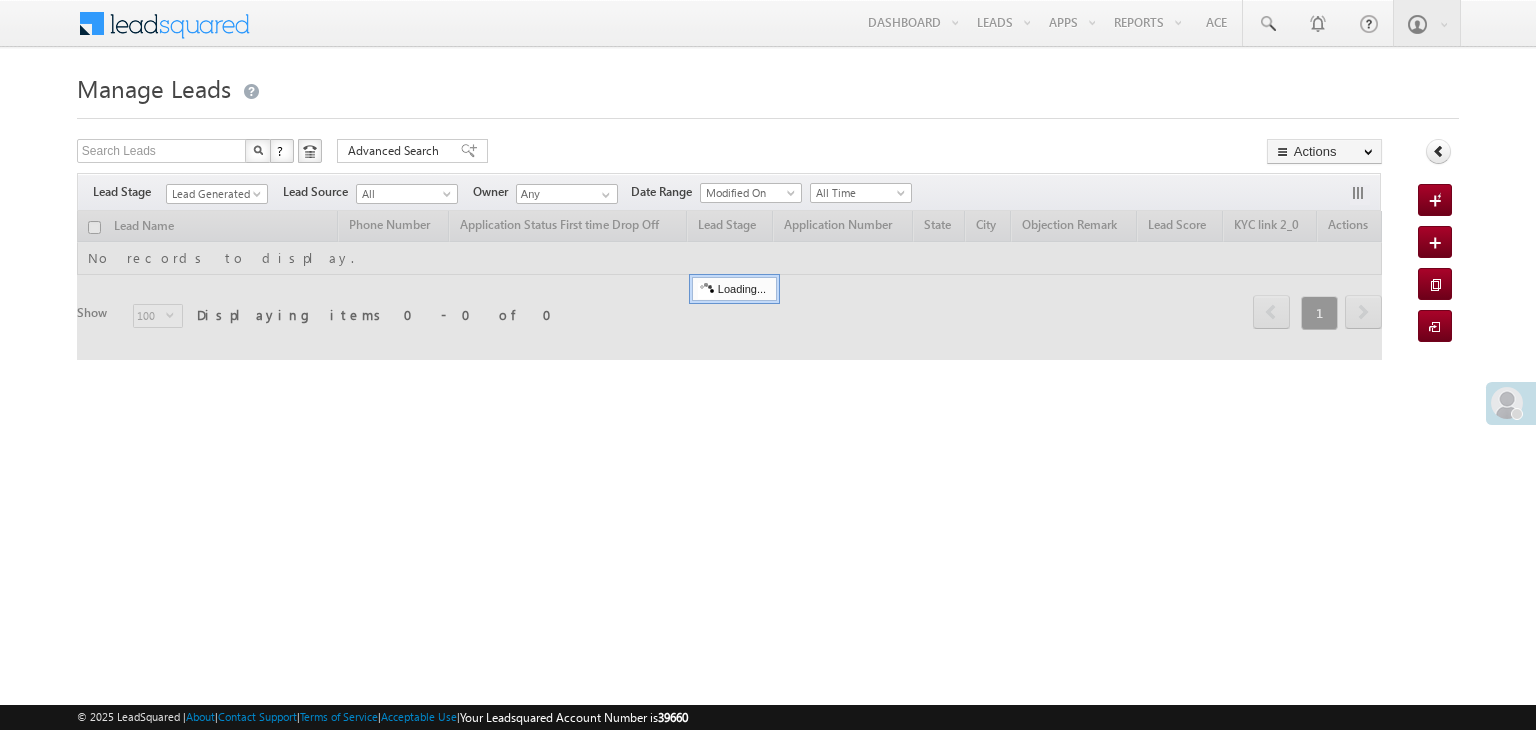 scroll, scrollTop: 0, scrollLeft: 0, axis: both 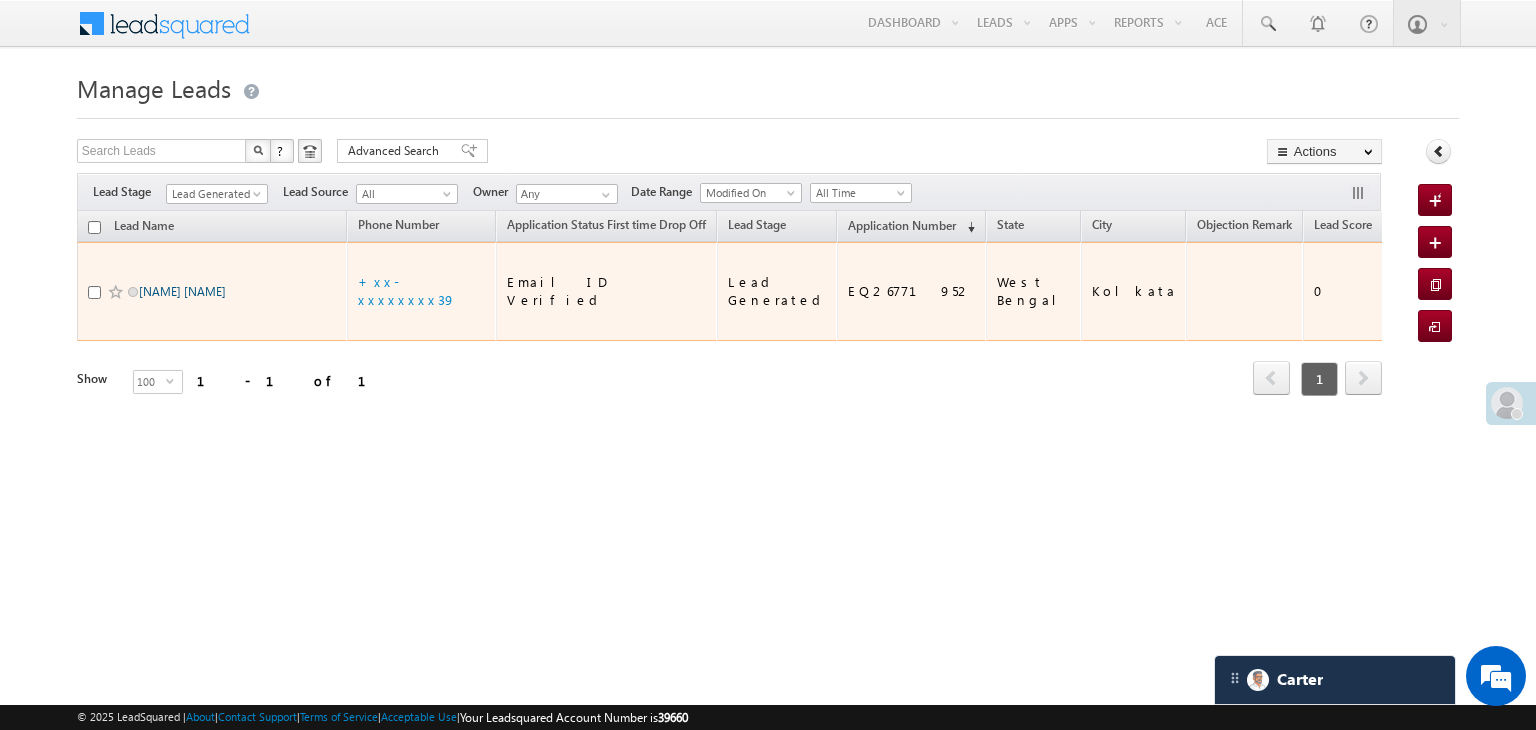click on "[FIRST] [LAST]" at bounding box center (182, 291) 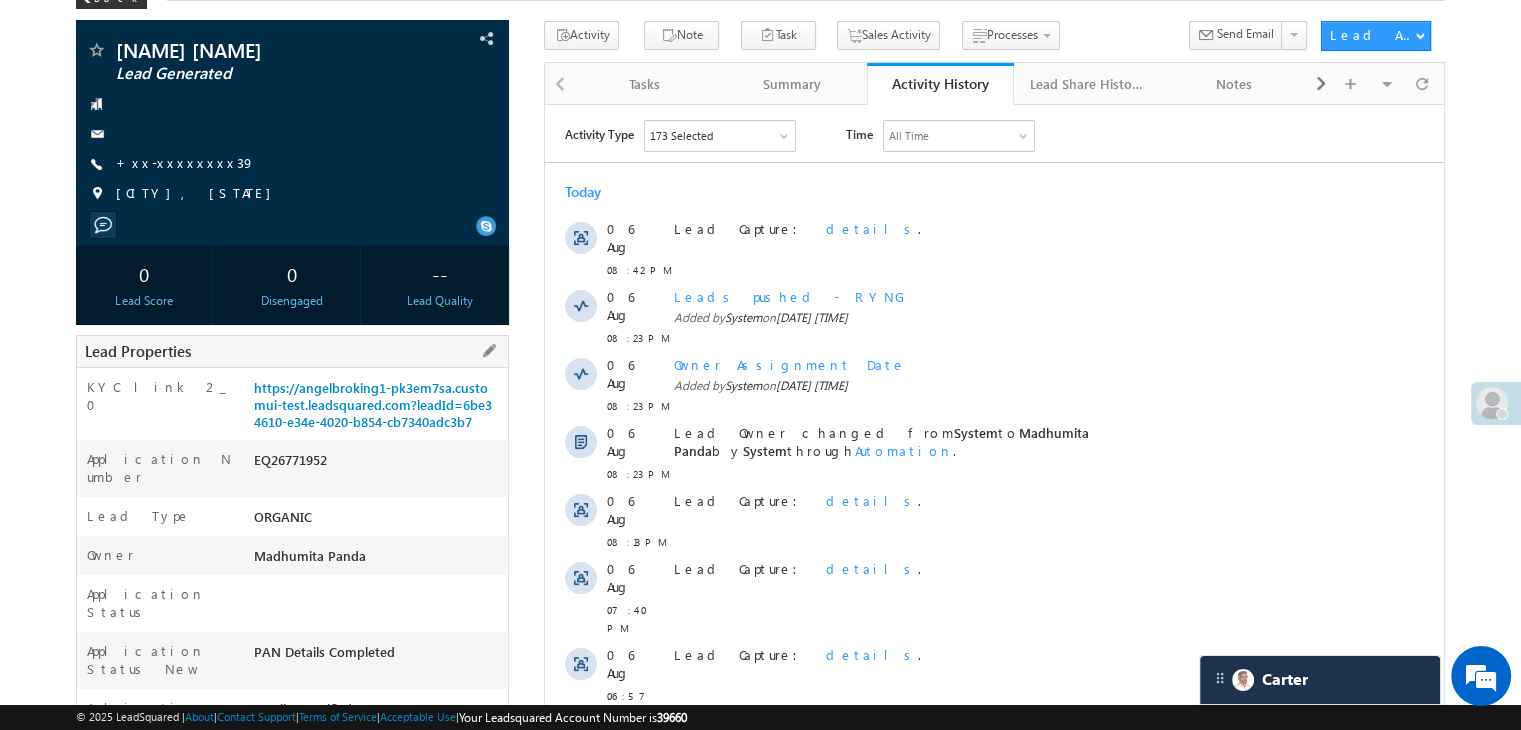 scroll, scrollTop: 0, scrollLeft: 0, axis: both 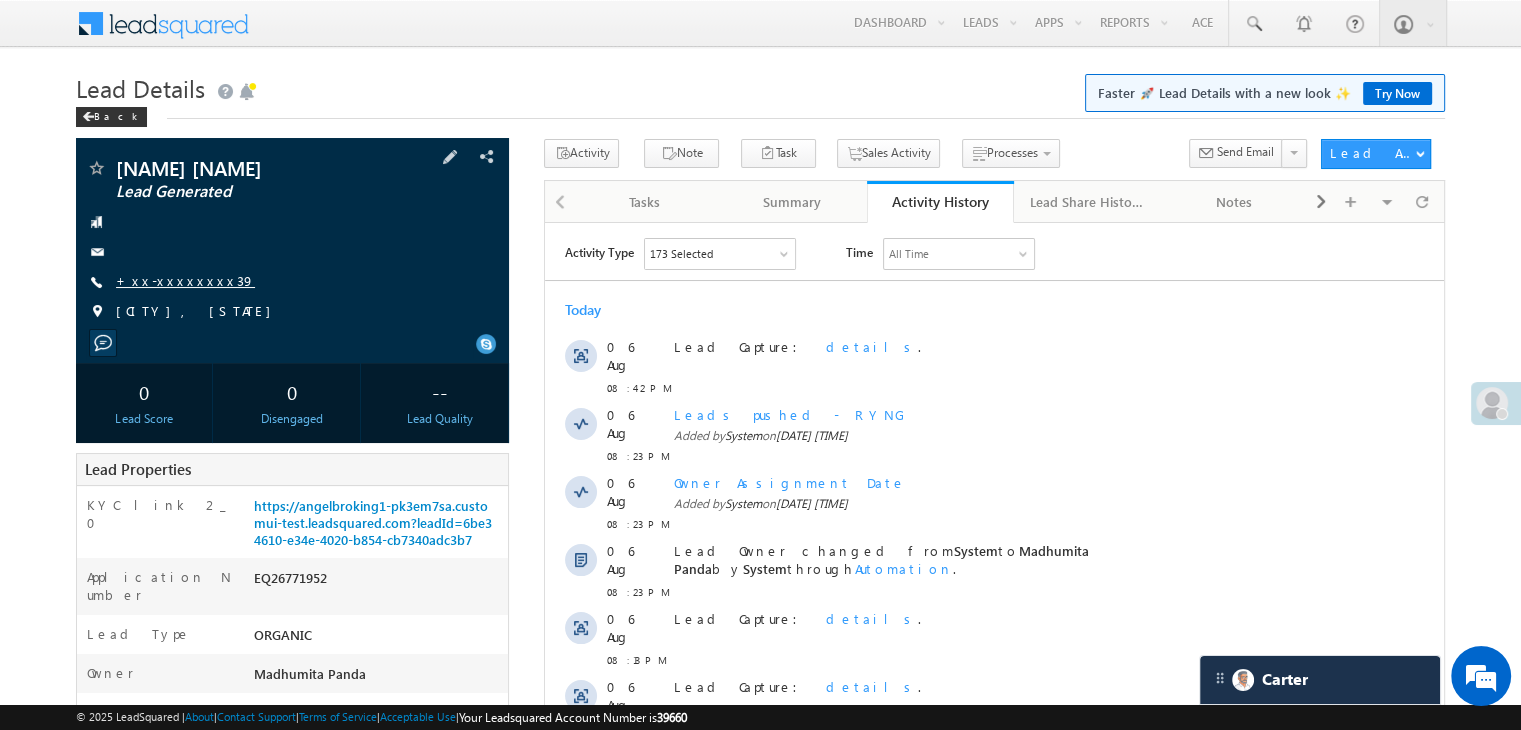click on "+xx-xxxxxxxx39" at bounding box center [185, 280] 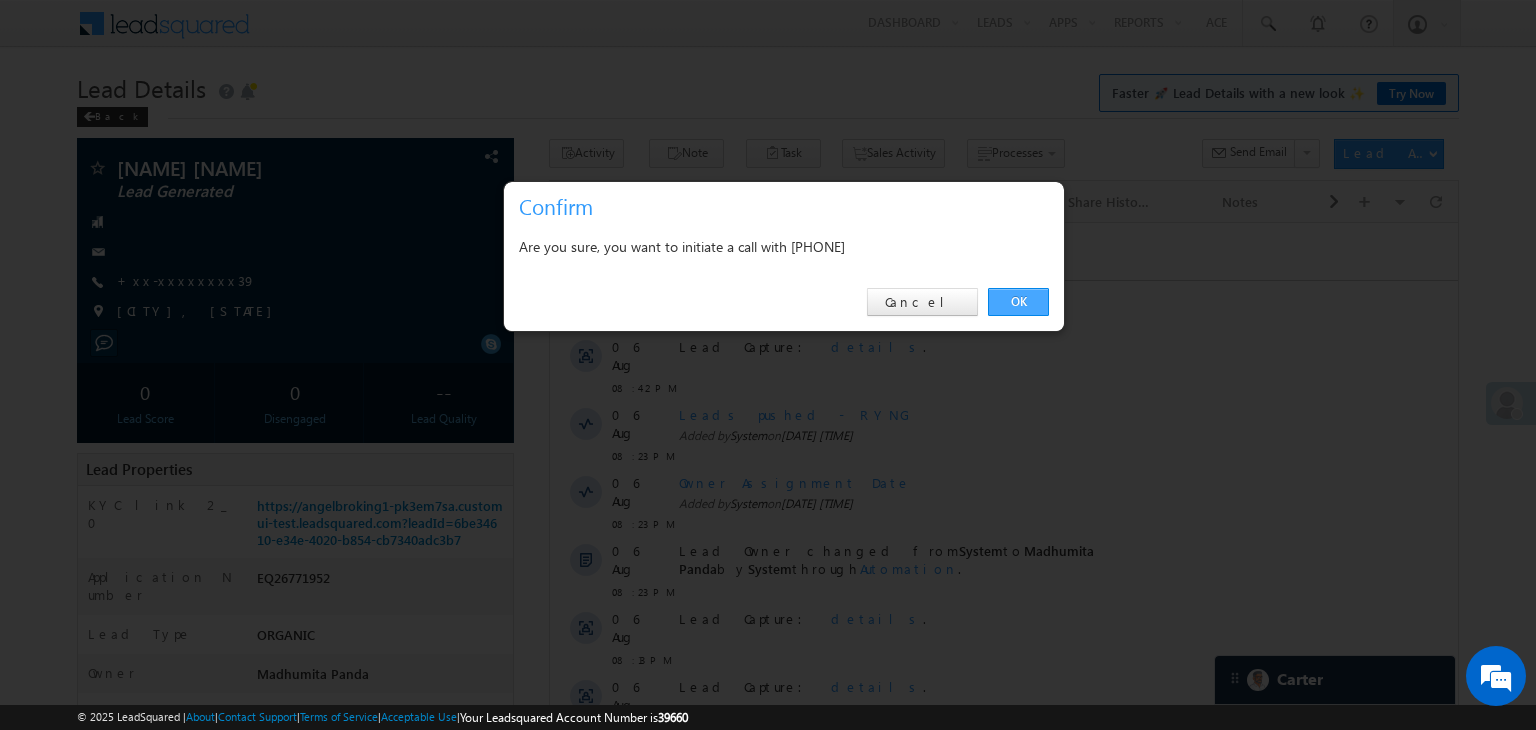 click on "OK" at bounding box center (1018, 302) 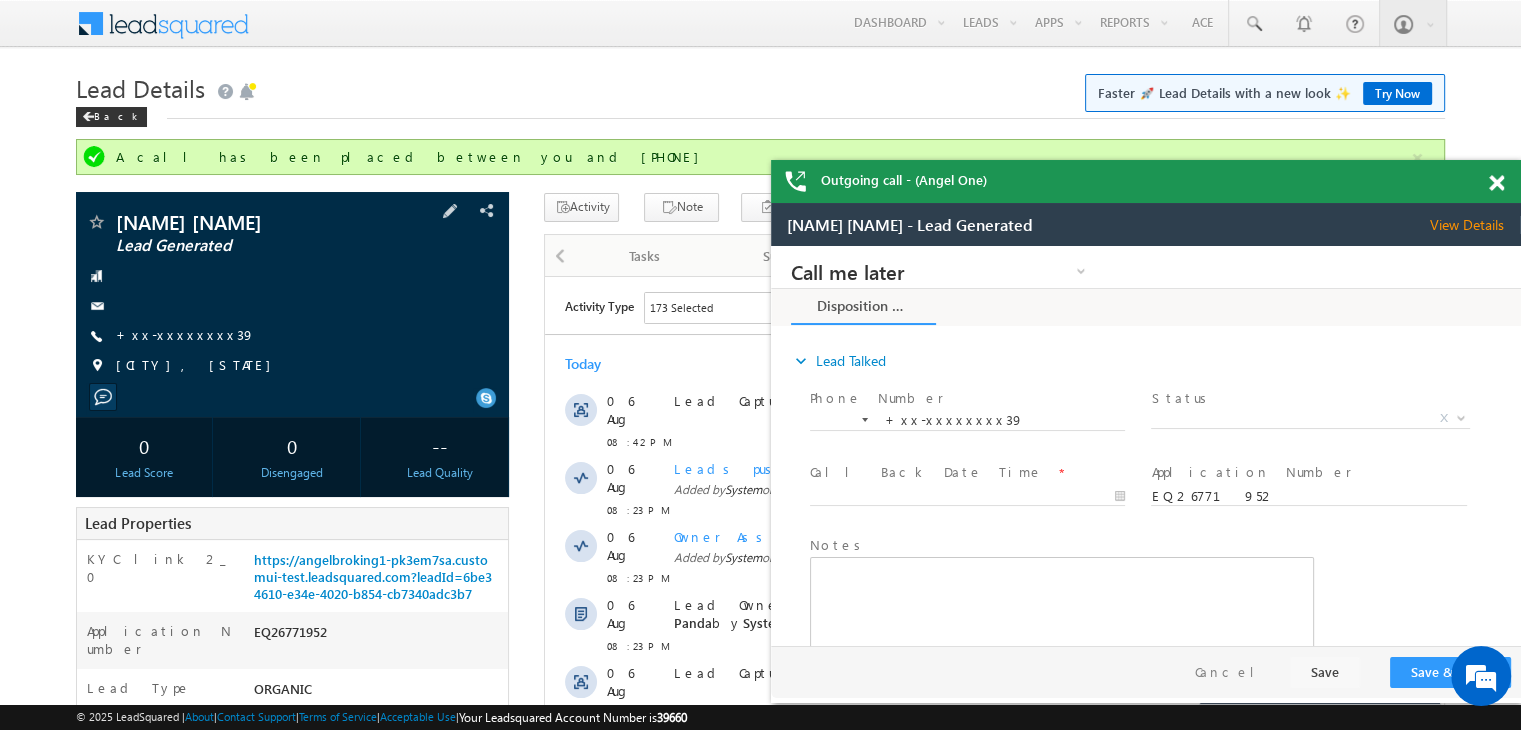 scroll, scrollTop: 0, scrollLeft: 0, axis: both 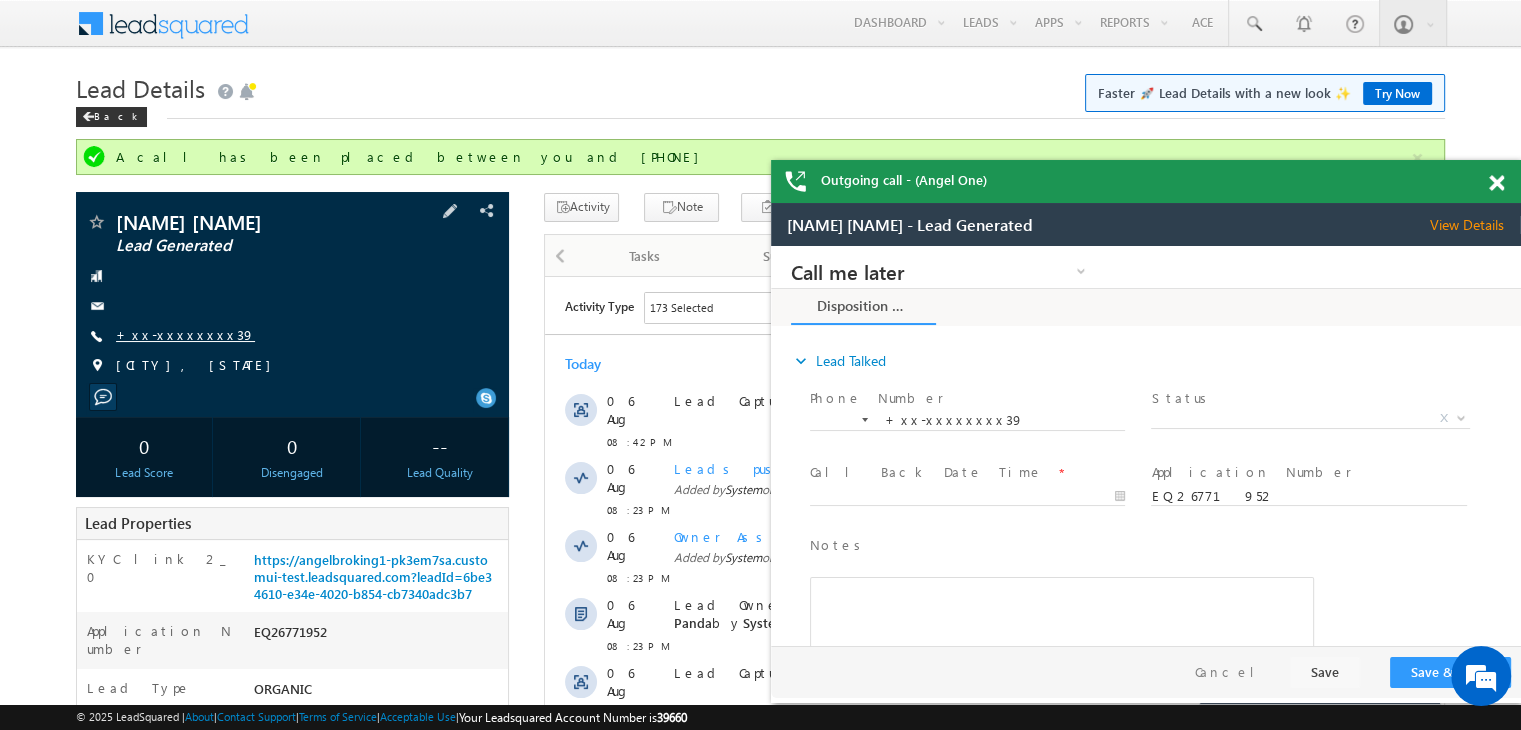 click on "+xx-xxxxxxxx39" at bounding box center [185, 334] 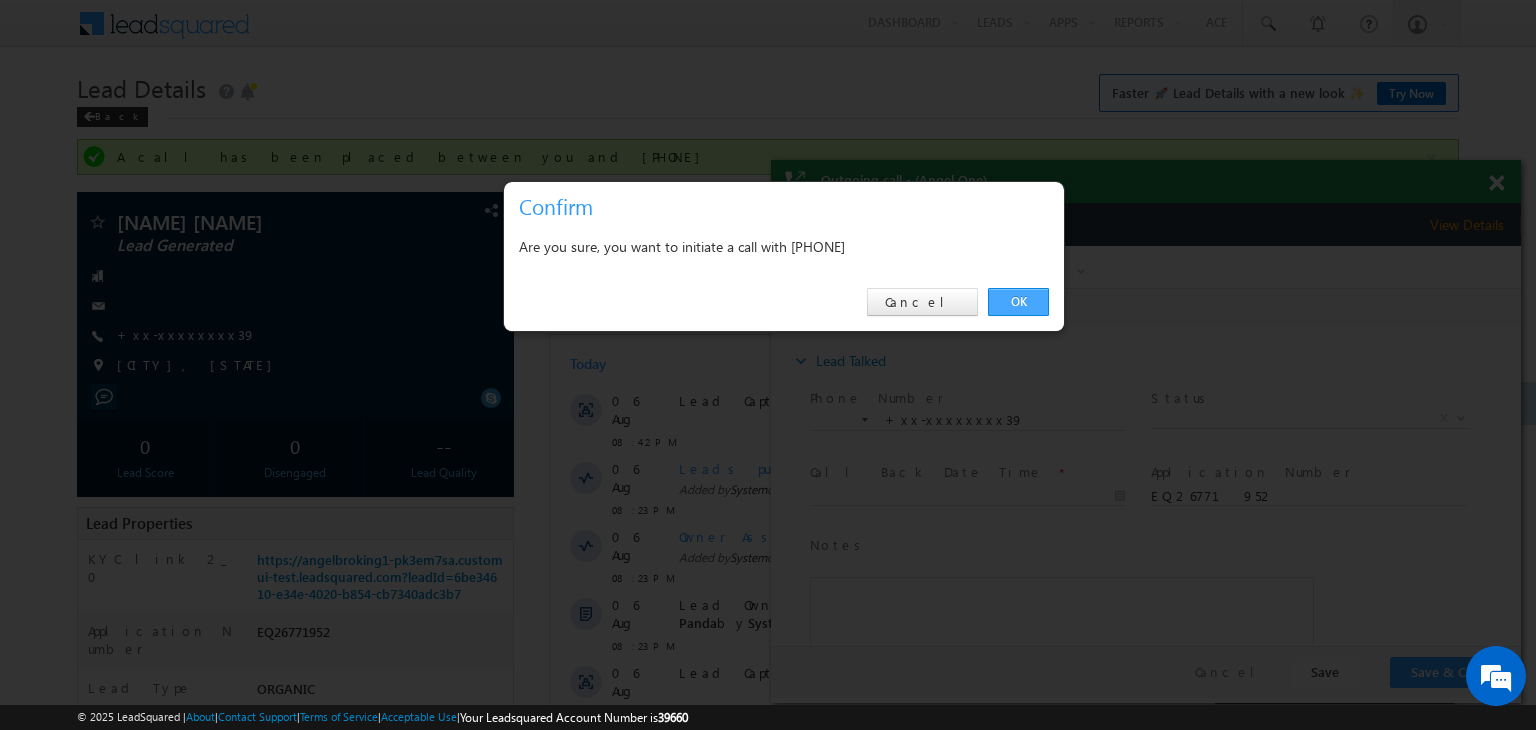 click on "OK" at bounding box center [1018, 302] 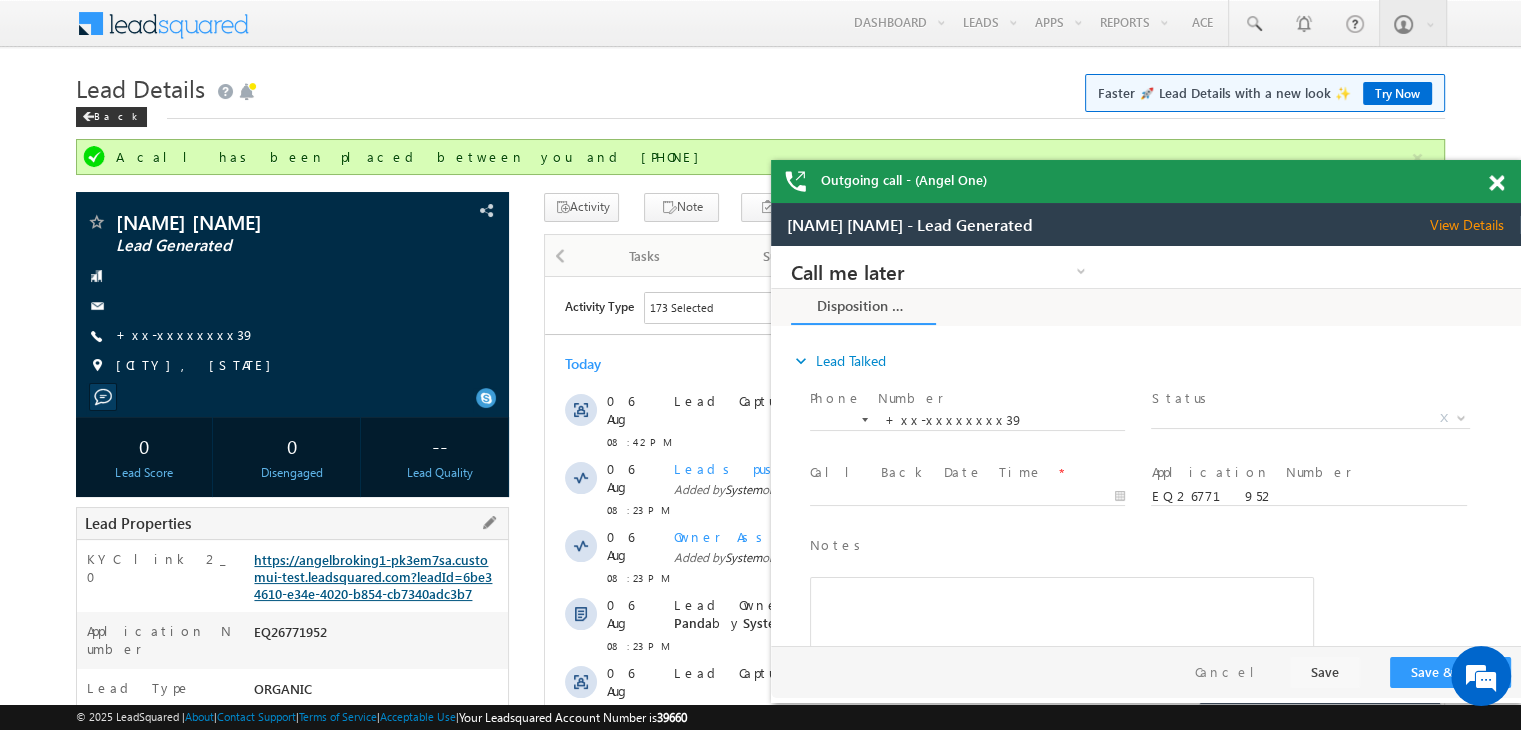 click on "https://angelbroking1-pk3em7sa.customui-test.leadsquared.com?leadId=6be34610-e34e-4020-b854-cb7340adc3b7" at bounding box center (373, 576) 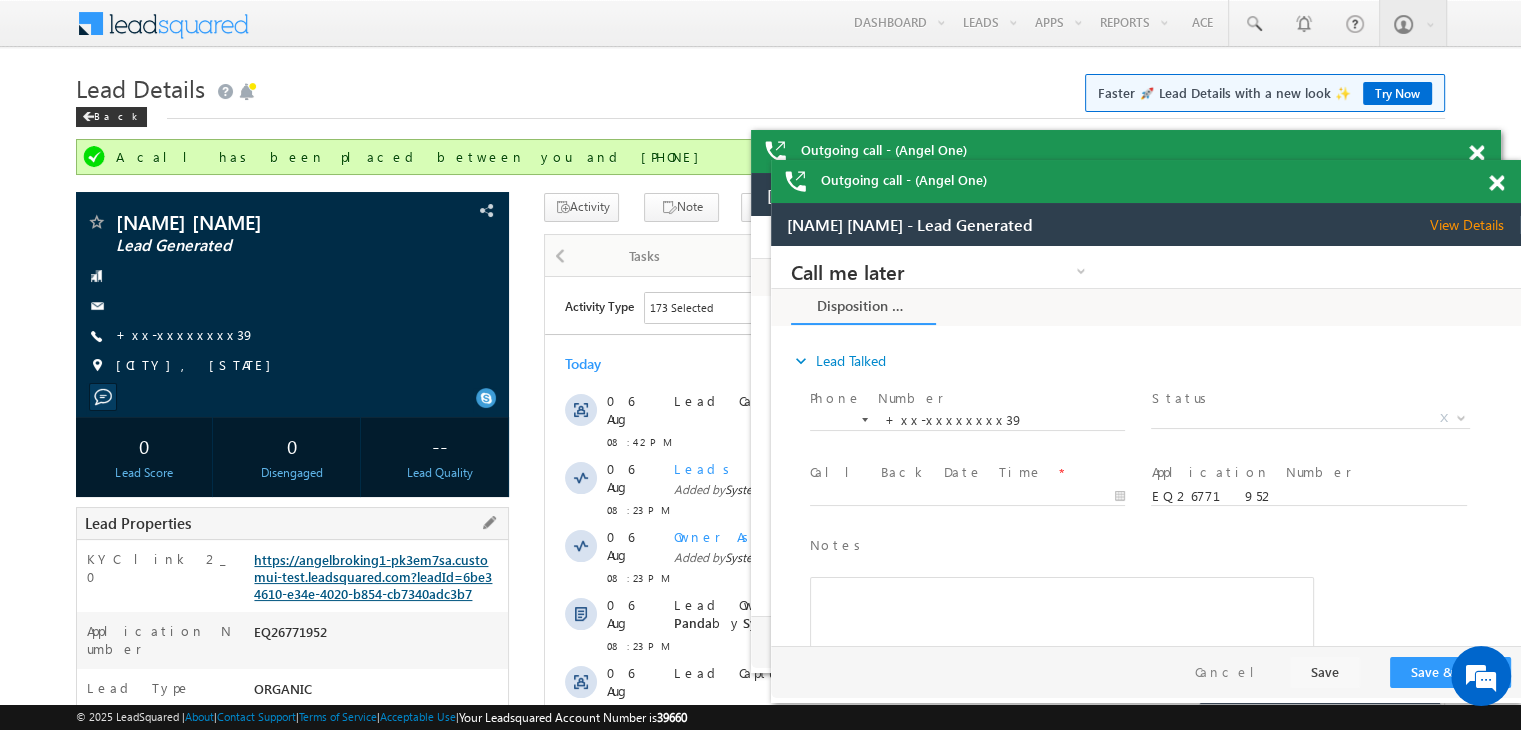 scroll, scrollTop: 0, scrollLeft: 0, axis: both 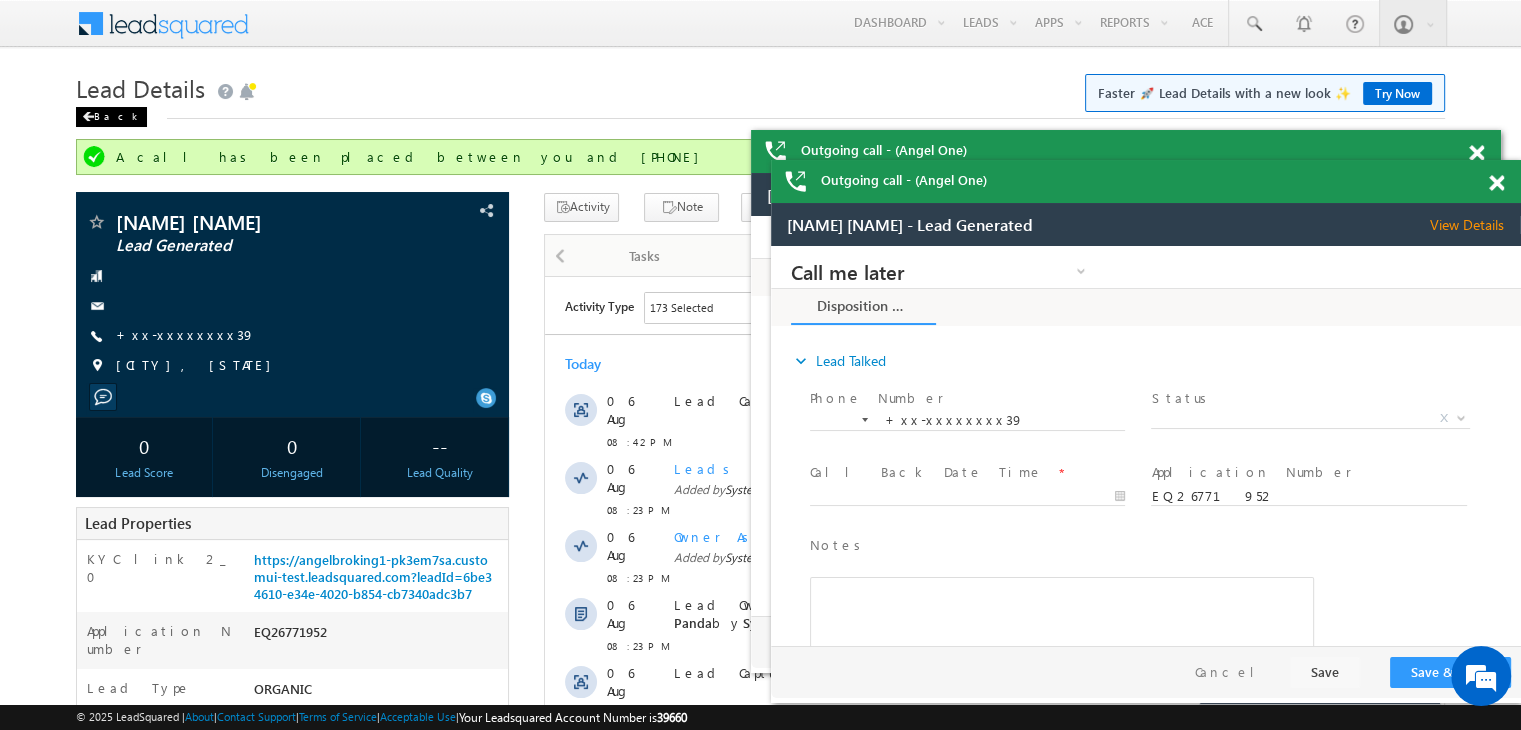 click at bounding box center (88, 117) 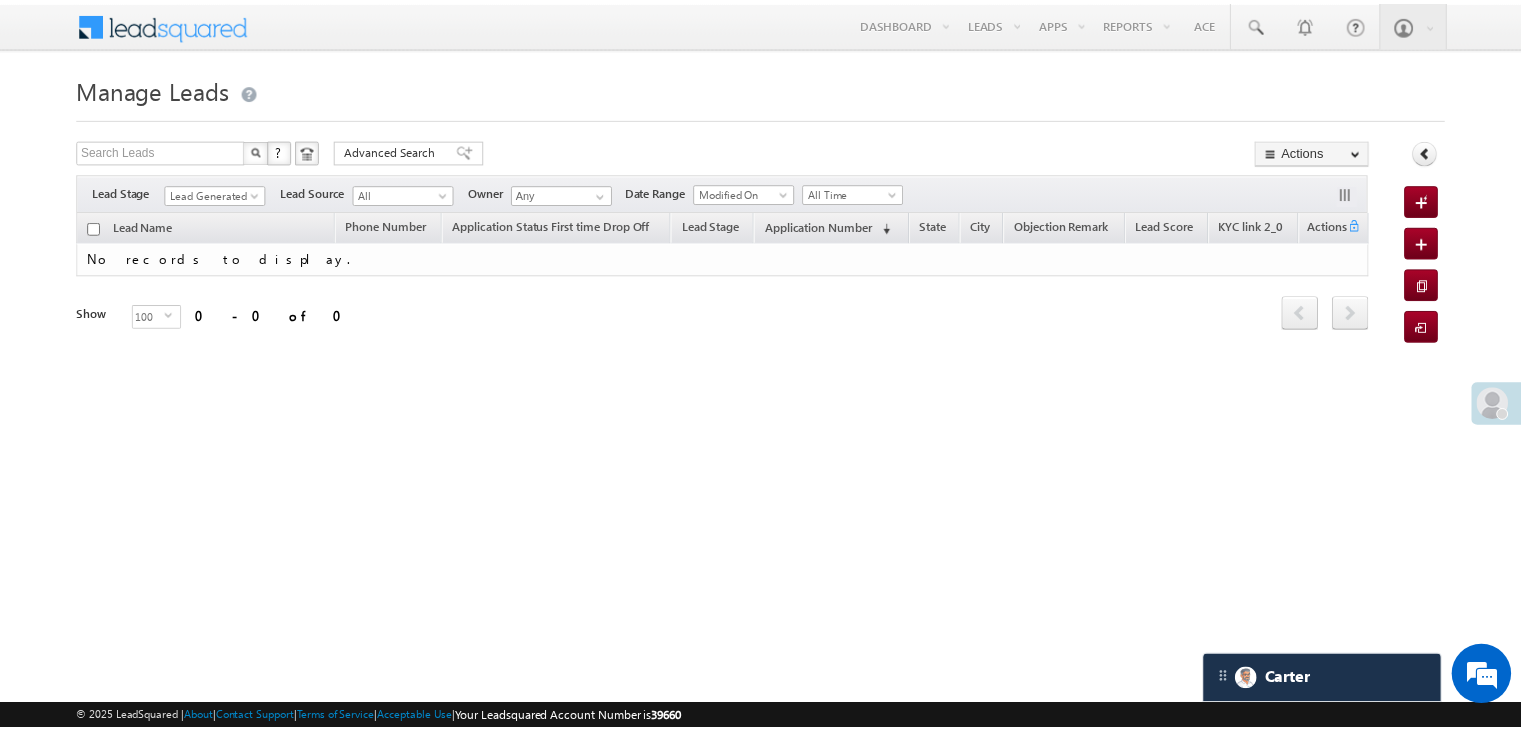scroll, scrollTop: 0, scrollLeft: 0, axis: both 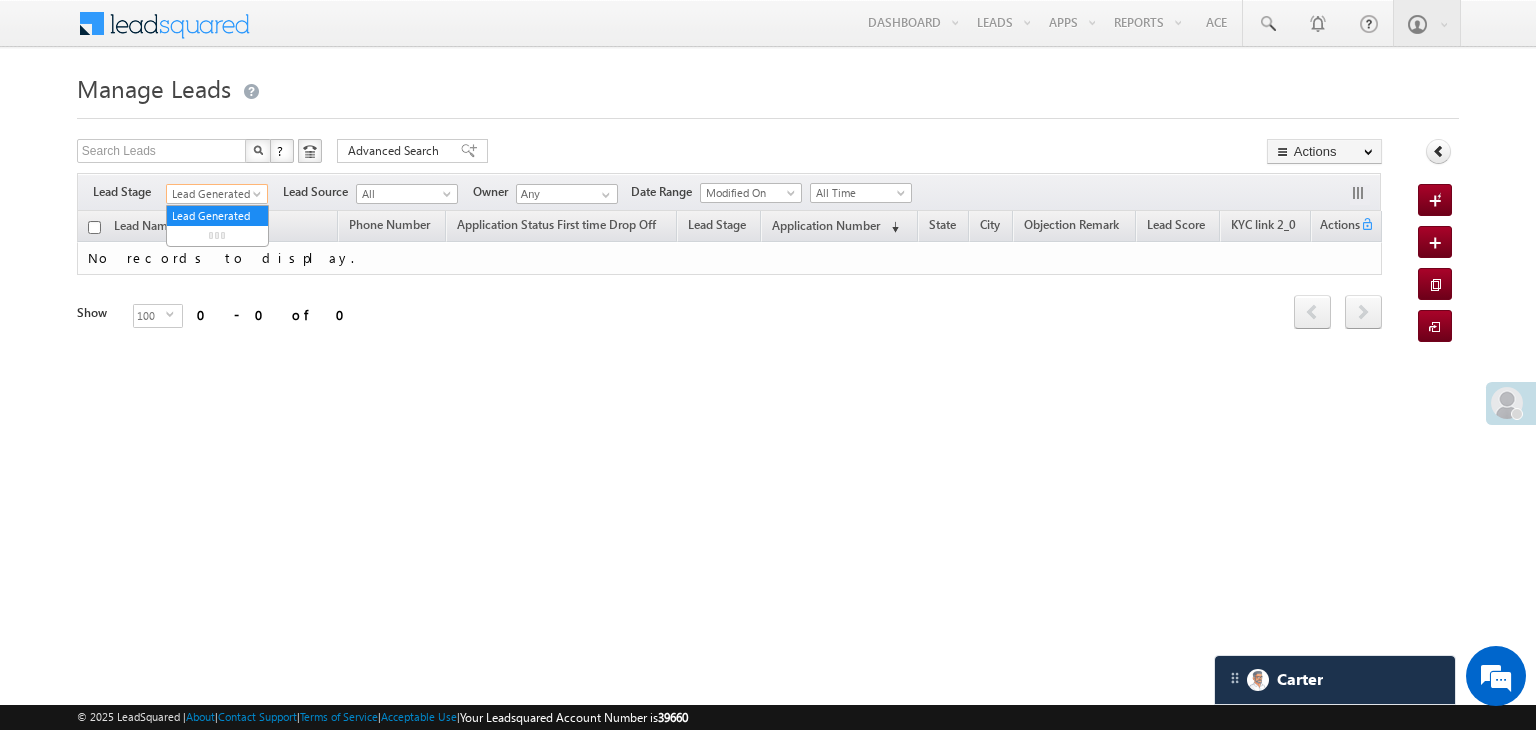 click at bounding box center (259, 198) 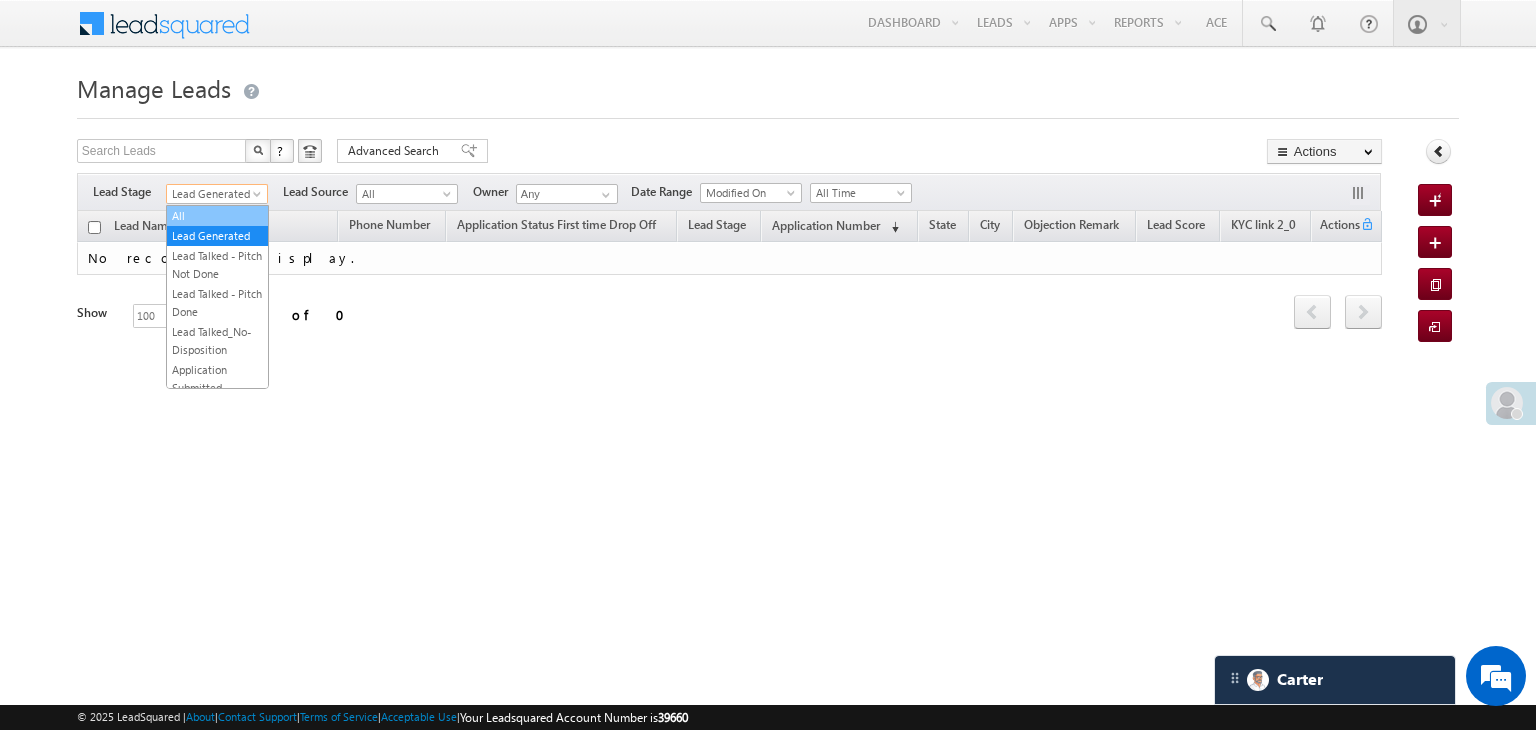 click on "All" at bounding box center (217, 216) 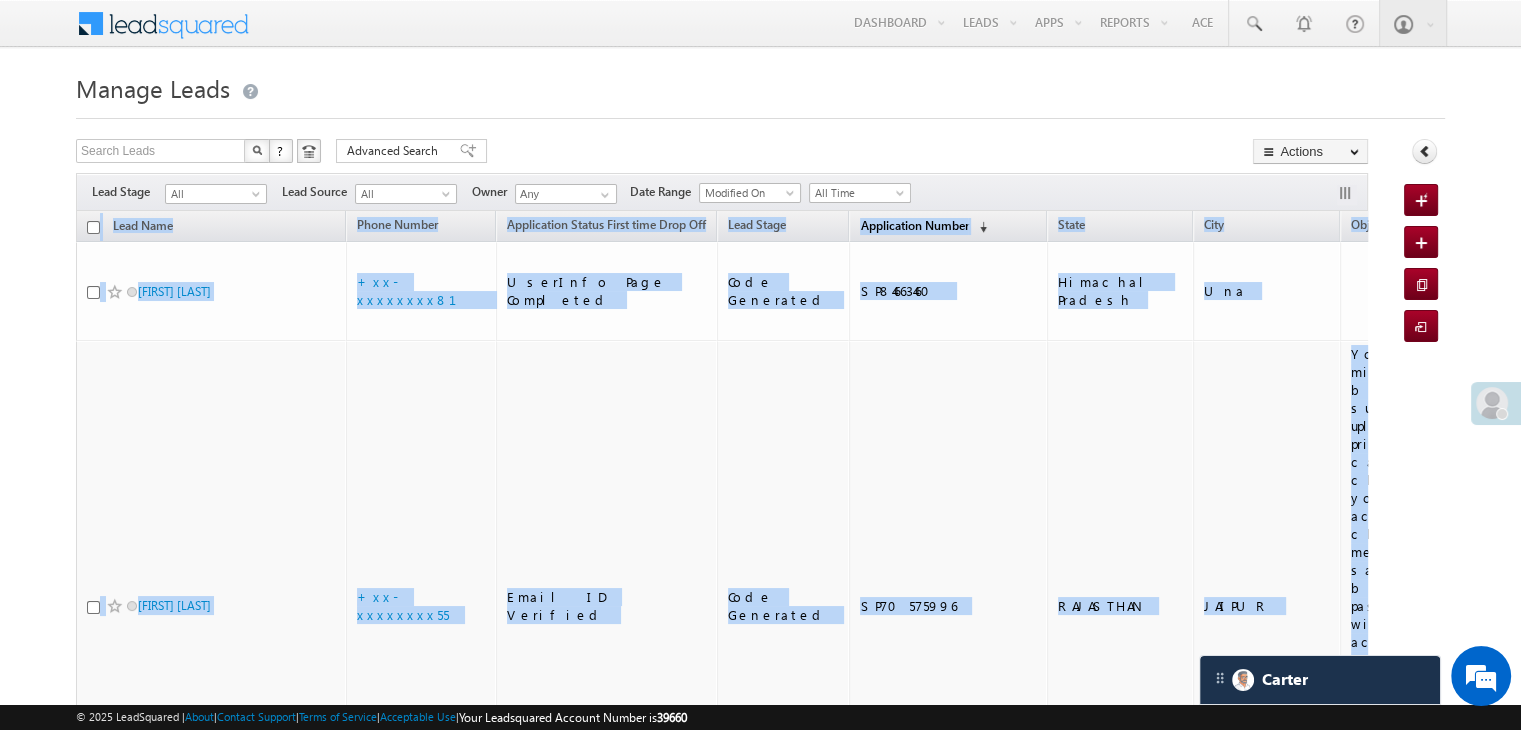 click on "Application Number" at bounding box center (914, 225) 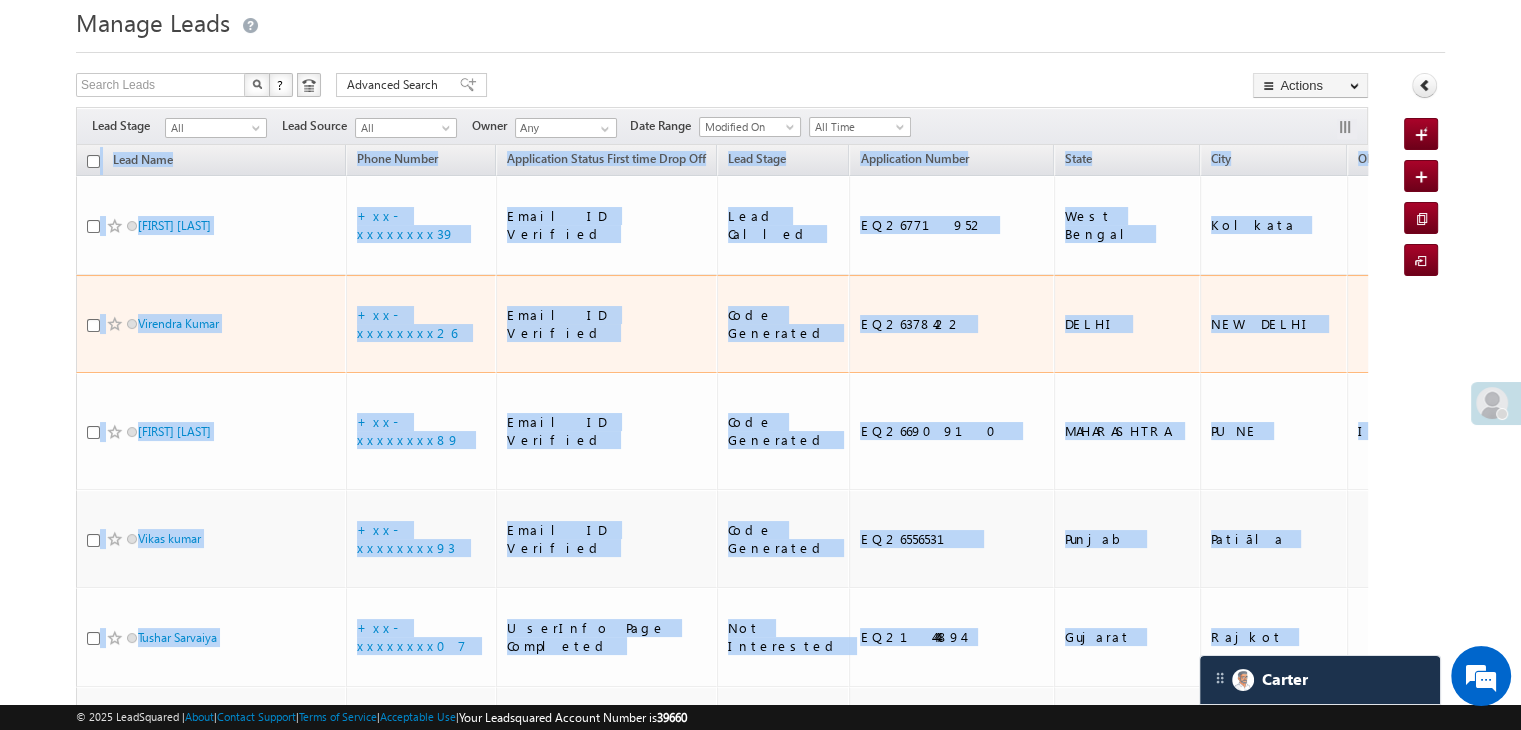 scroll, scrollTop: 100, scrollLeft: 0, axis: vertical 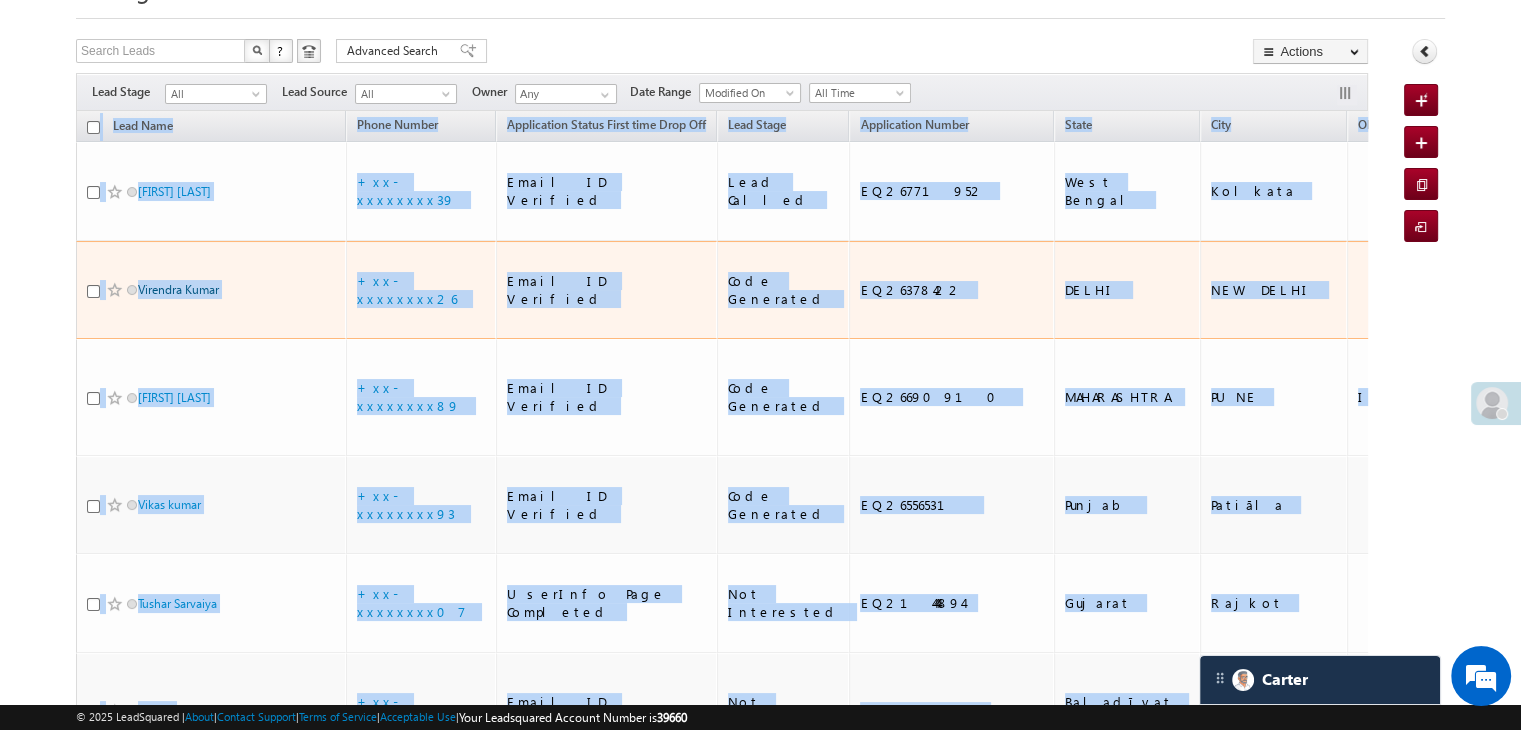 click on "Virendra Kumar" at bounding box center [178, 289] 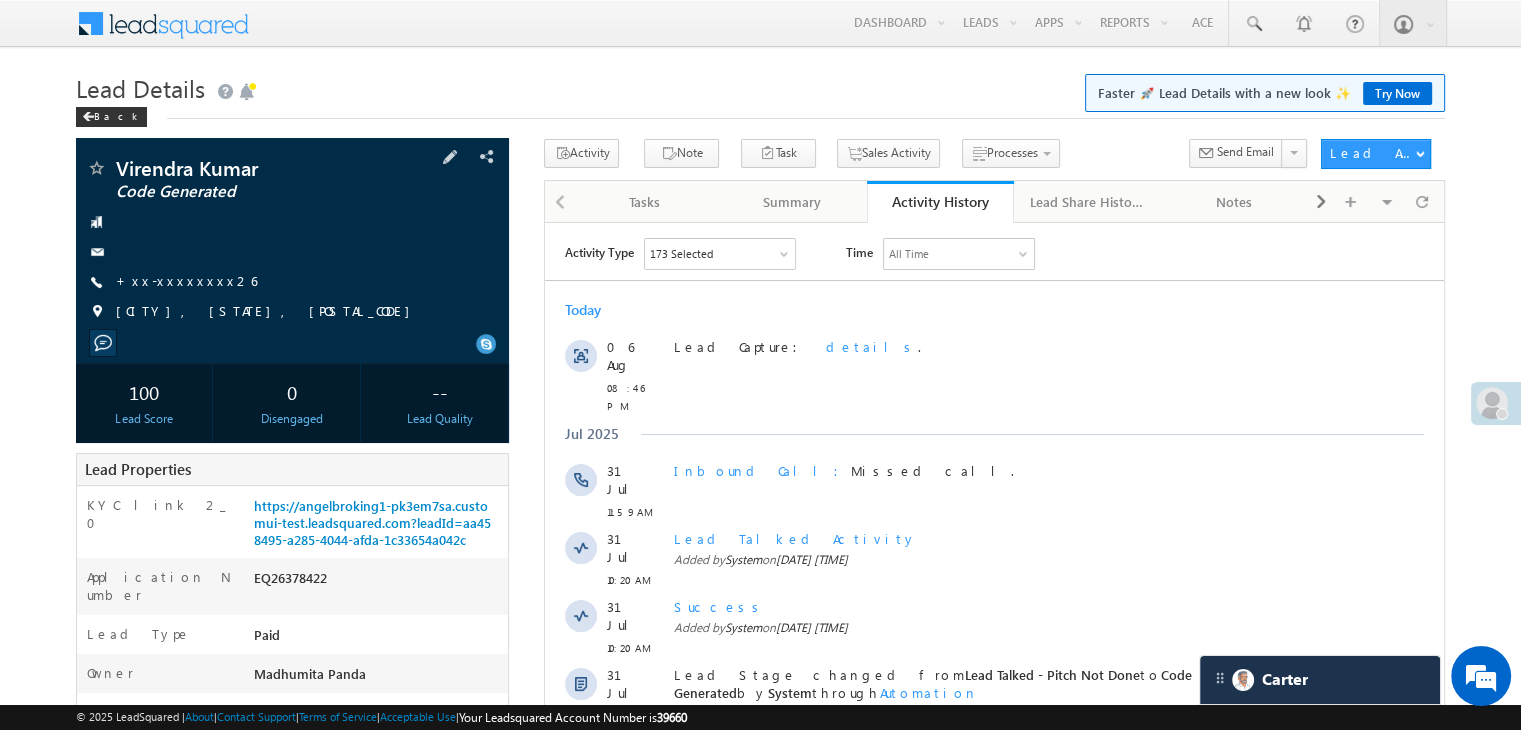 scroll, scrollTop: 0, scrollLeft: 0, axis: both 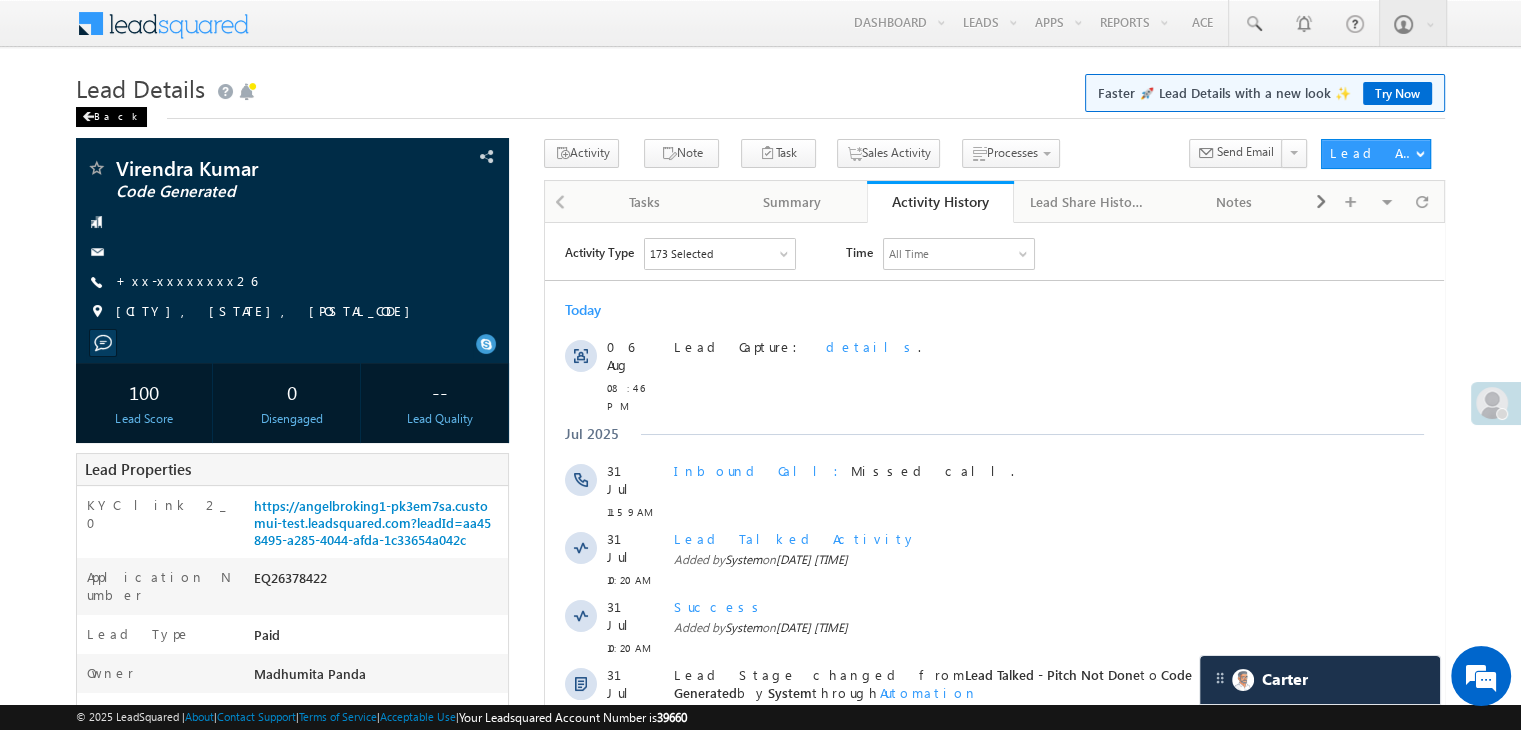 click on "Back" at bounding box center [111, 117] 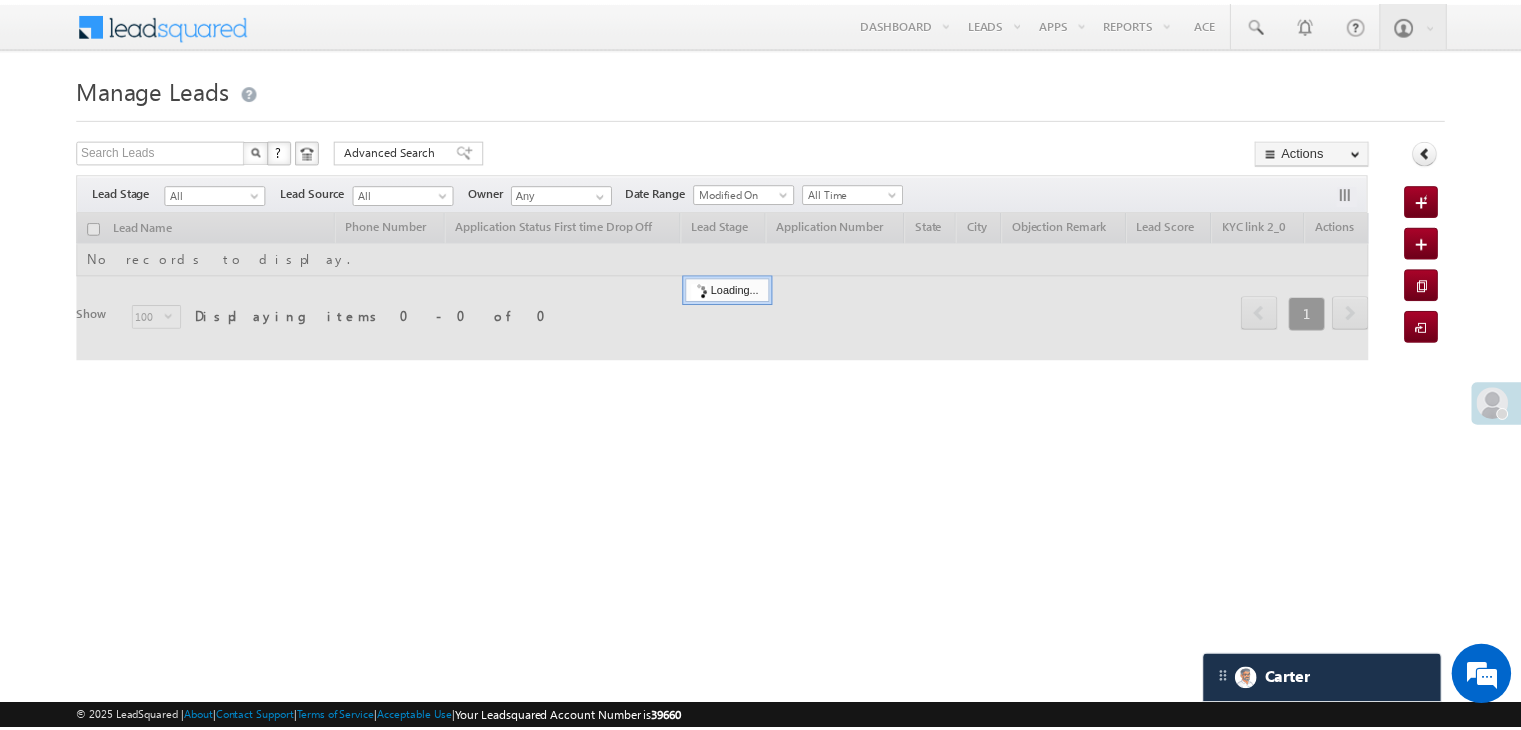 scroll, scrollTop: 0, scrollLeft: 0, axis: both 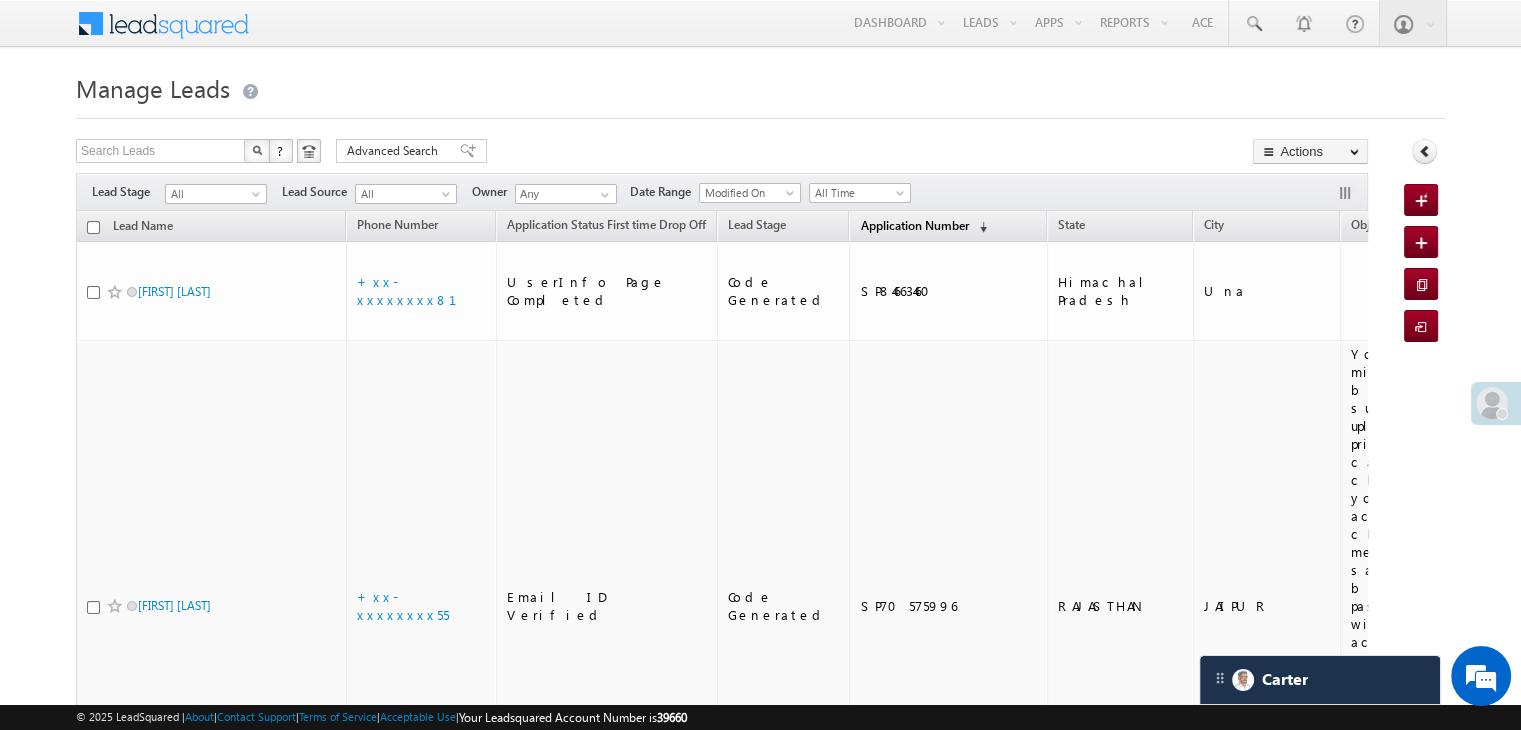 click on "Application Number" at bounding box center [914, 225] 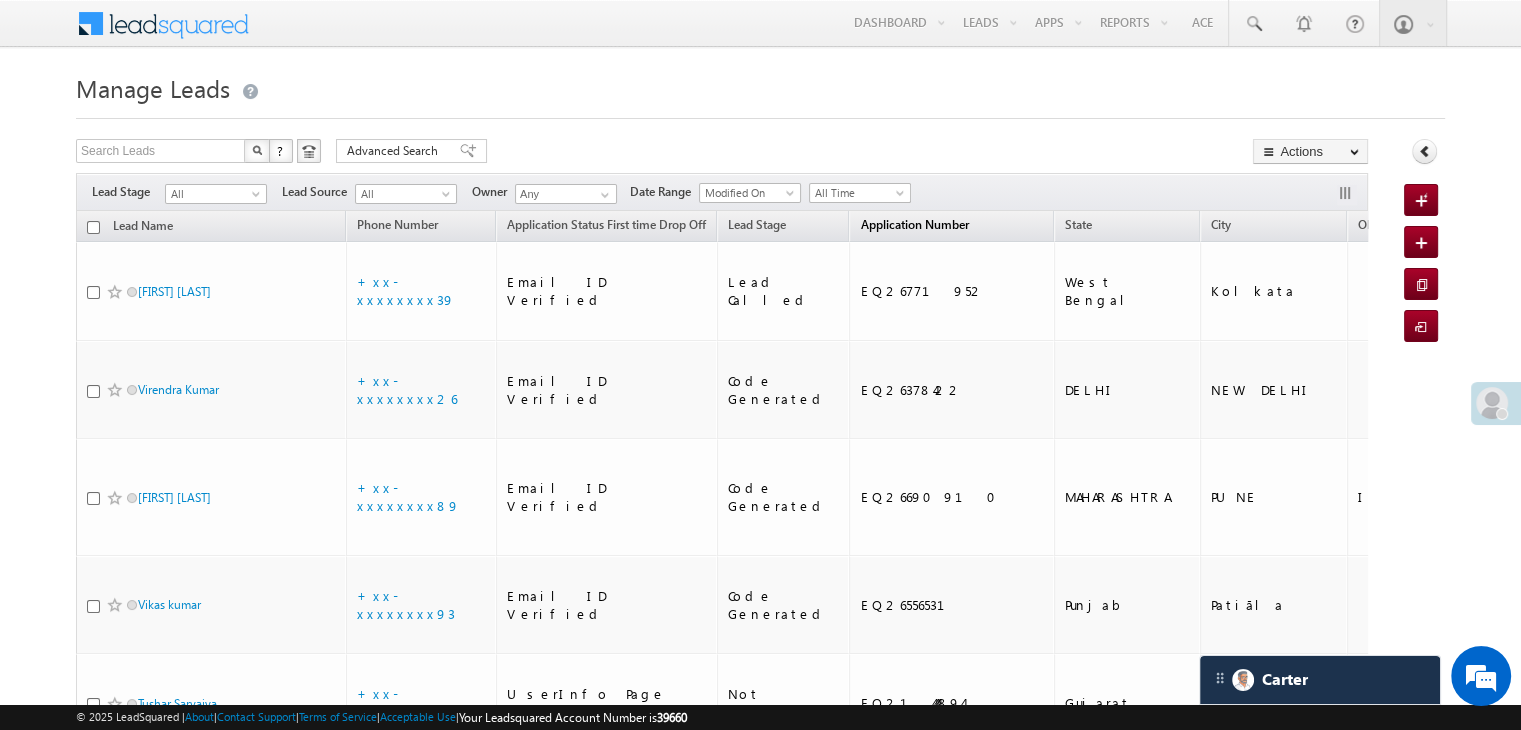 scroll, scrollTop: 0, scrollLeft: 0, axis: both 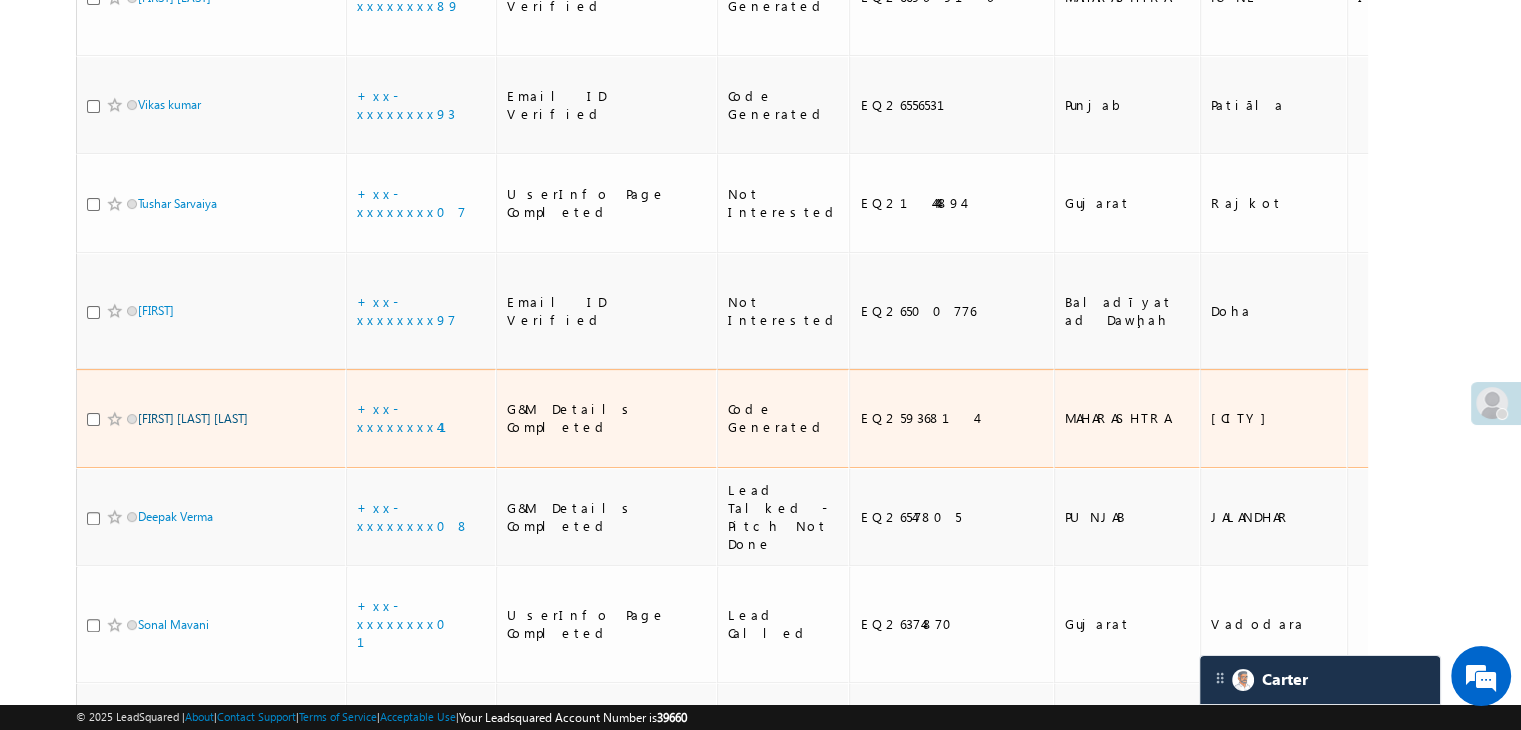 click on "[FIRST] [LAST] [LAST]" at bounding box center (193, 418) 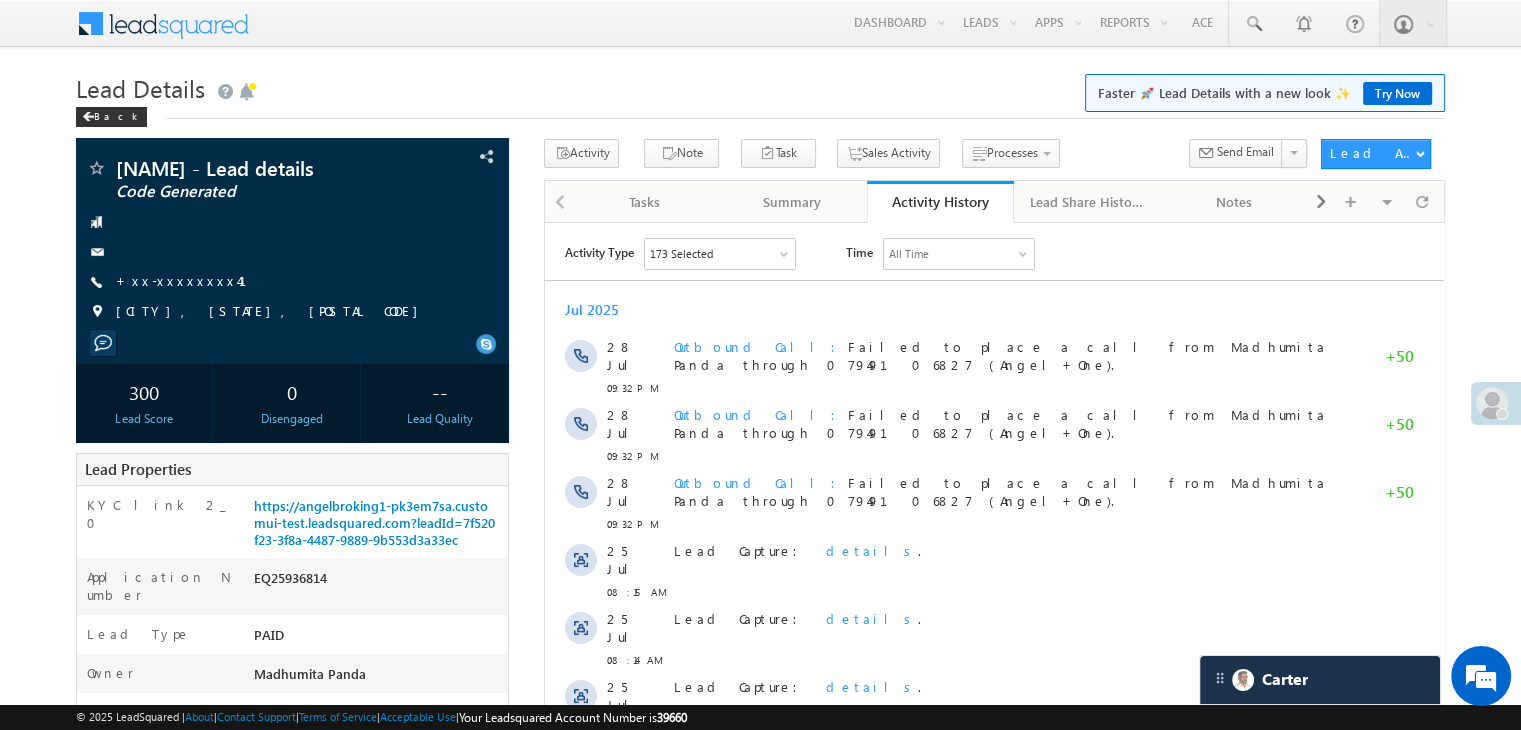 scroll, scrollTop: 0, scrollLeft: 0, axis: both 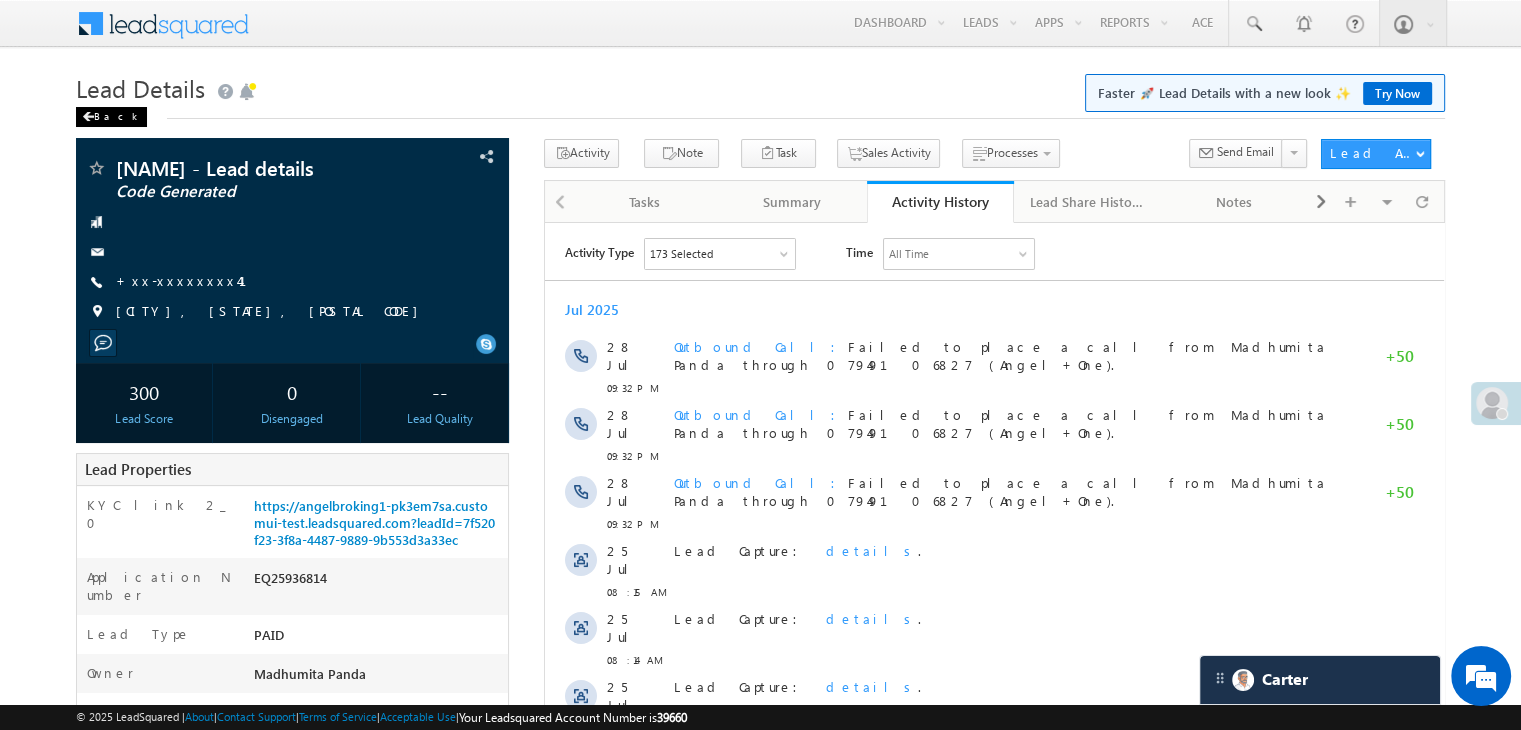click at bounding box center (88, 117) 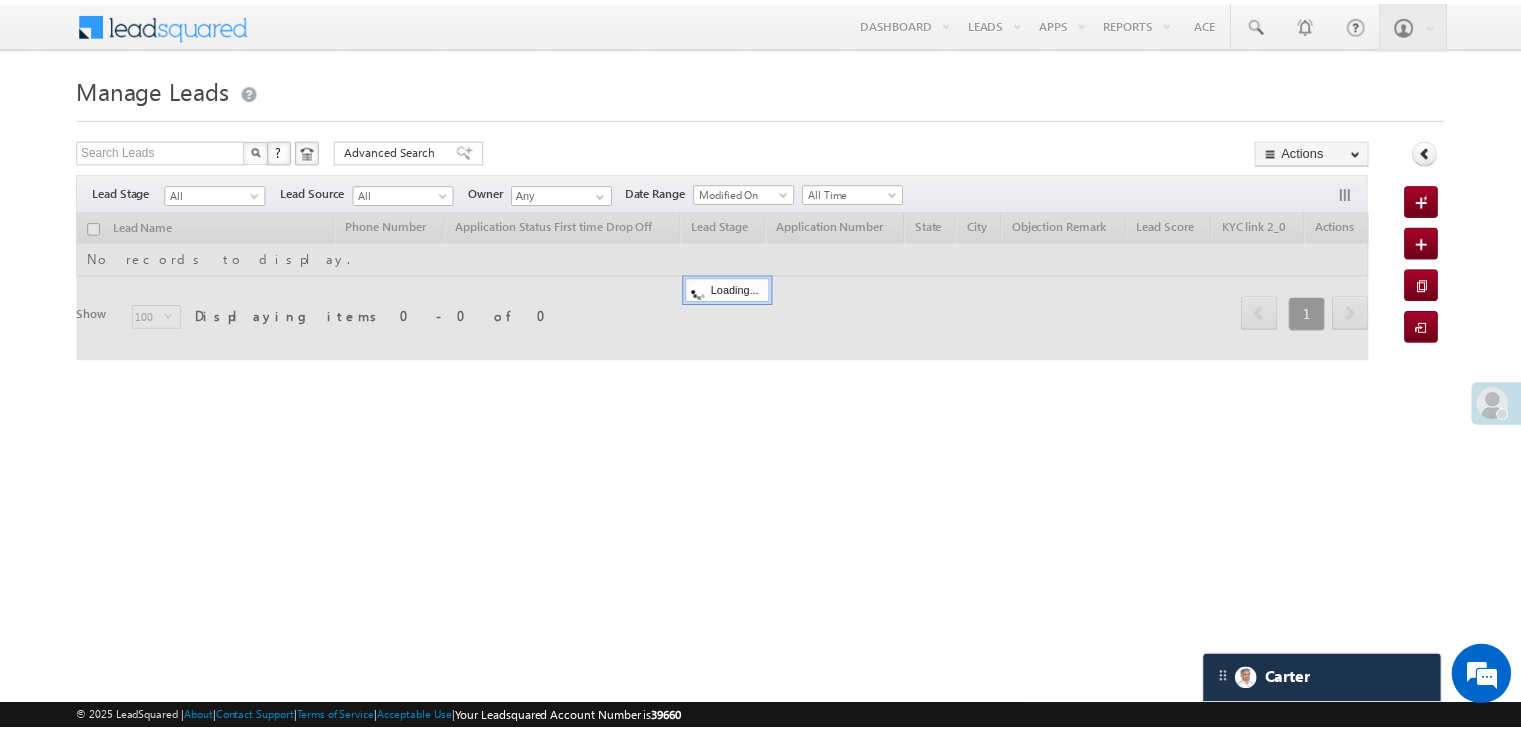 scroll, scrollTop: 0, scrollLeft: 0, axis: both 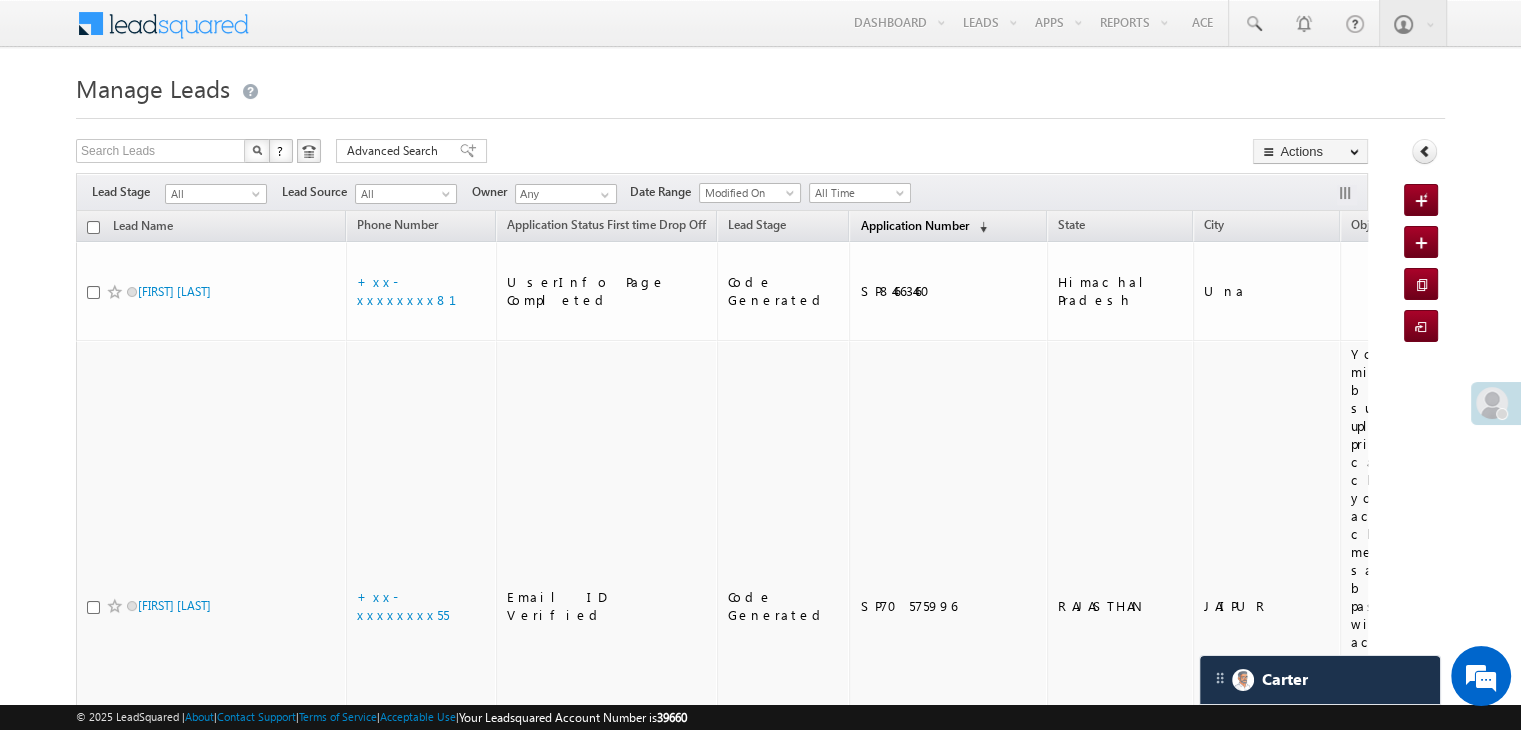 click on "Application Number" at bounding box center [914, 225] 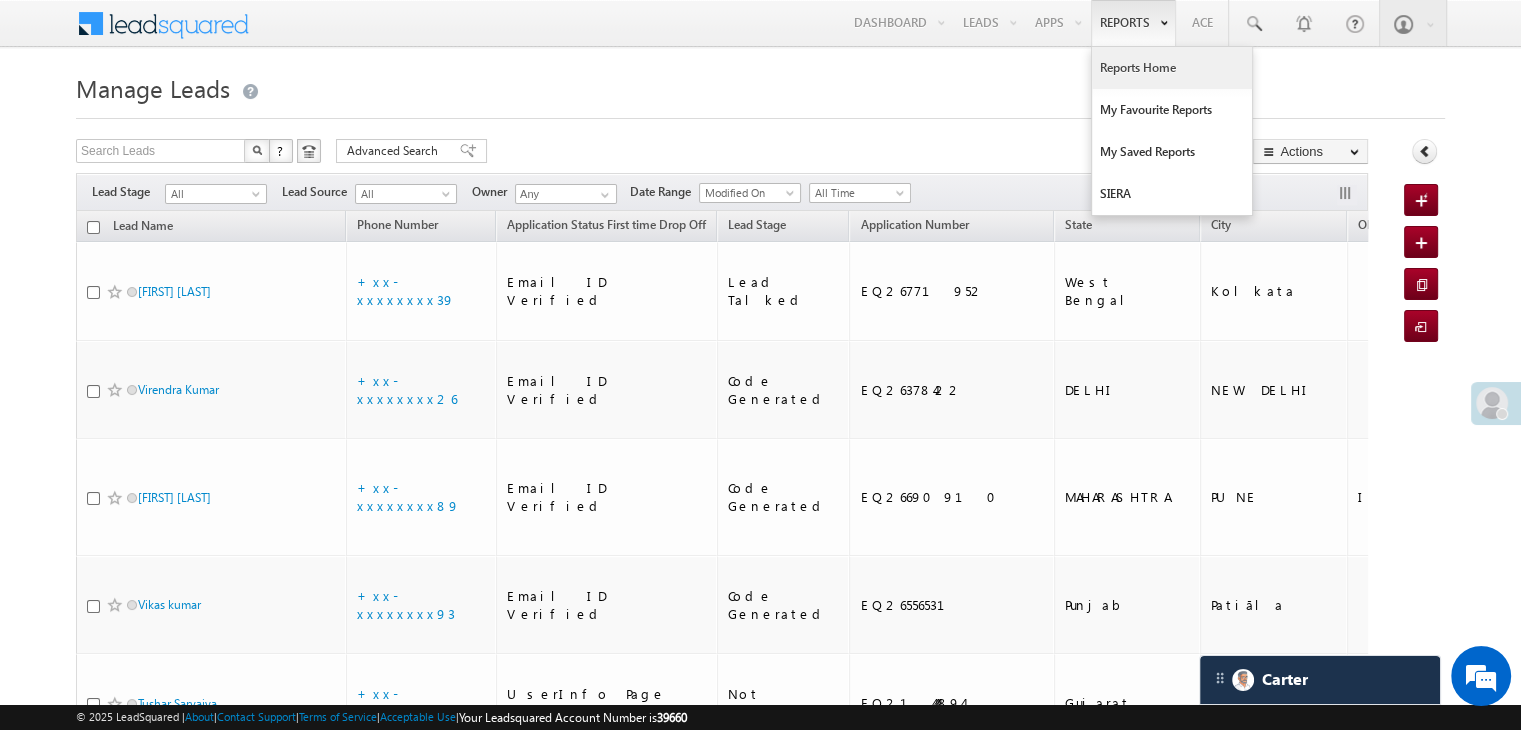 click on "Reports Home" at bounding box center (1172, 68) 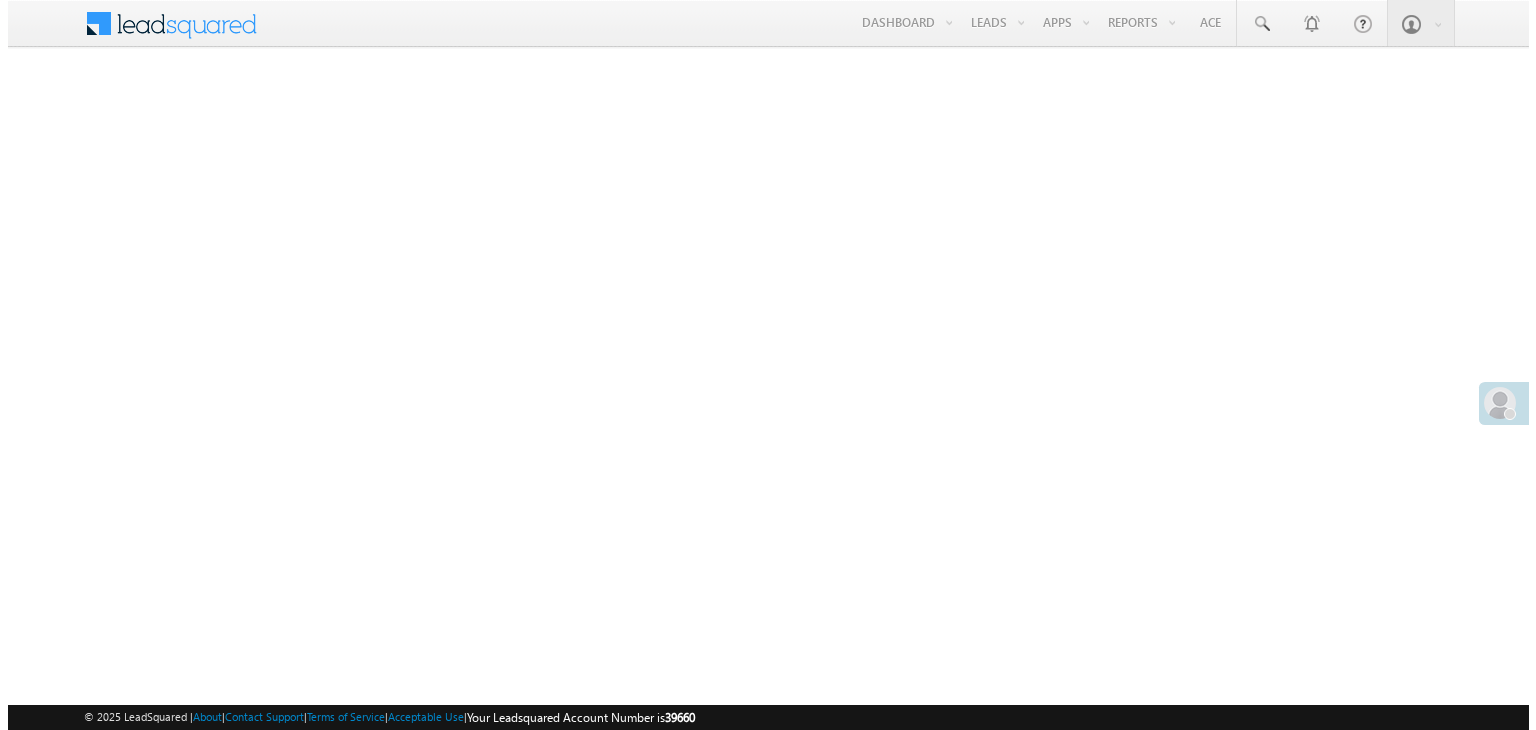 scroll, scrollTop: 0, scrollLeft: 0, axis: both 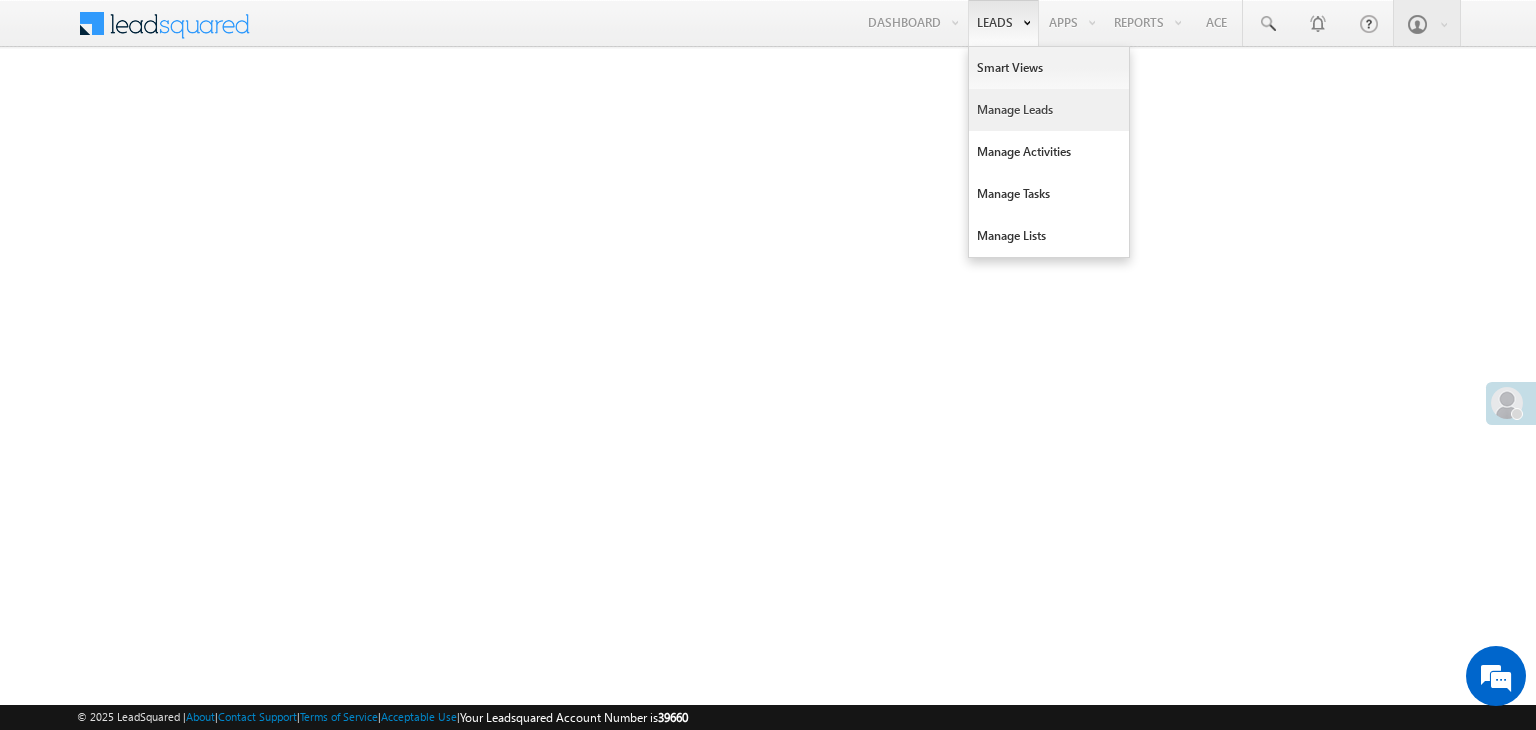 click on "Manage Leads" at bounding box center [1049, 110] 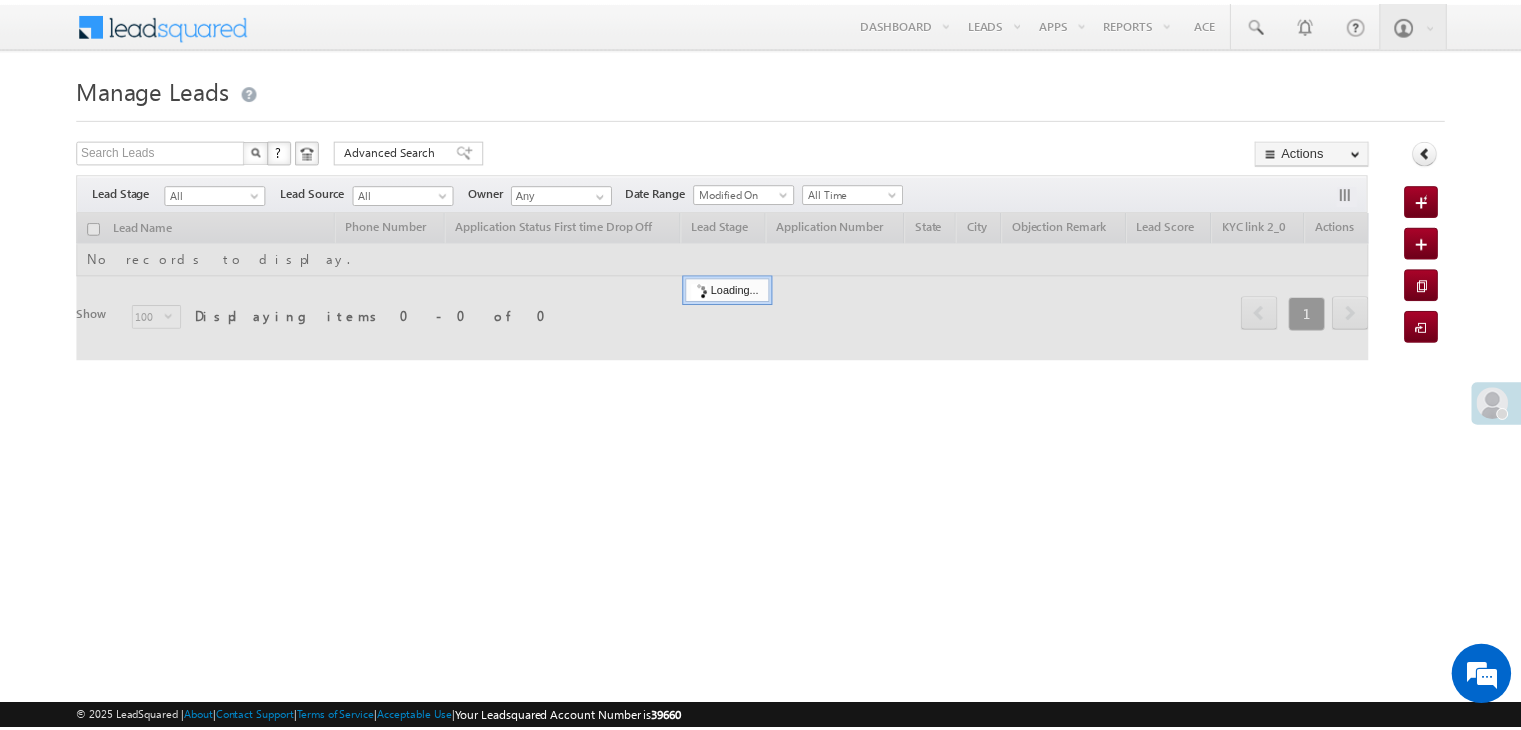 scroll, scrollTop: 0, scrollLeft: 0, axis: both 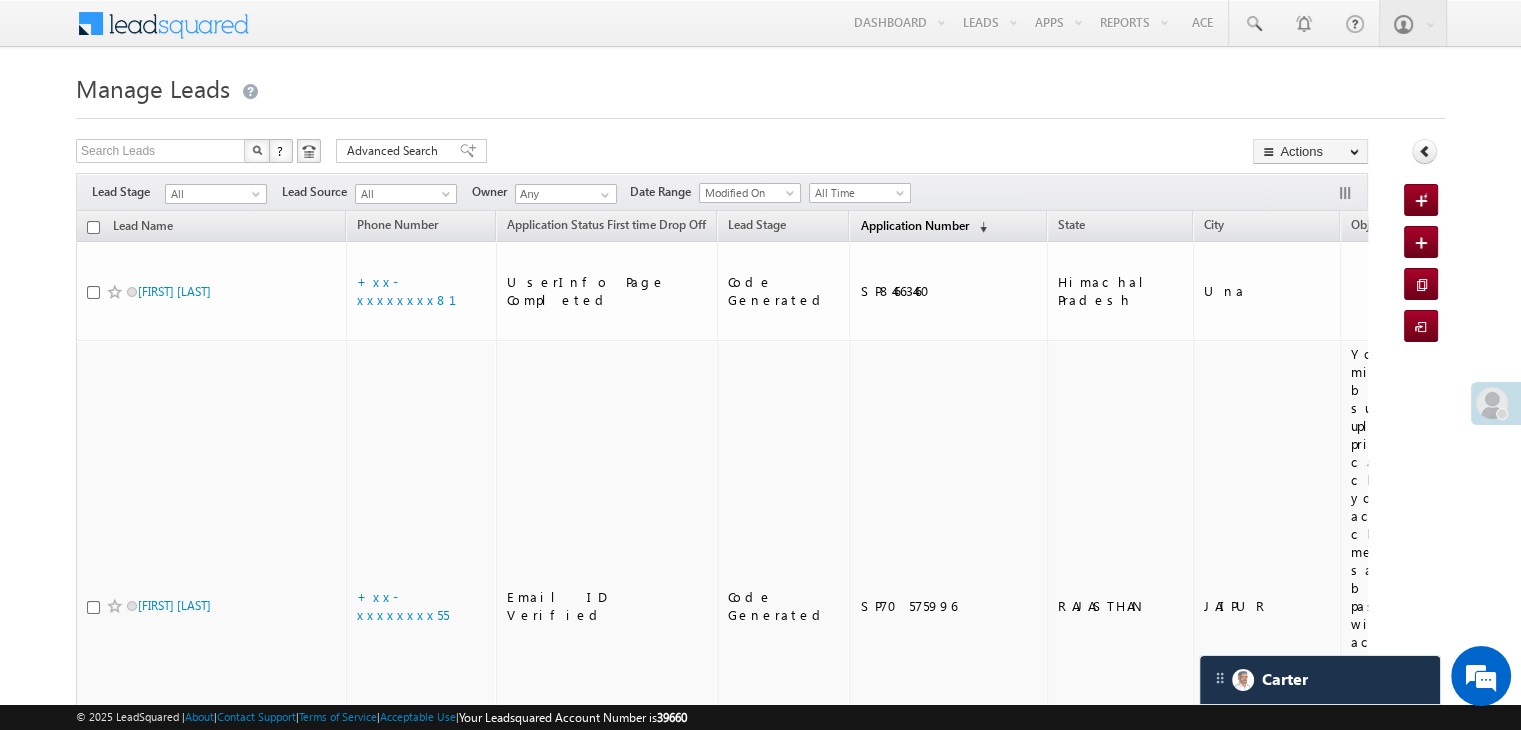 click on "Application Number" at bounding box center (914, 225) 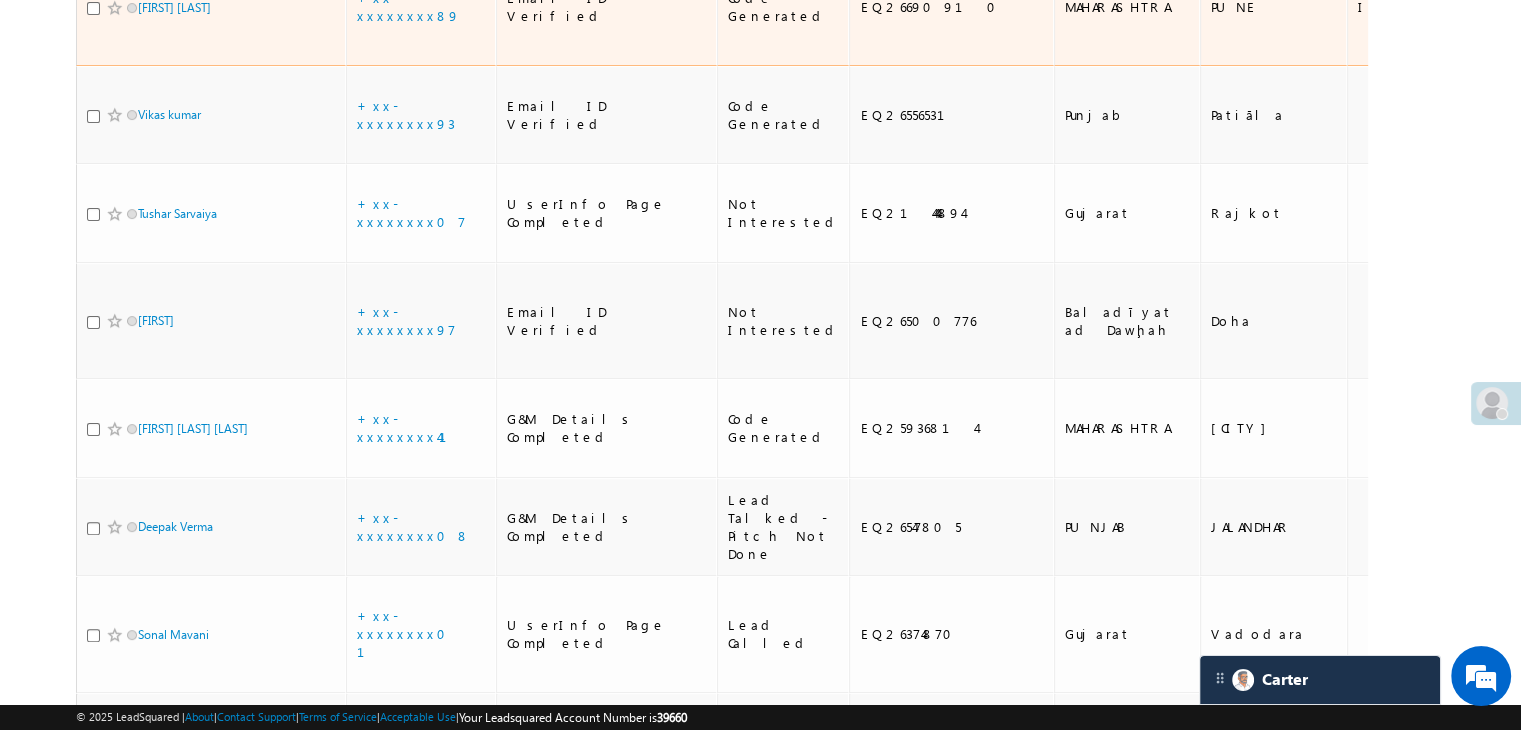 scroll, scrollTop: 500, scrollLeft: 0, axis: vertical 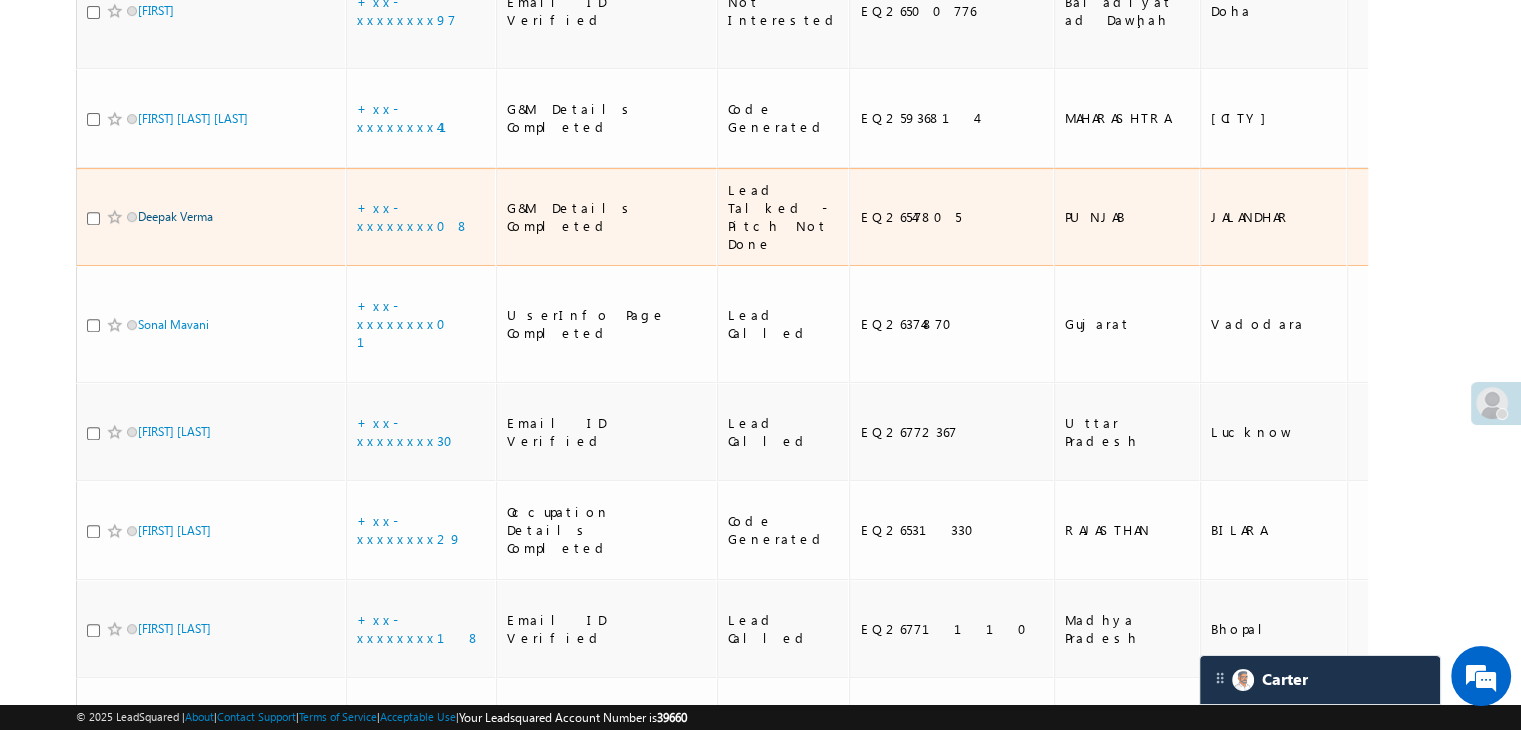 click on "Deepak Verma" at bounding box center [175, 216] 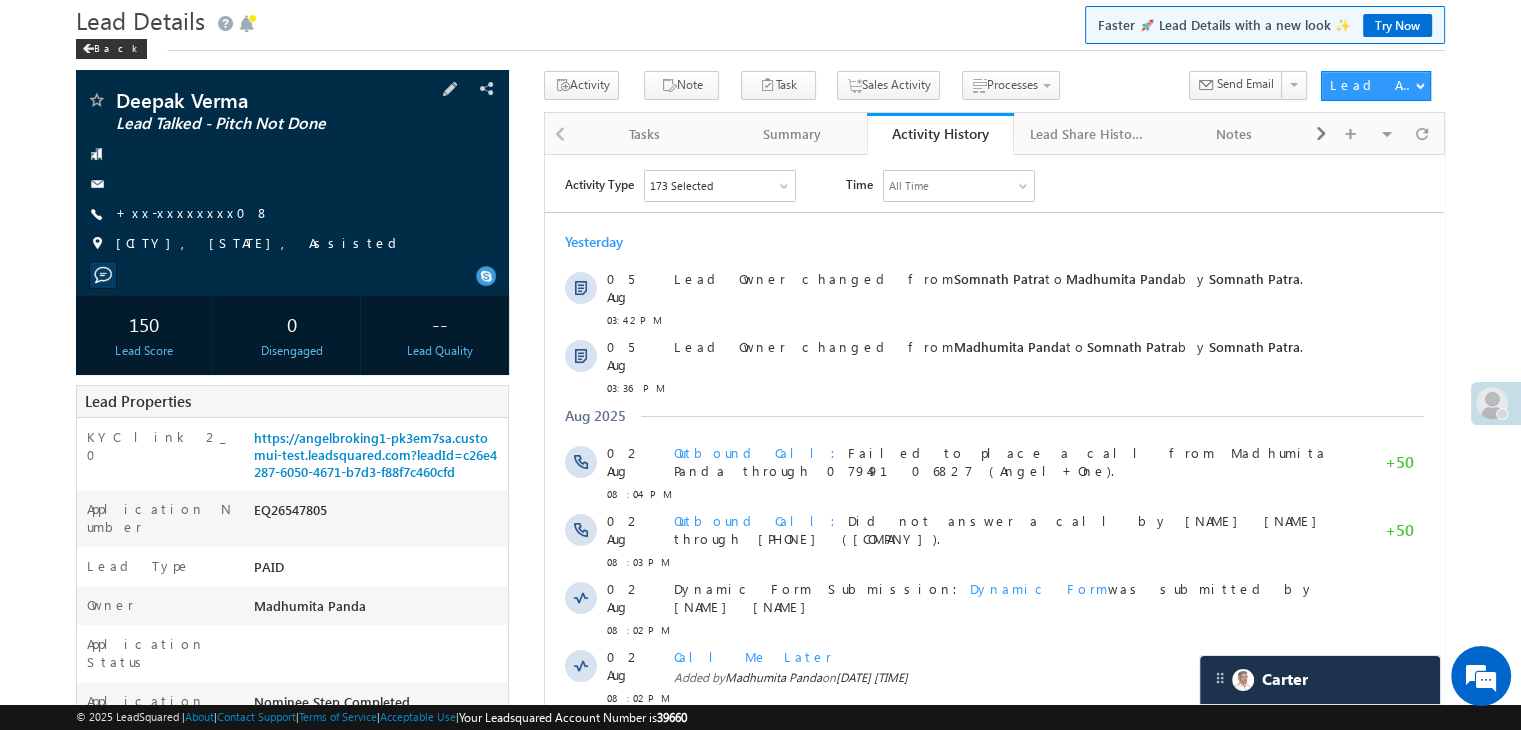 scroll, scrollTop: 200, scrollLeft: 0, axis: vertical 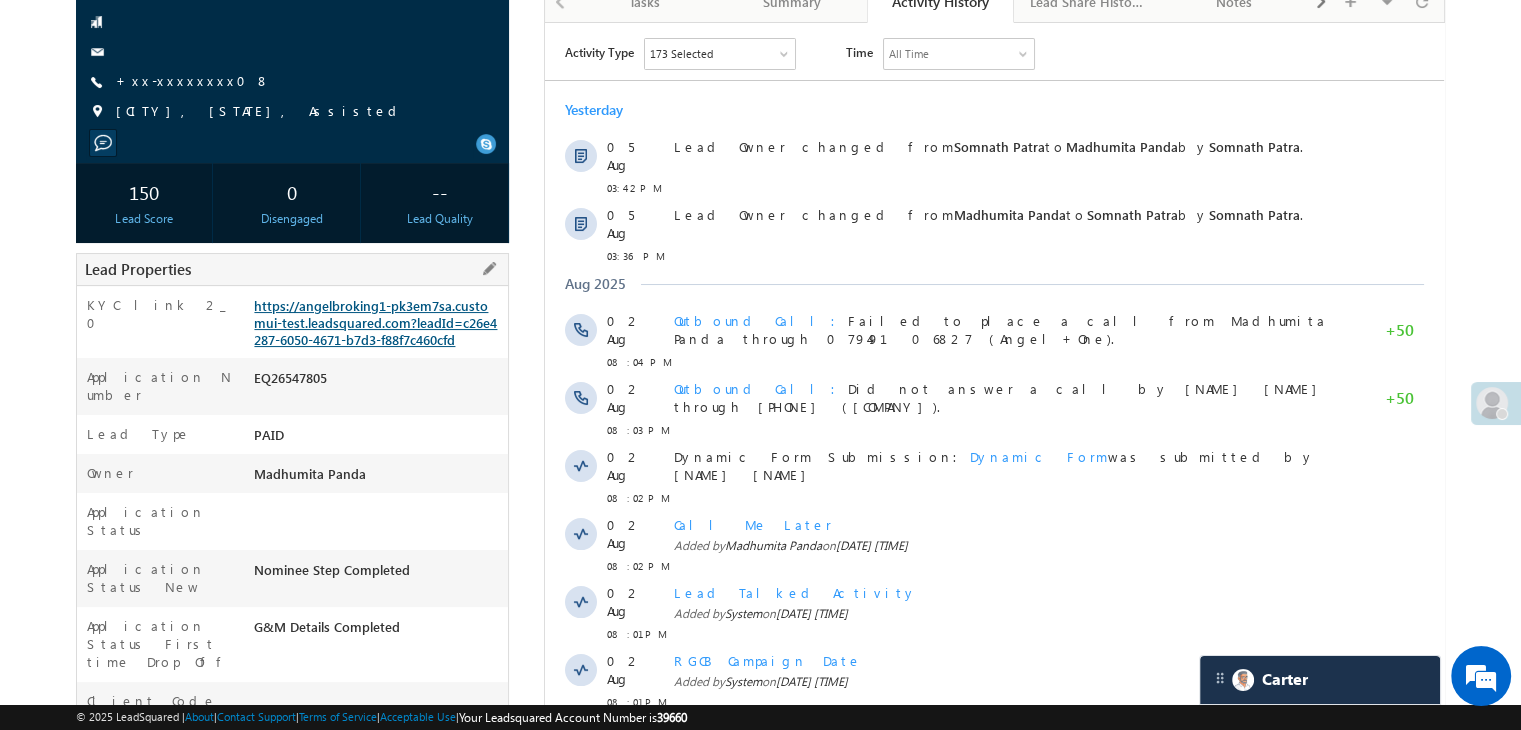 click on "https://angelbroking1-pk3em7sa.customui-test.leadsquared.com?leadId=c26e4287-6050-4671-b7d3-f88f7c460cfd" at bounding box center [375, 322] 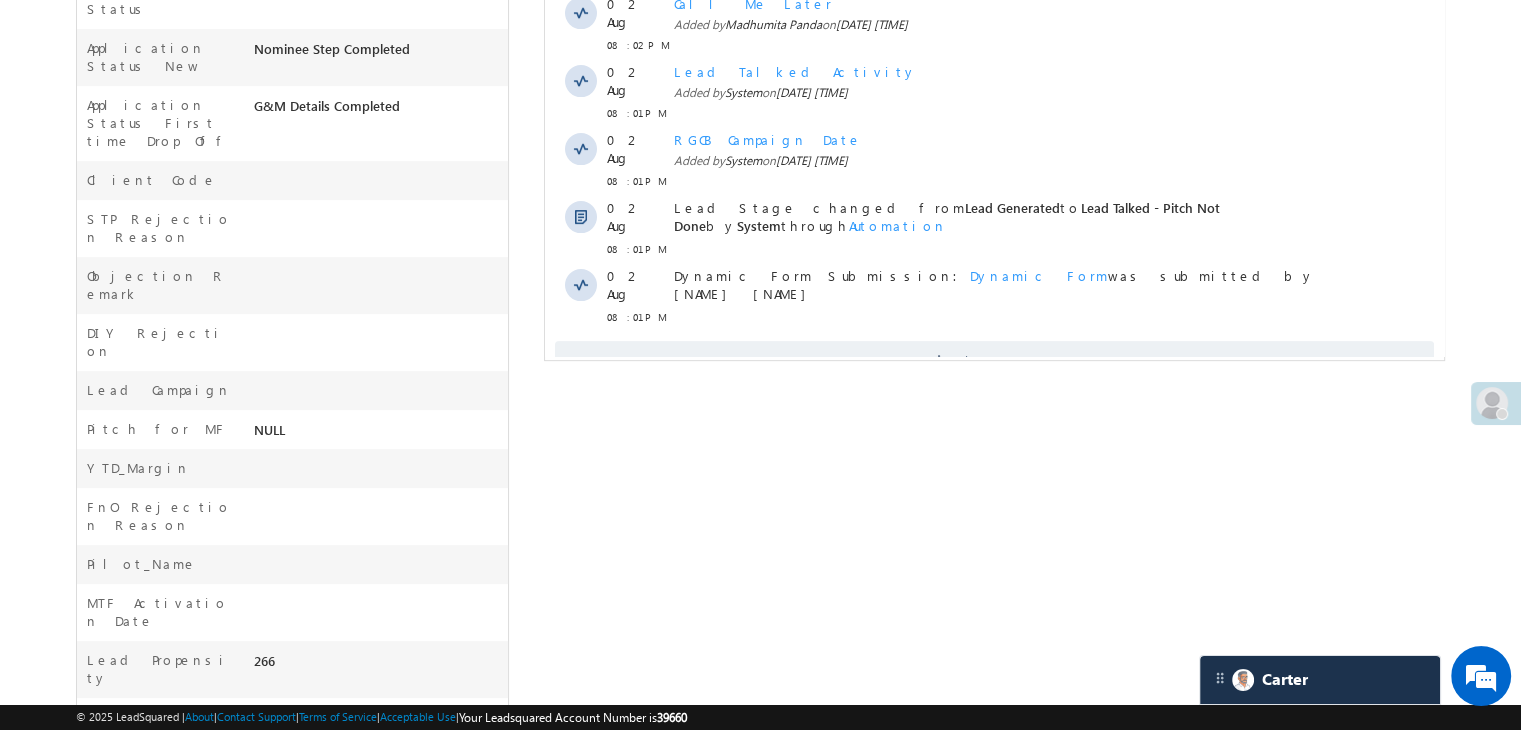 scroll, scrollTop: 727, scrollLeft: 0, axis: vertical 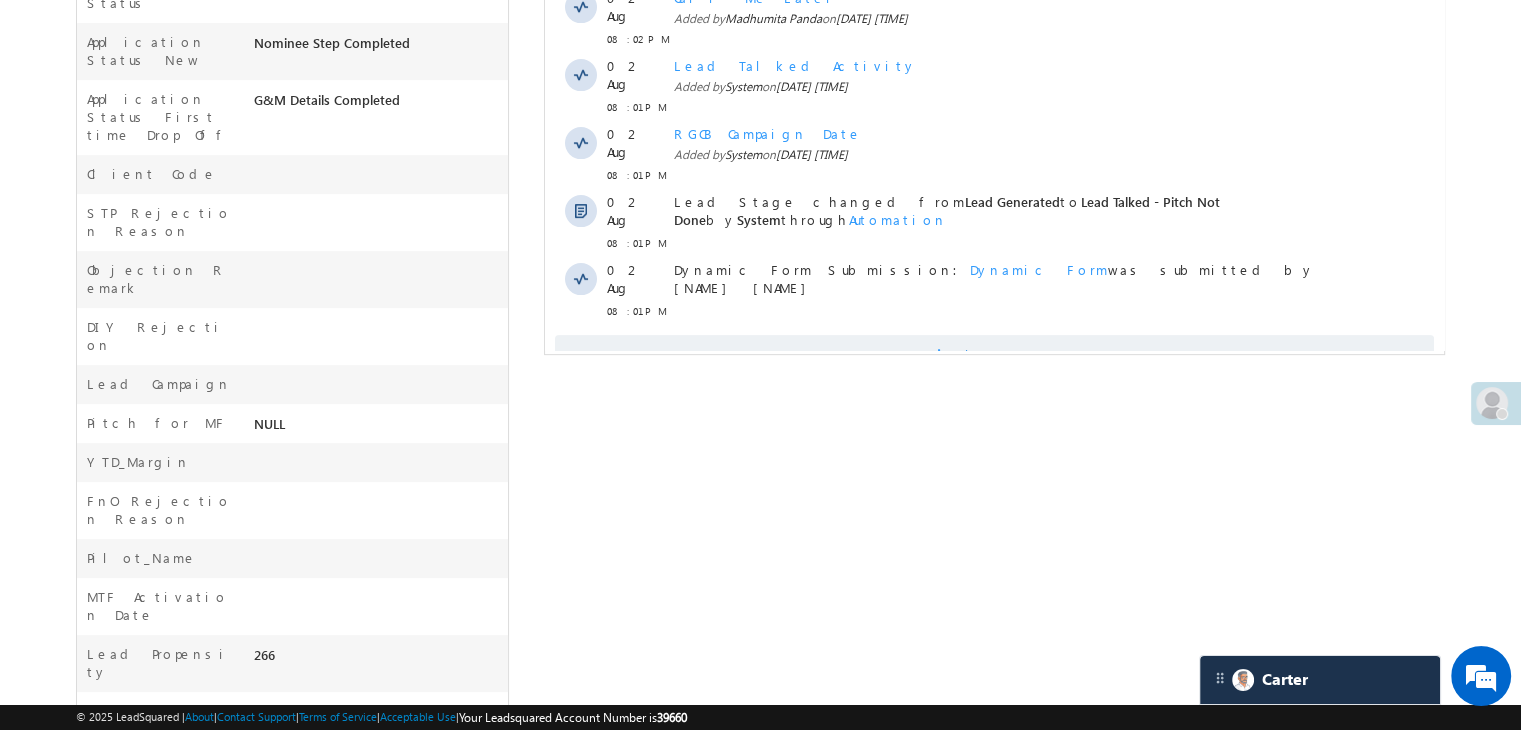 click on "Show More" at bounding box center [1004, 355] 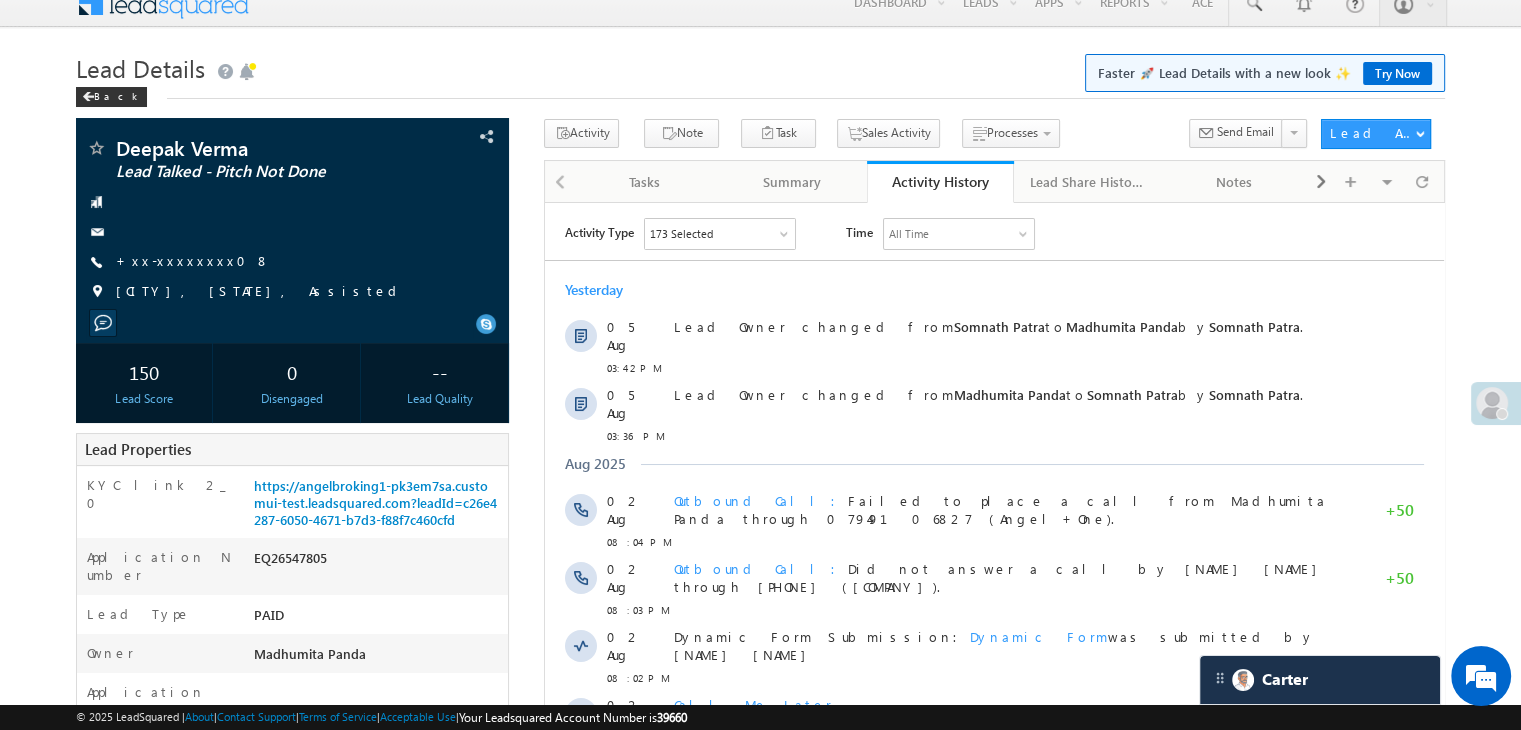 scroll, scrollTop: 0, scrollLeft: 0, axis: both 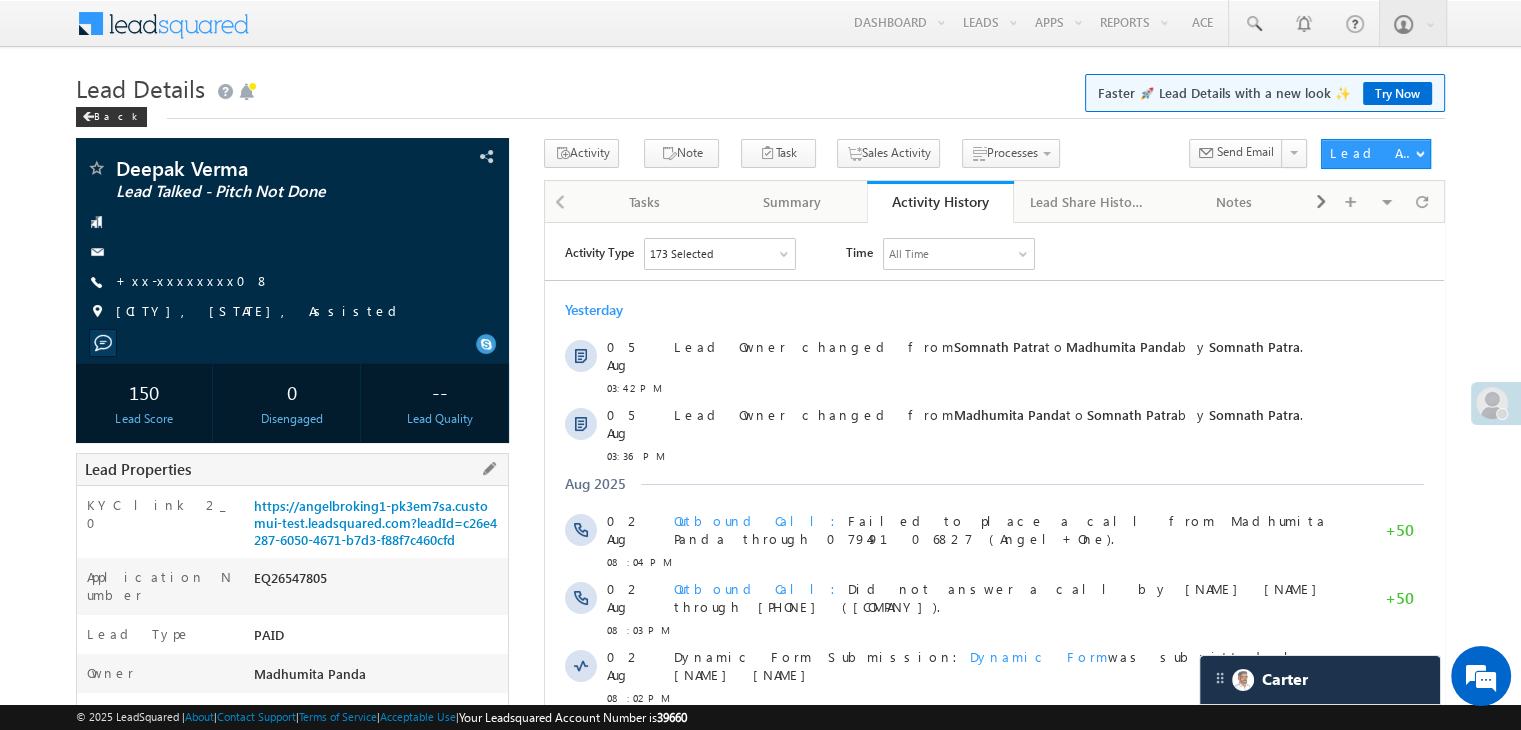 click on "EQ26547805" at bounding box center [378, 582] 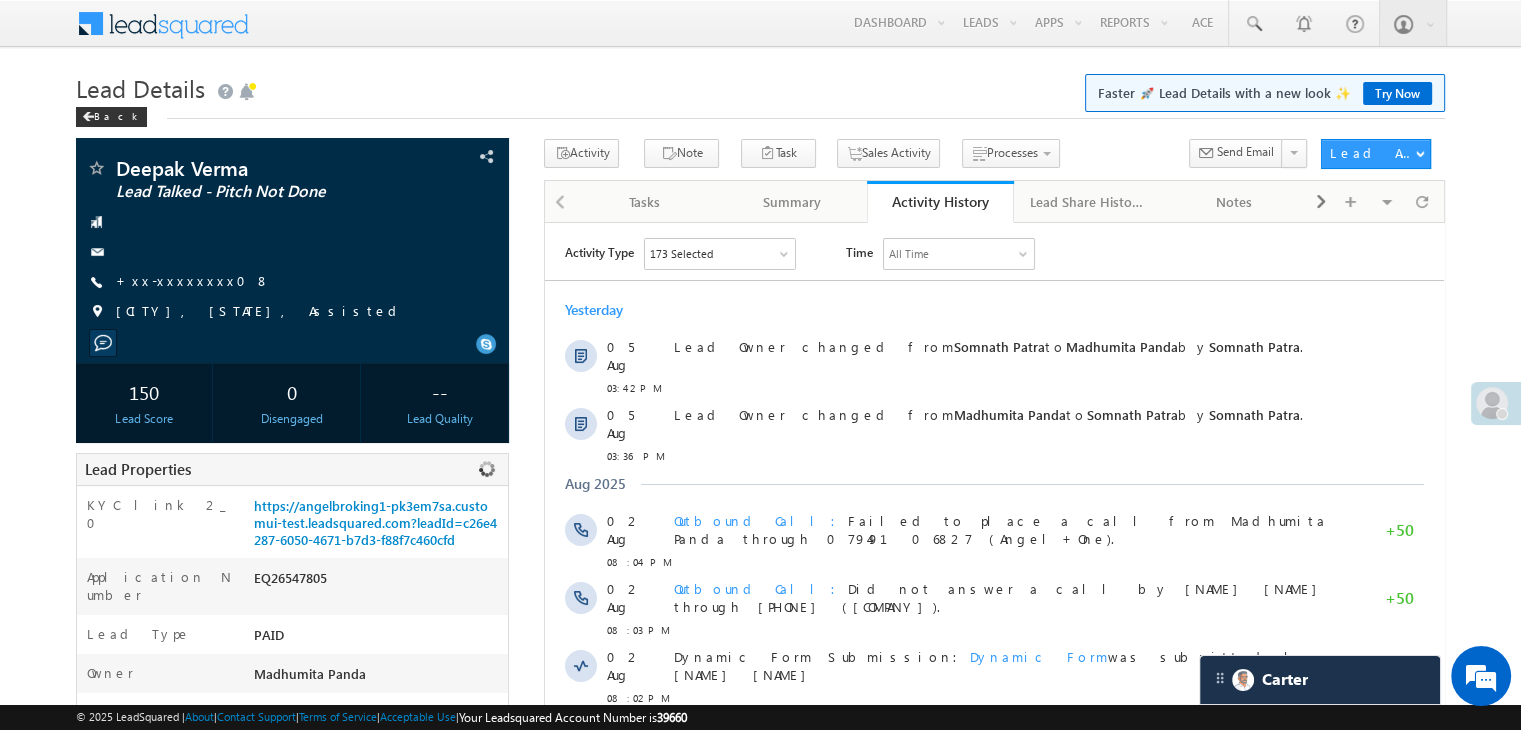 copy on "EQ26547805" 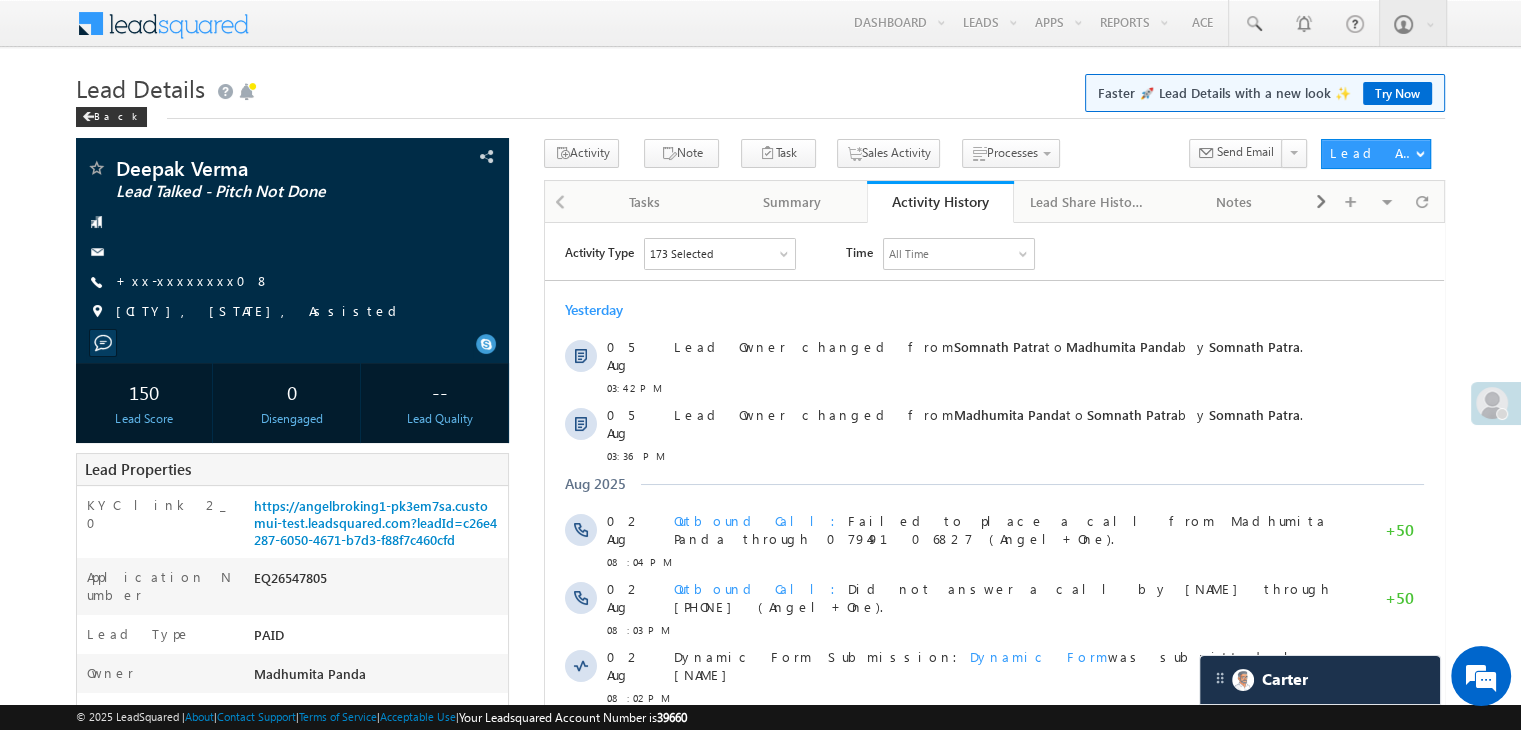 scroll, scrollTop: 0, scrollLeft: 0, axis: both 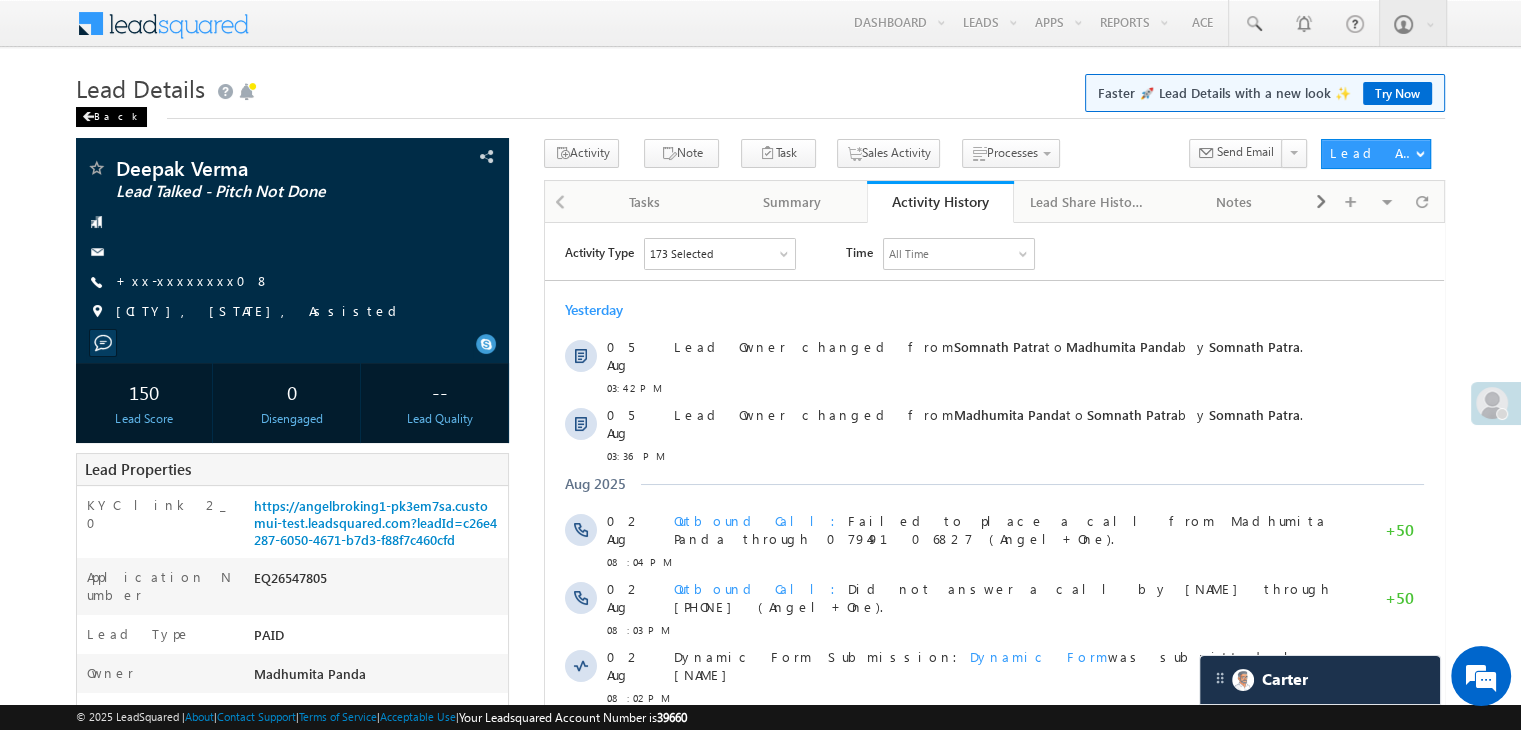 click on "Back" at bounding box center (111, 117) 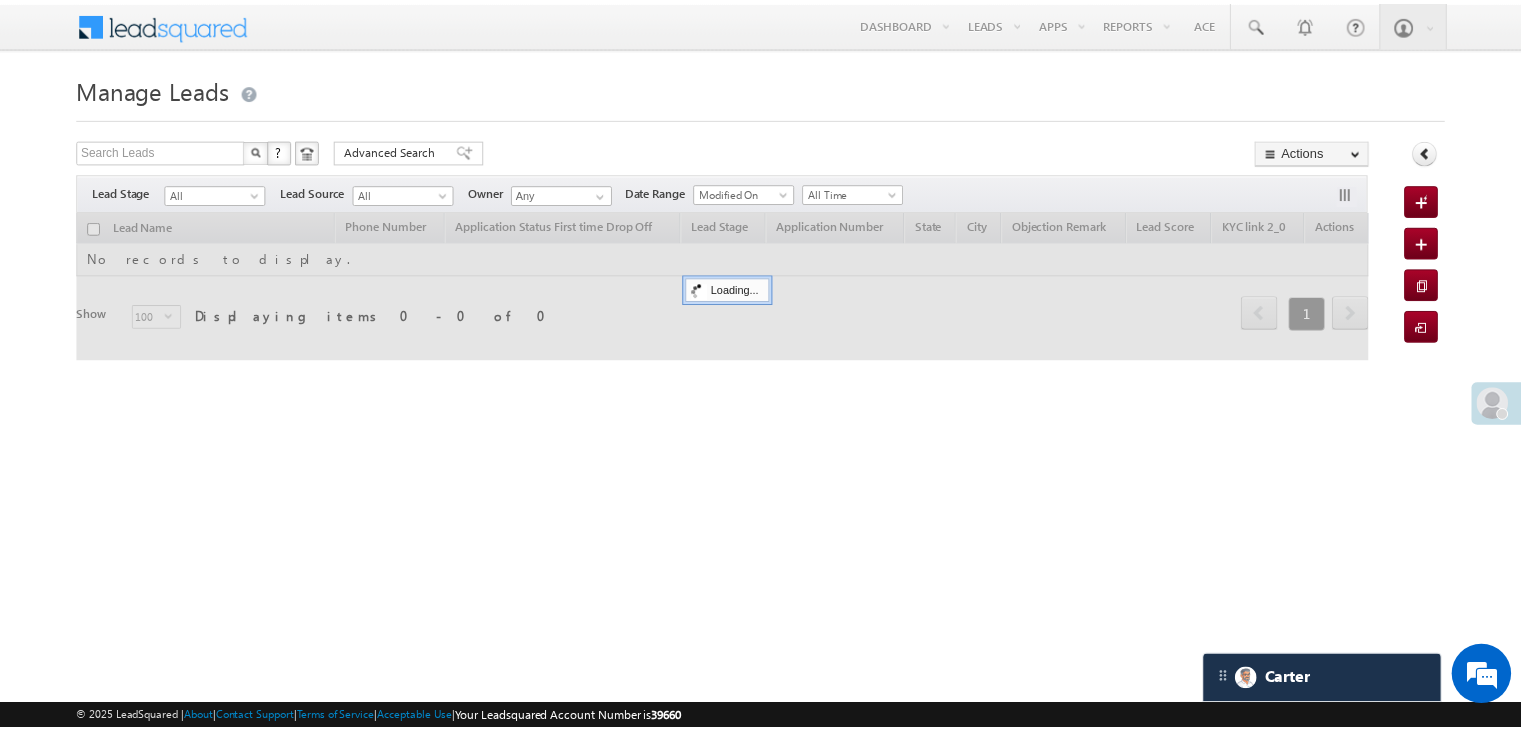 scroll, scrollTop: 0, scrollLeft: 0, axis: both 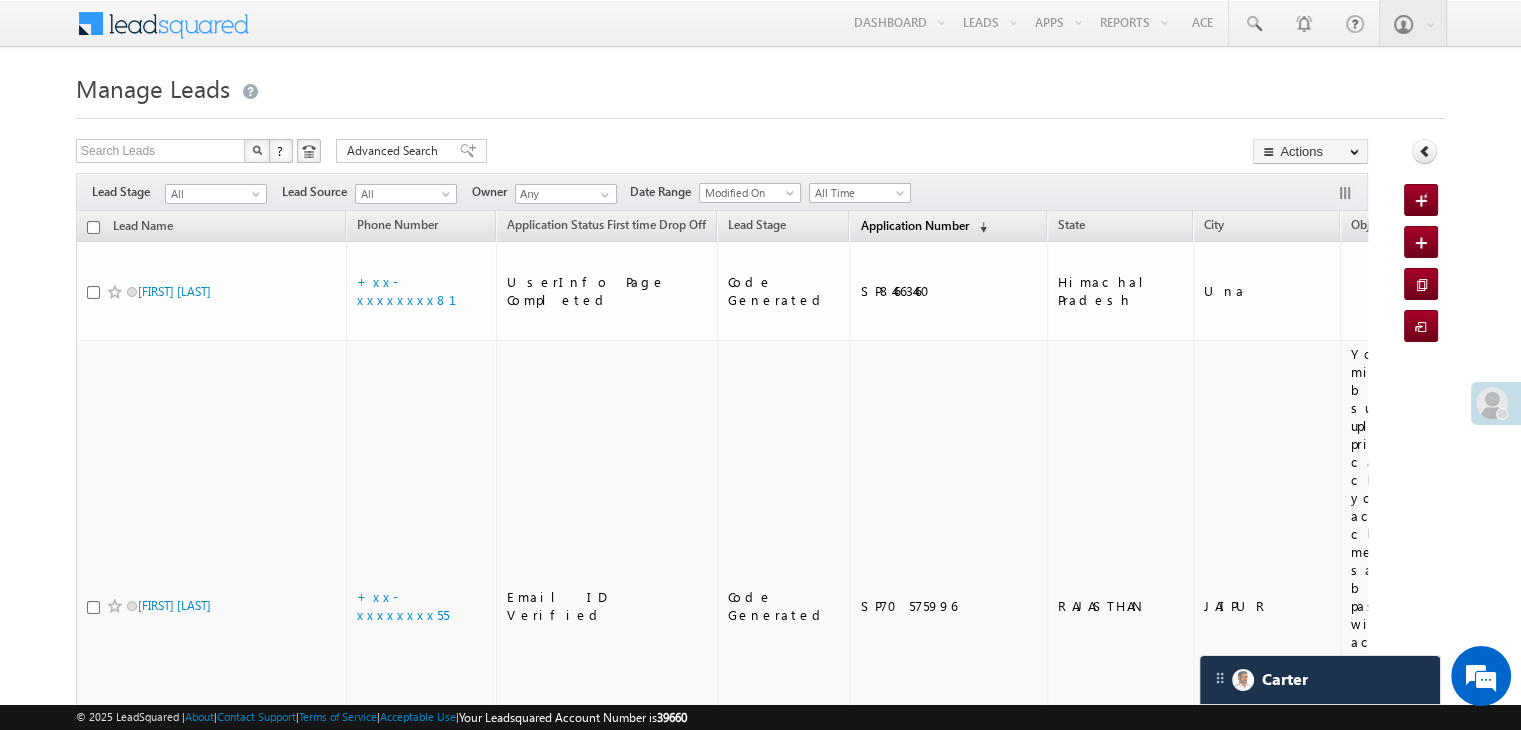 click on "Application Number" at bounding box center [914, 225] 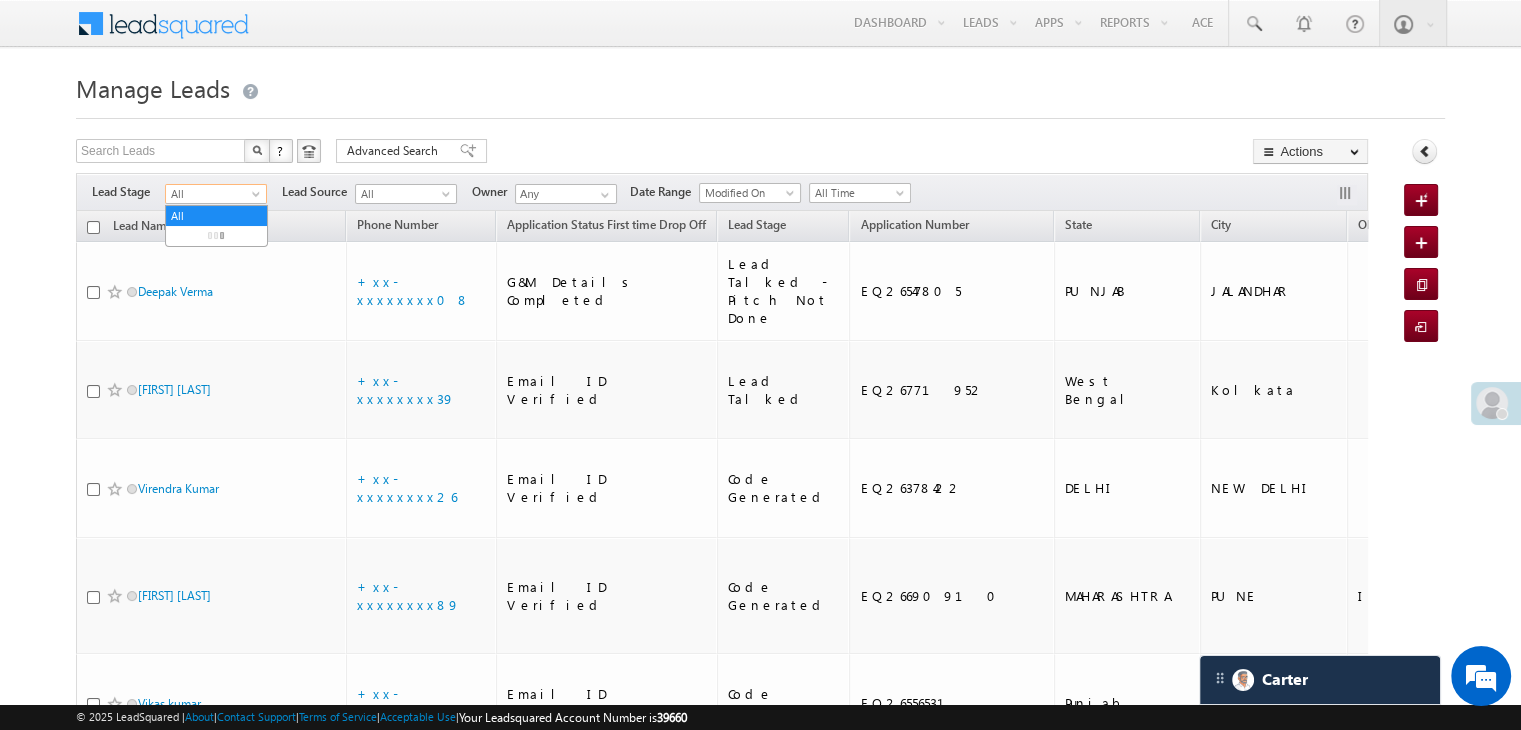 click at bounding box center [258, 198] 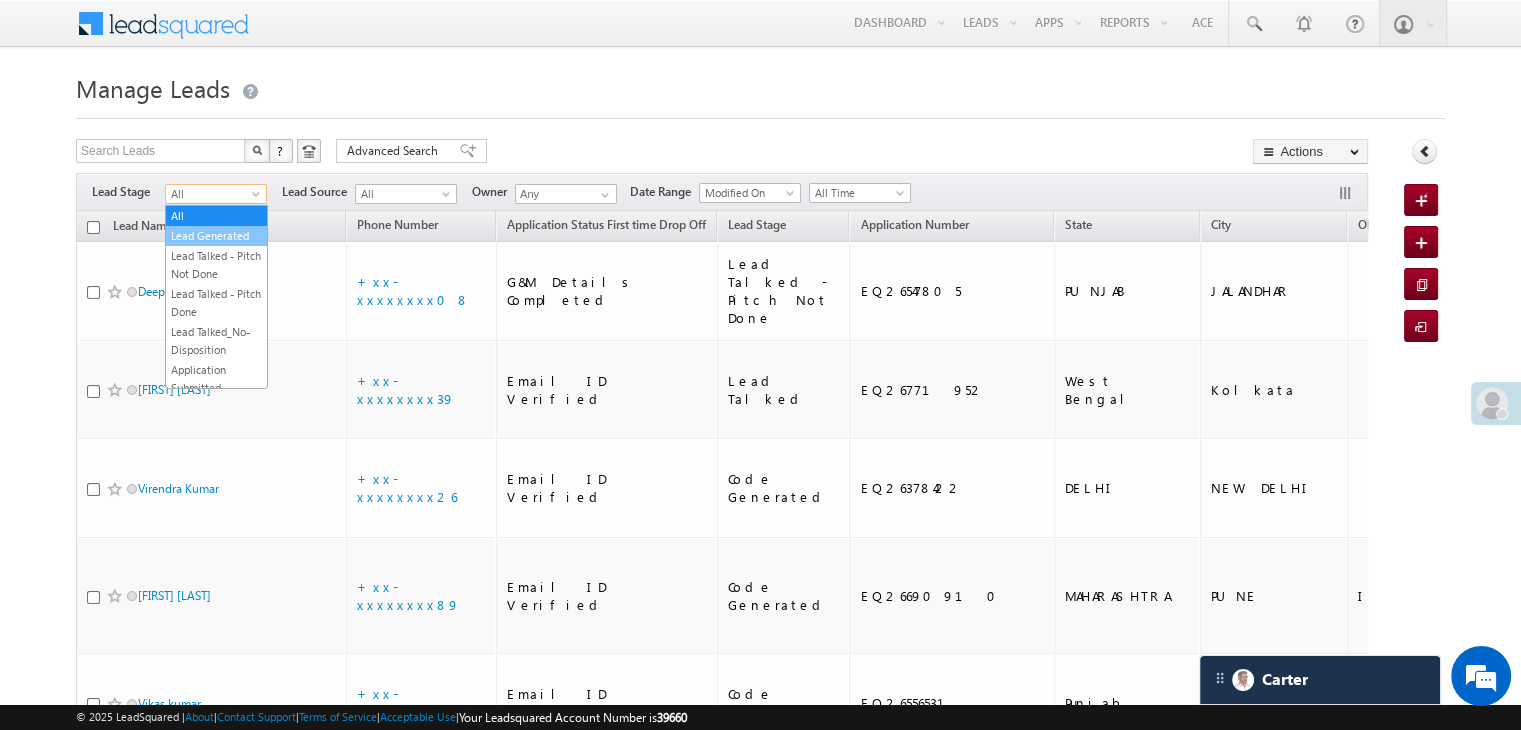 click on "Lead Generated" at bounding box center [216, 236] 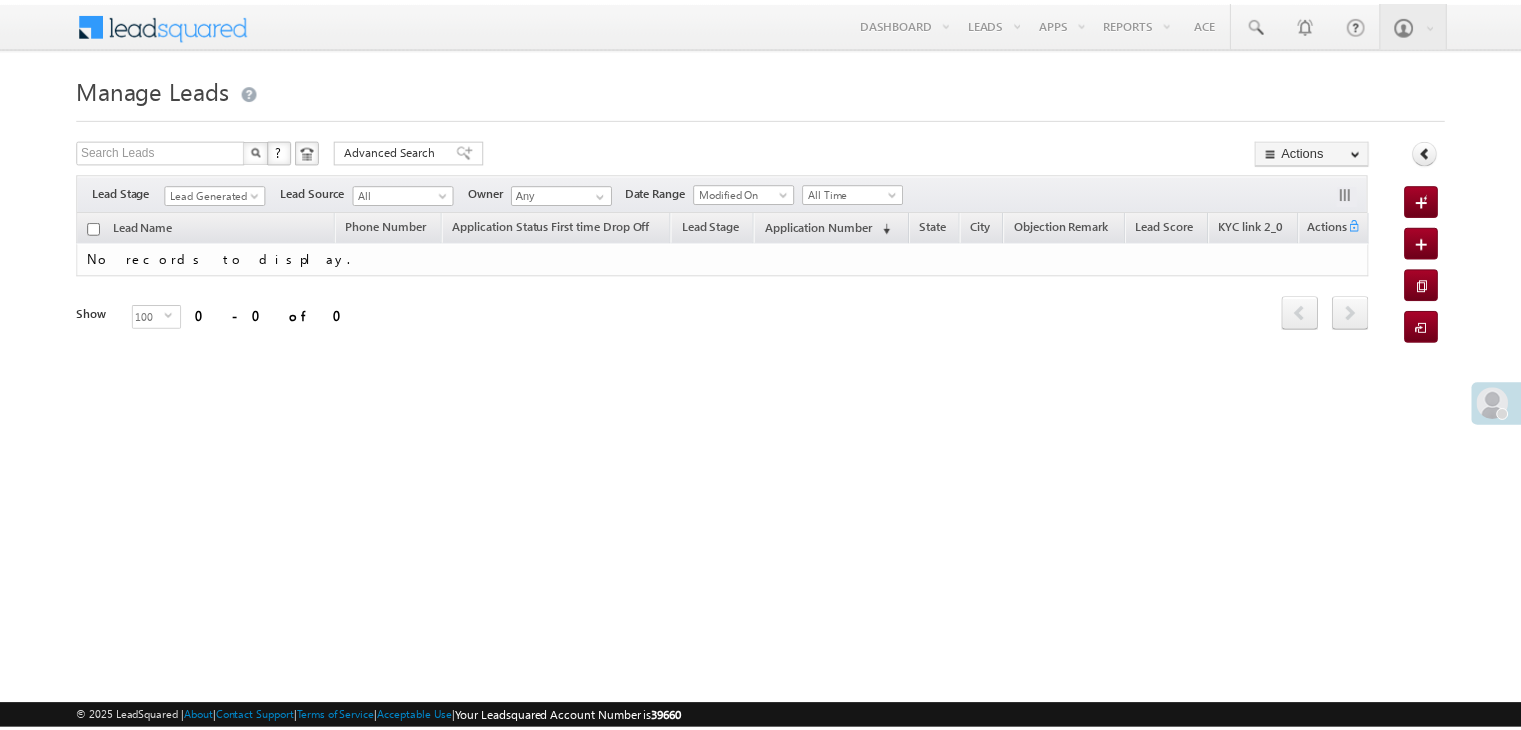 scroll, scrollTop: 0, scrollLeft: 0, axis: both 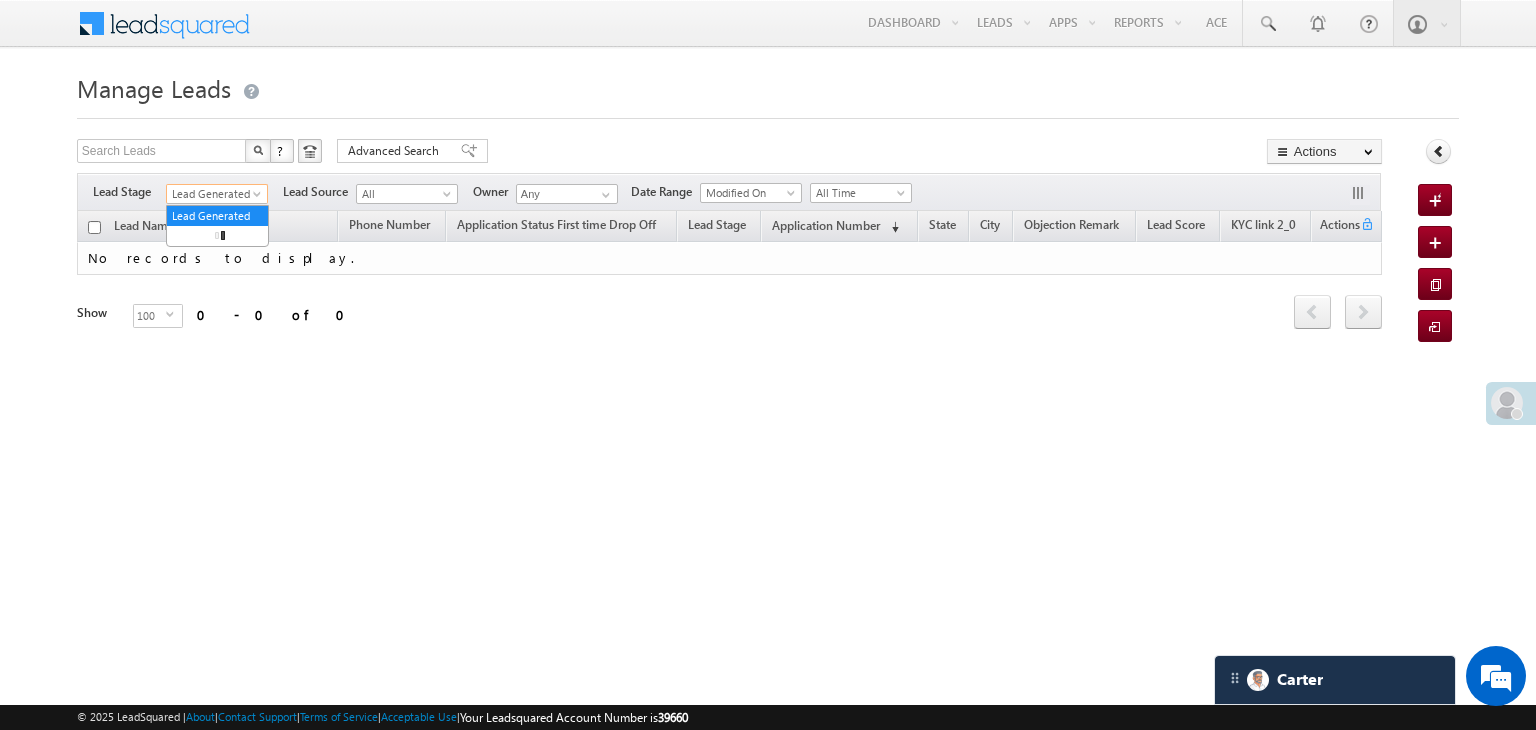 click on "Lead Generated" at bounding box center (214, 194) 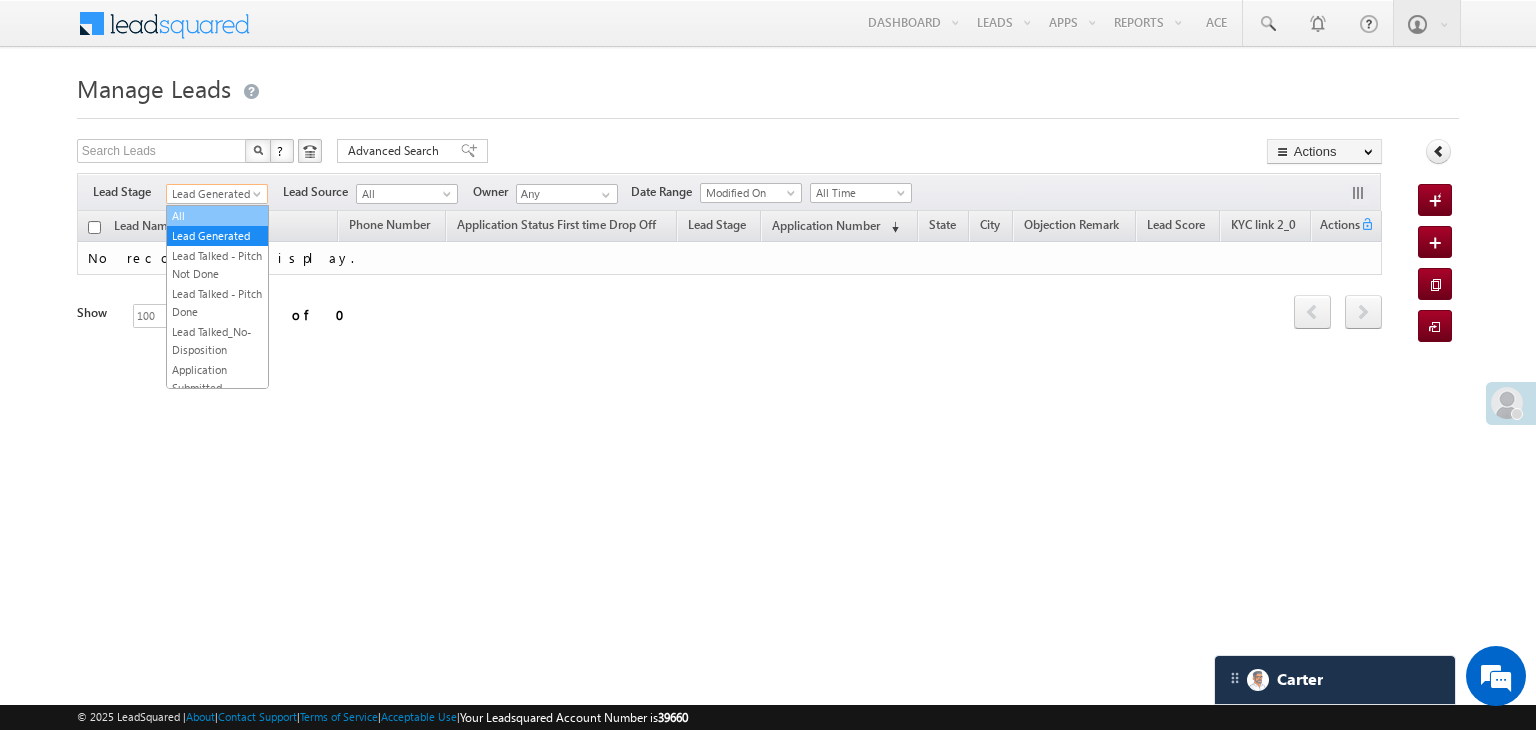 click on "All" at bounding box center [217, 216] 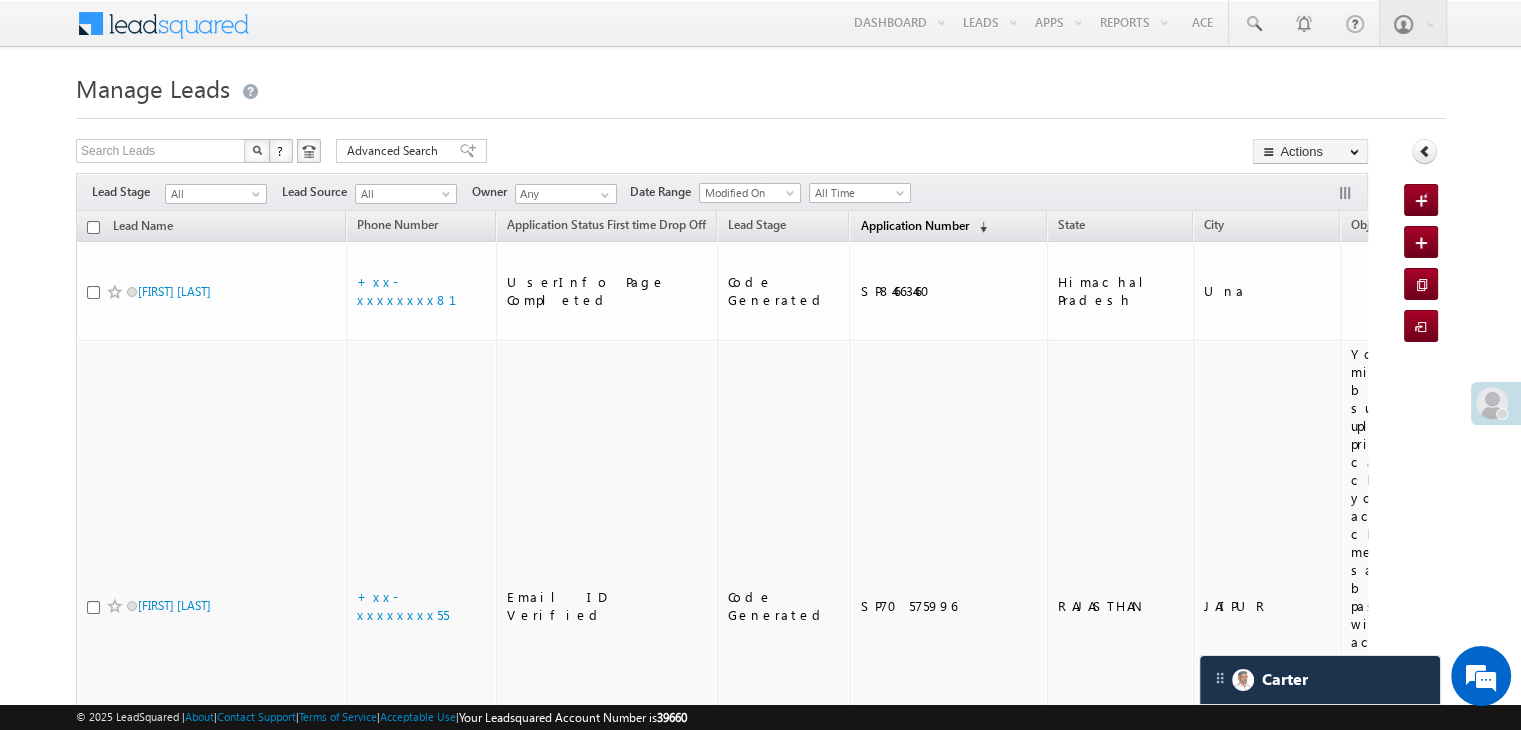 scroll, scrollTop: 0, scrollLeft: 0, axis: both 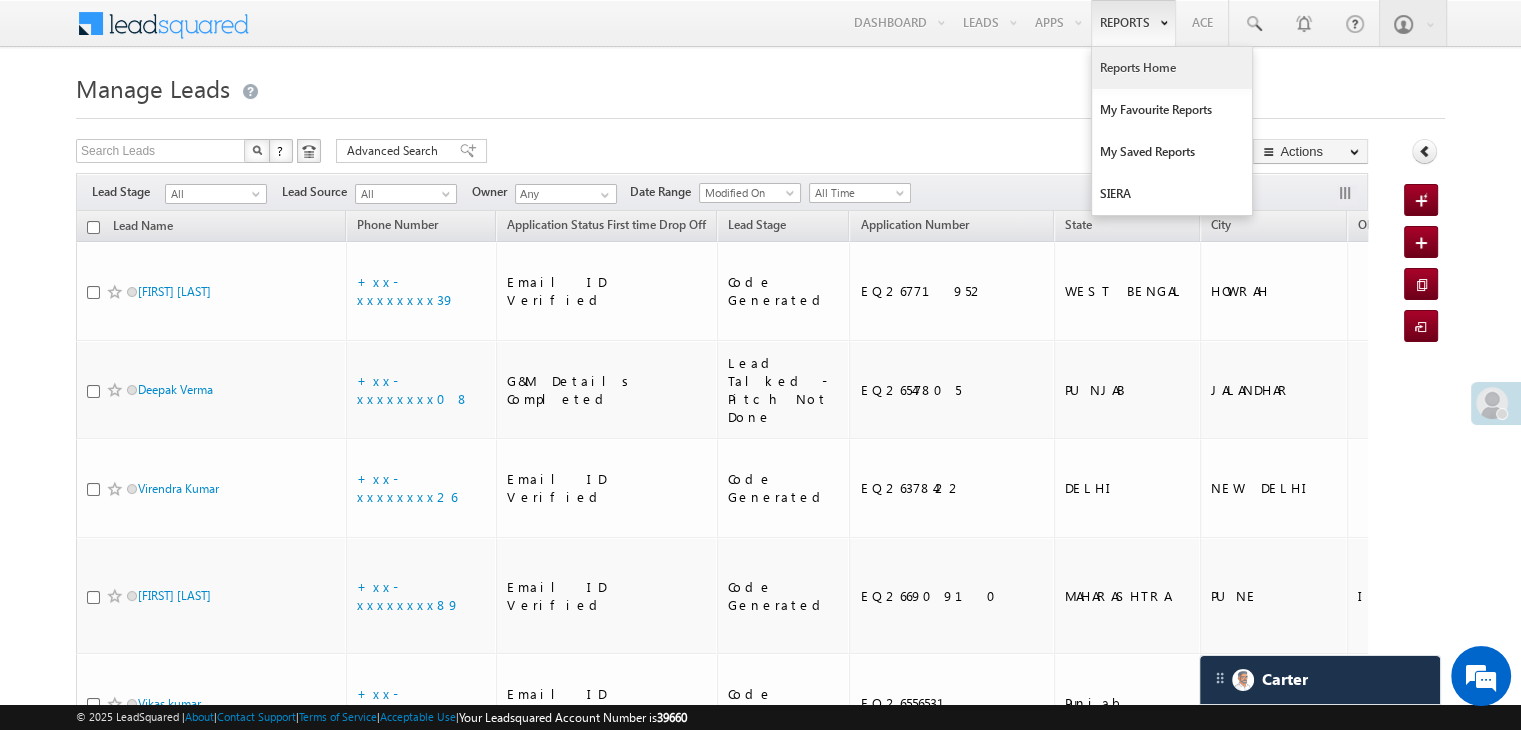 click on "Reports Home" at bounding box center [1172, 68] 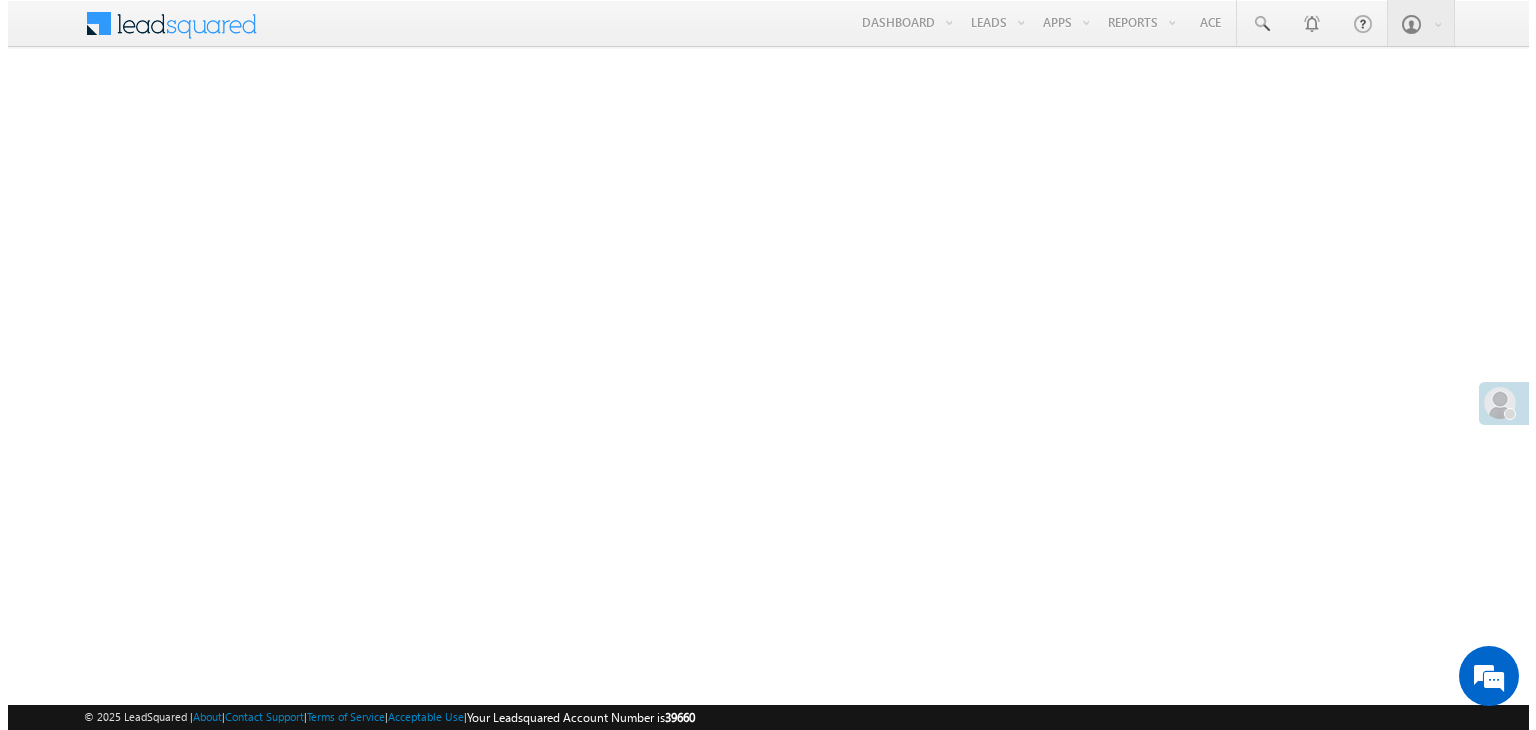 scroll, scrollTop: 0, scrollLeft: 0, axis: both 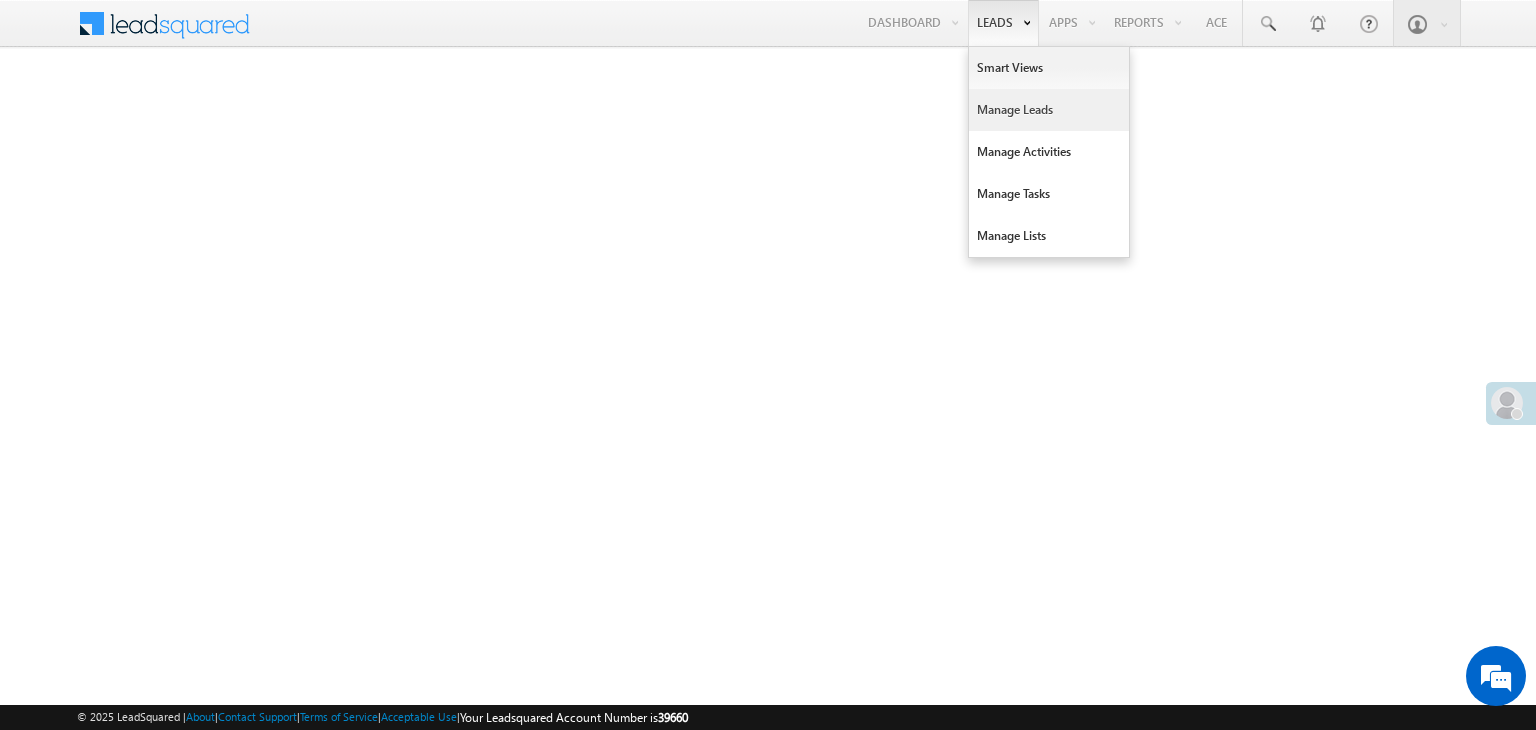 click on "Manage Leads" at bounding box center [1049, 110] 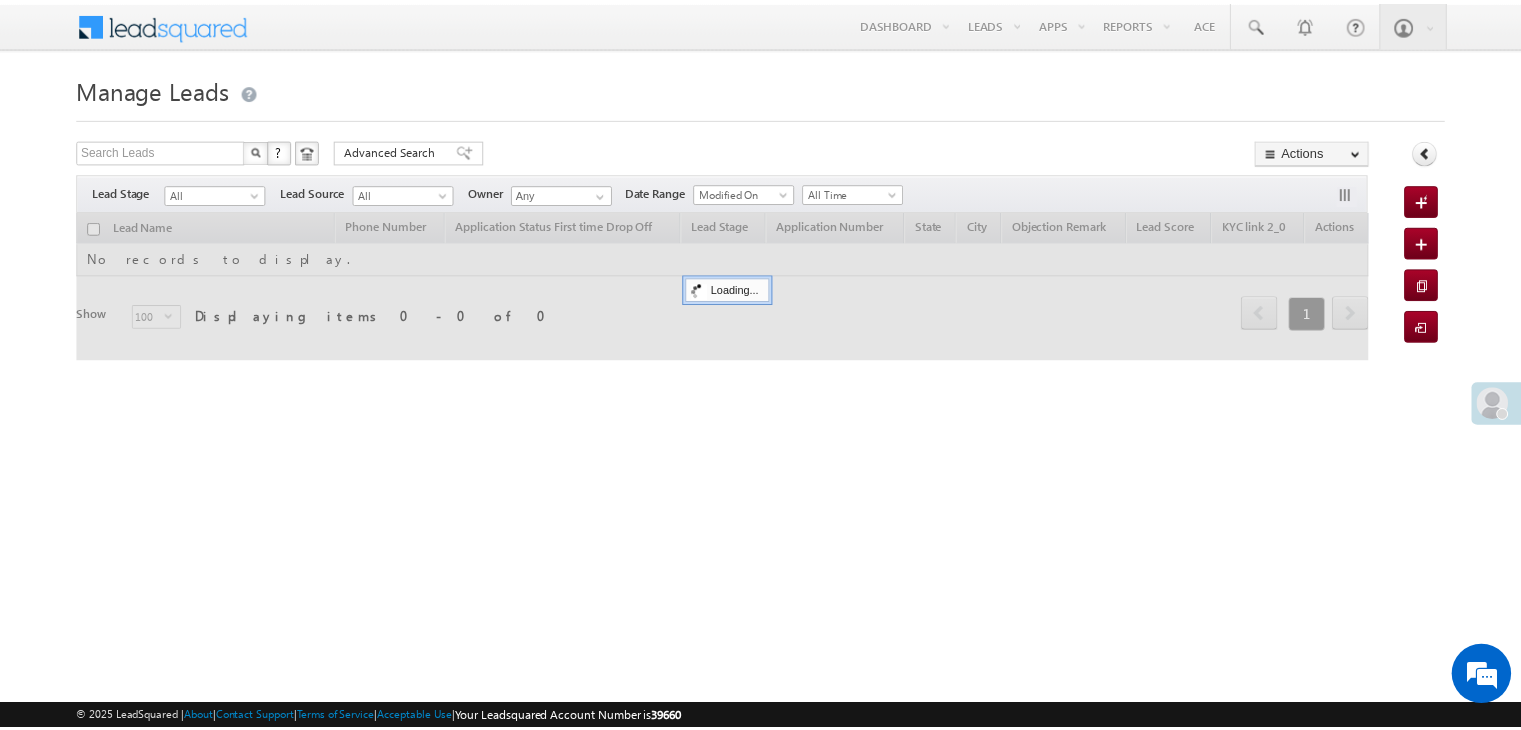 scroll, scrollTop: 0, scrollLeft: 0, axis: both 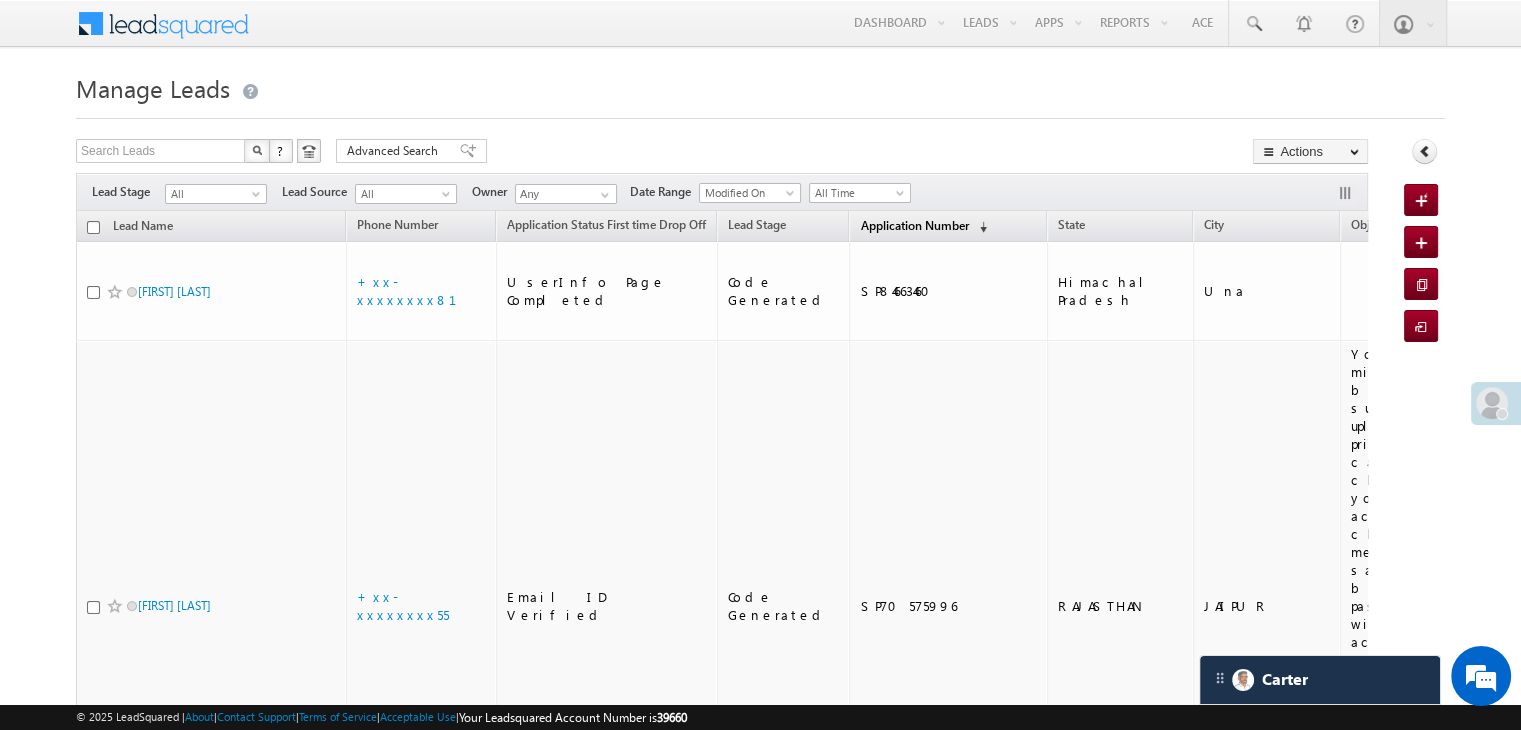 click on "Application Number" at bounding box center (914, 225) 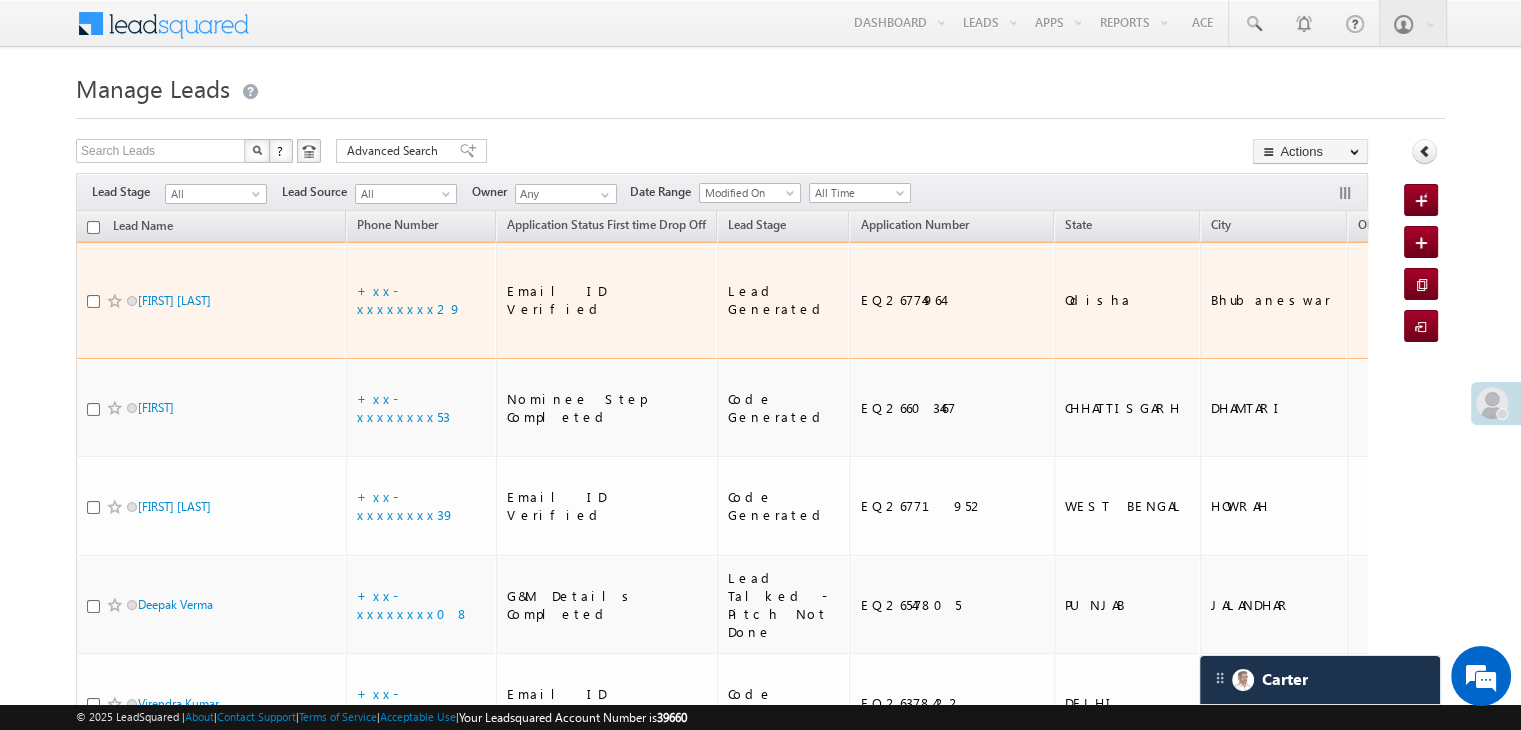 scroll, scrollTop: 0, scrollLeft: 0, axis: both 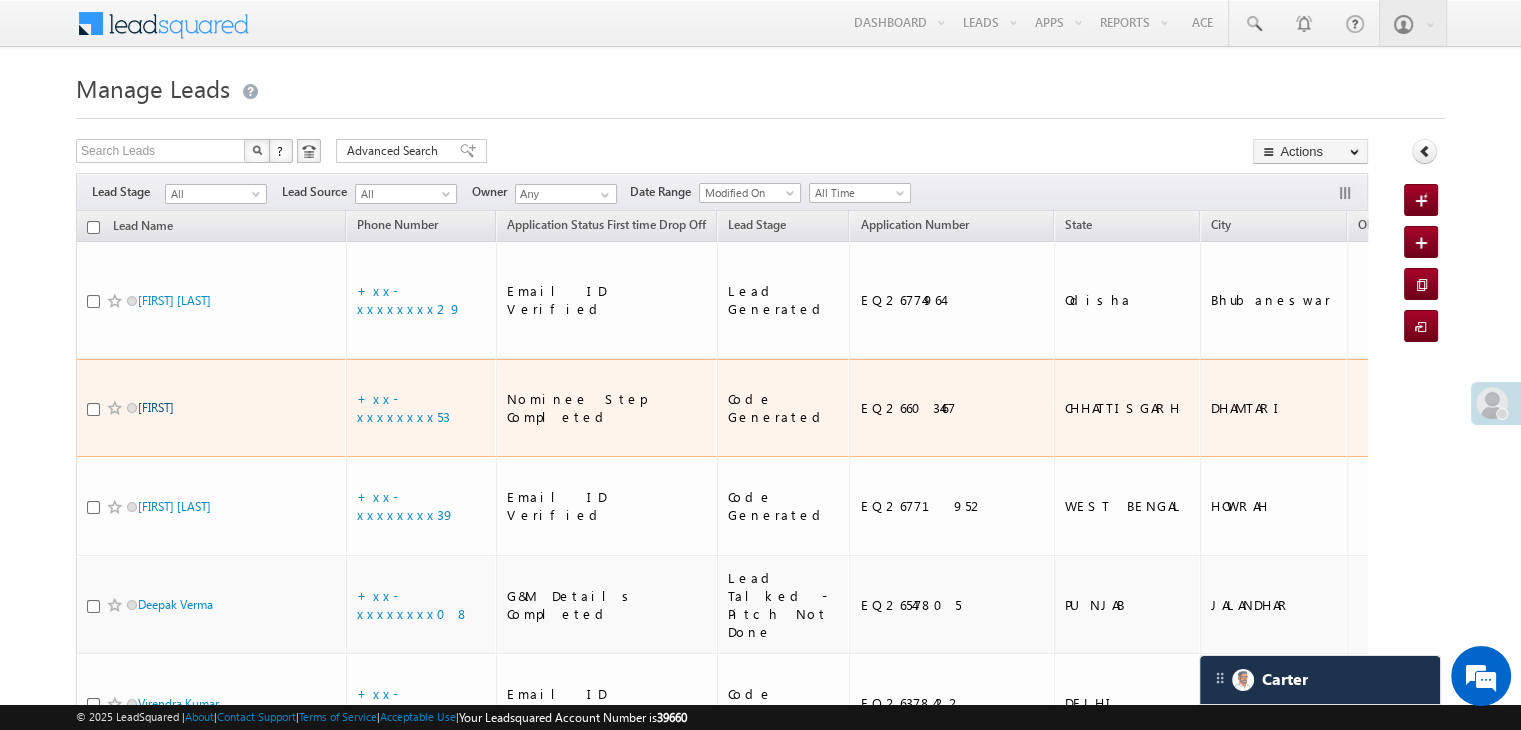 click on "[FIRST] [LAST]" at bounding box center [156, 407] 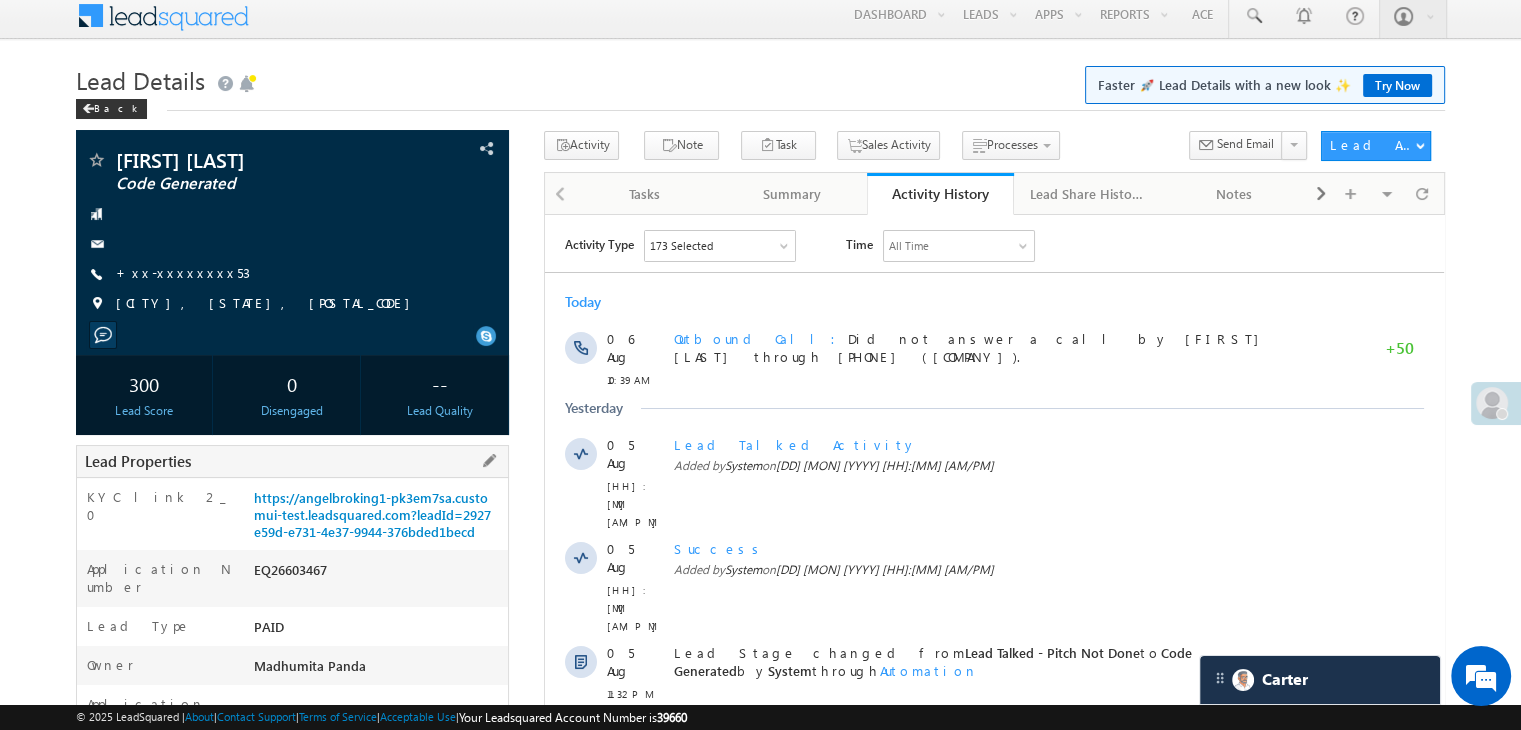 scroll, scrollTop: 0, scrollLeft: 0, axis: both 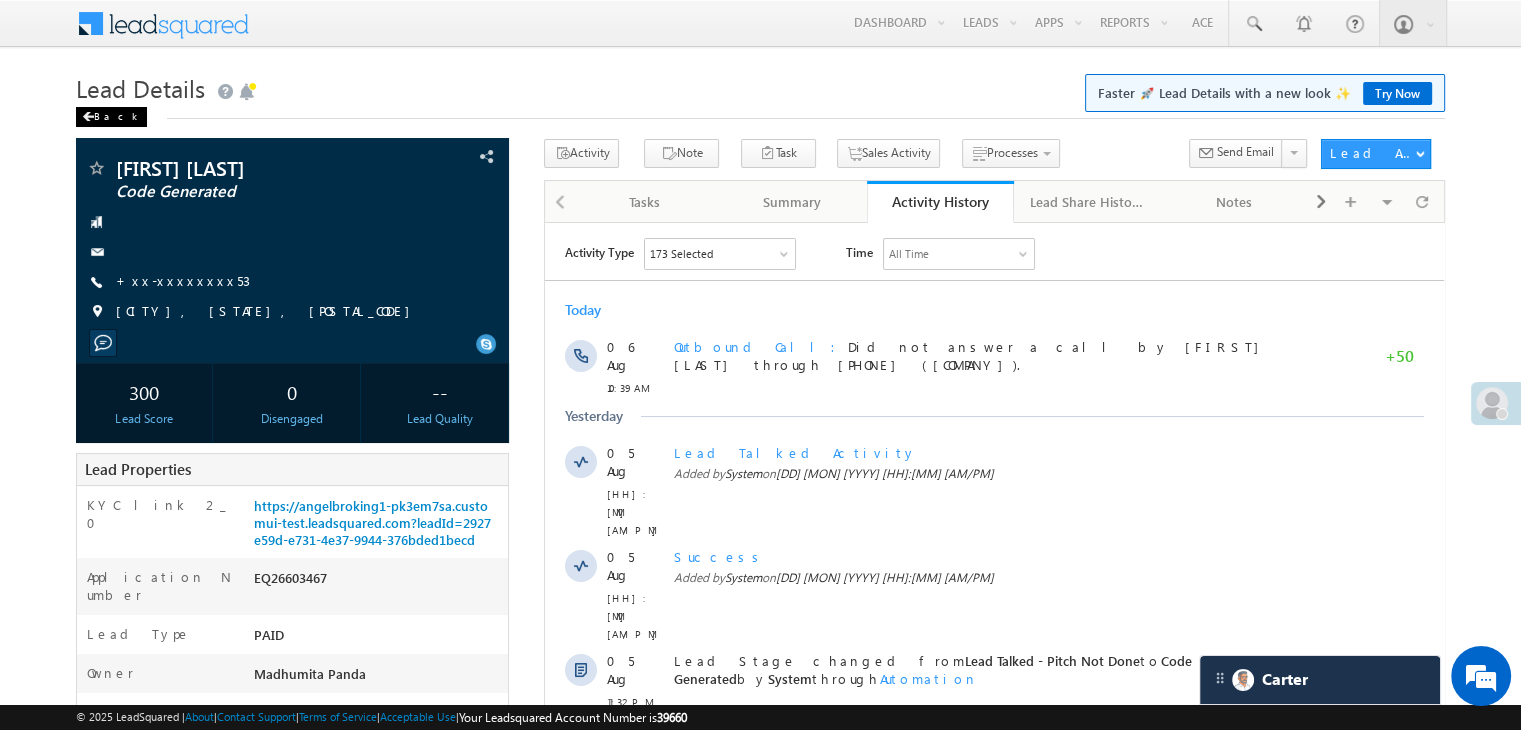 click at bounding box center [88, 117] 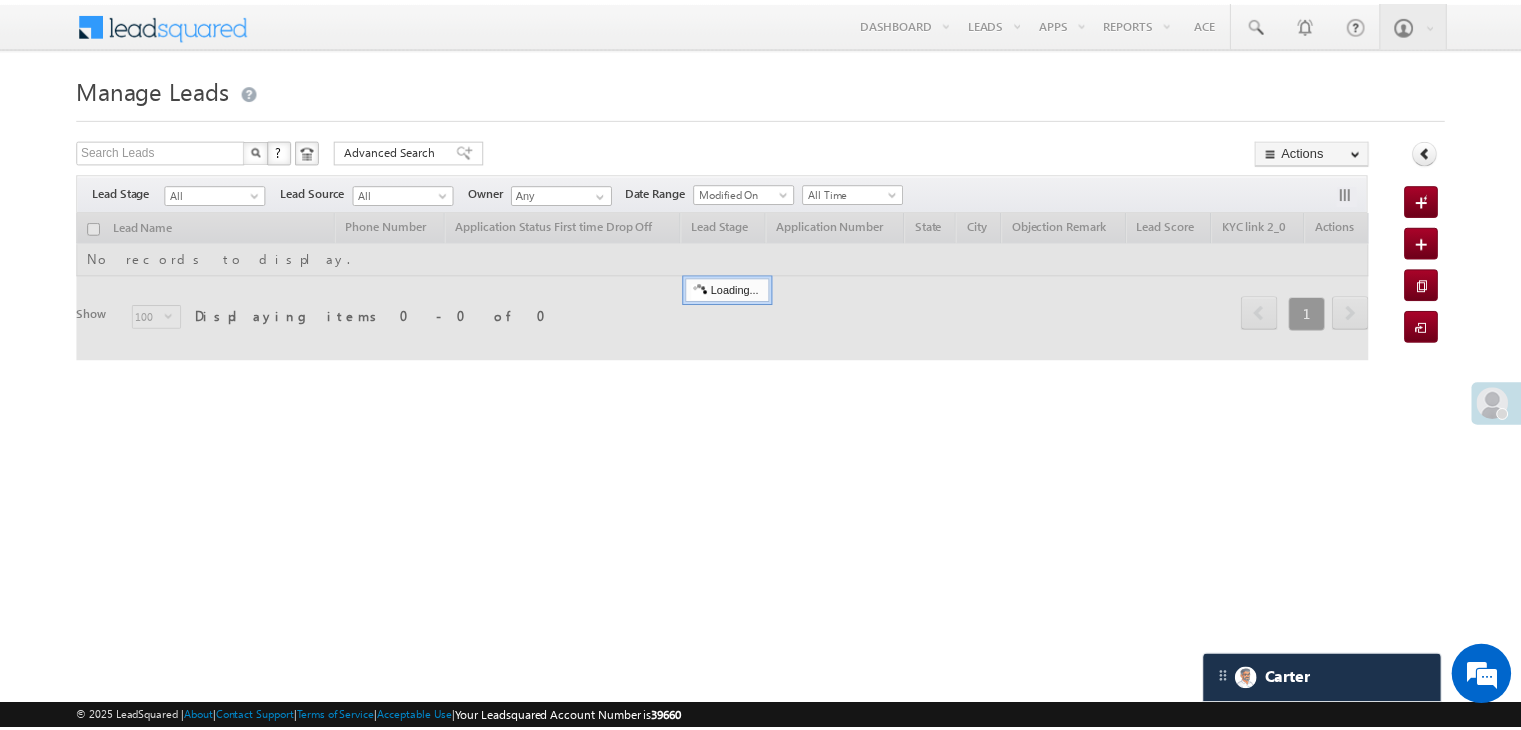 scroll, scrollTop: 0, scrollLeft: 0, axis: both 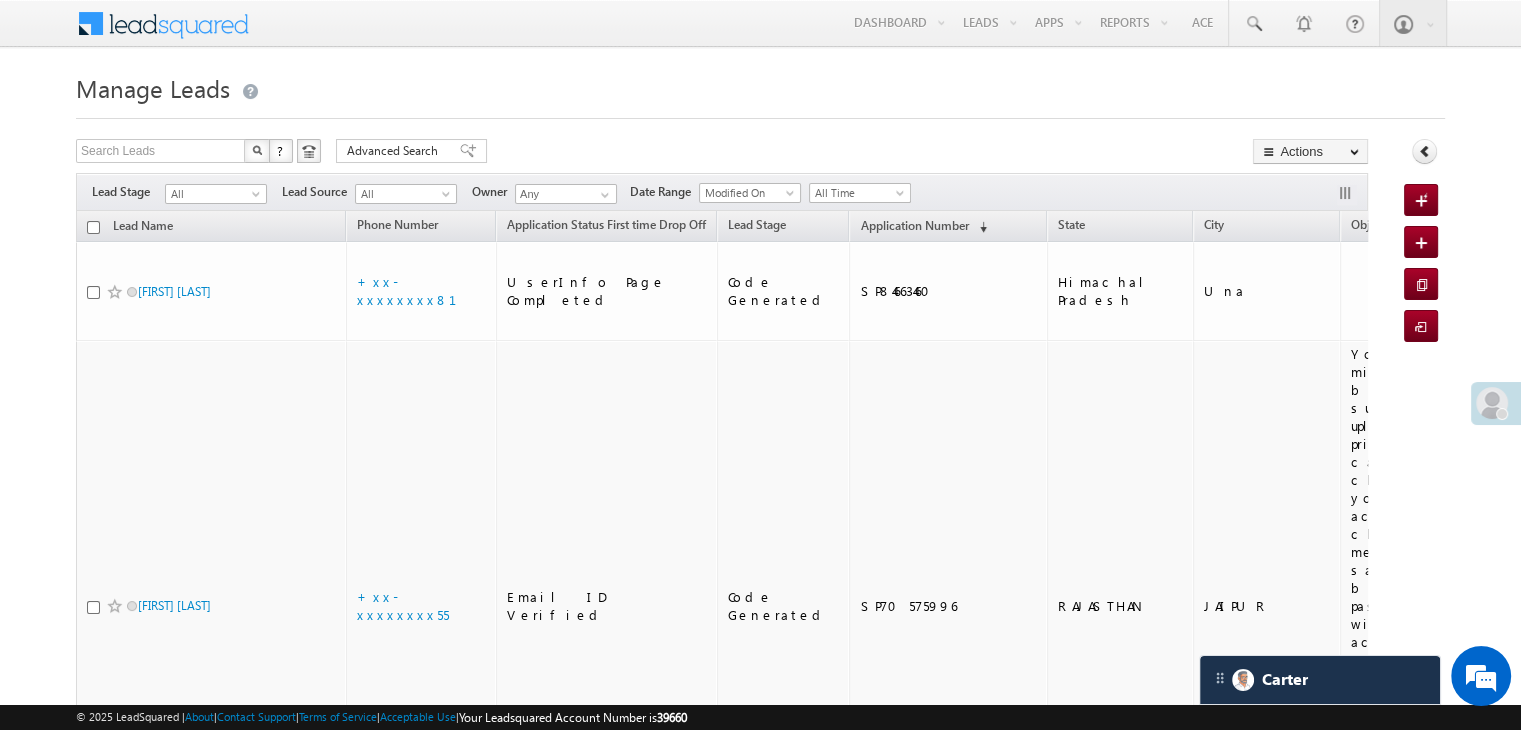 click on "Application Number
(sorted descending)" at bounding box center (948, 226) 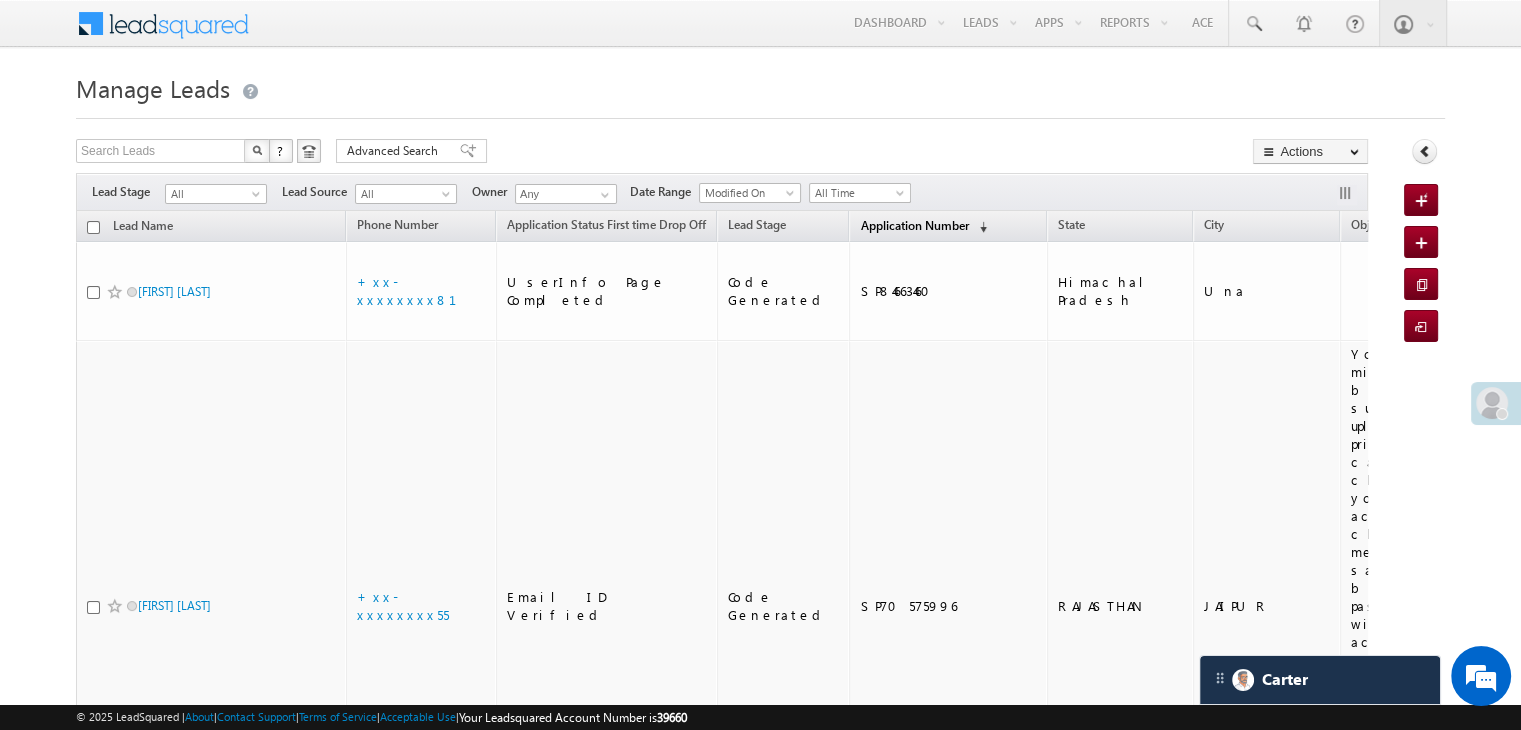 click on "Application Number" at bounding box center [914, 225] 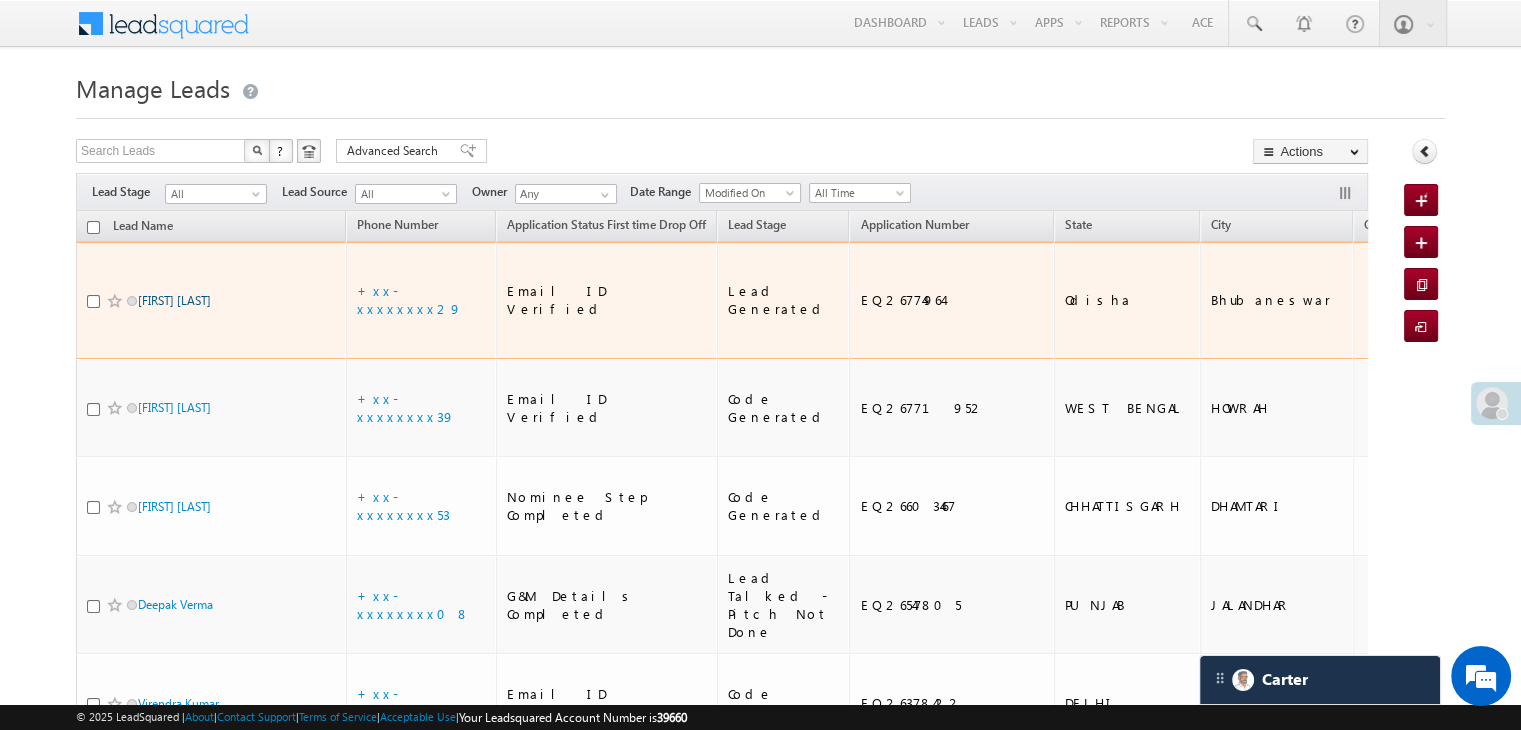 click on "[FIRST] [LAST]" at bounding box center (174, 300) 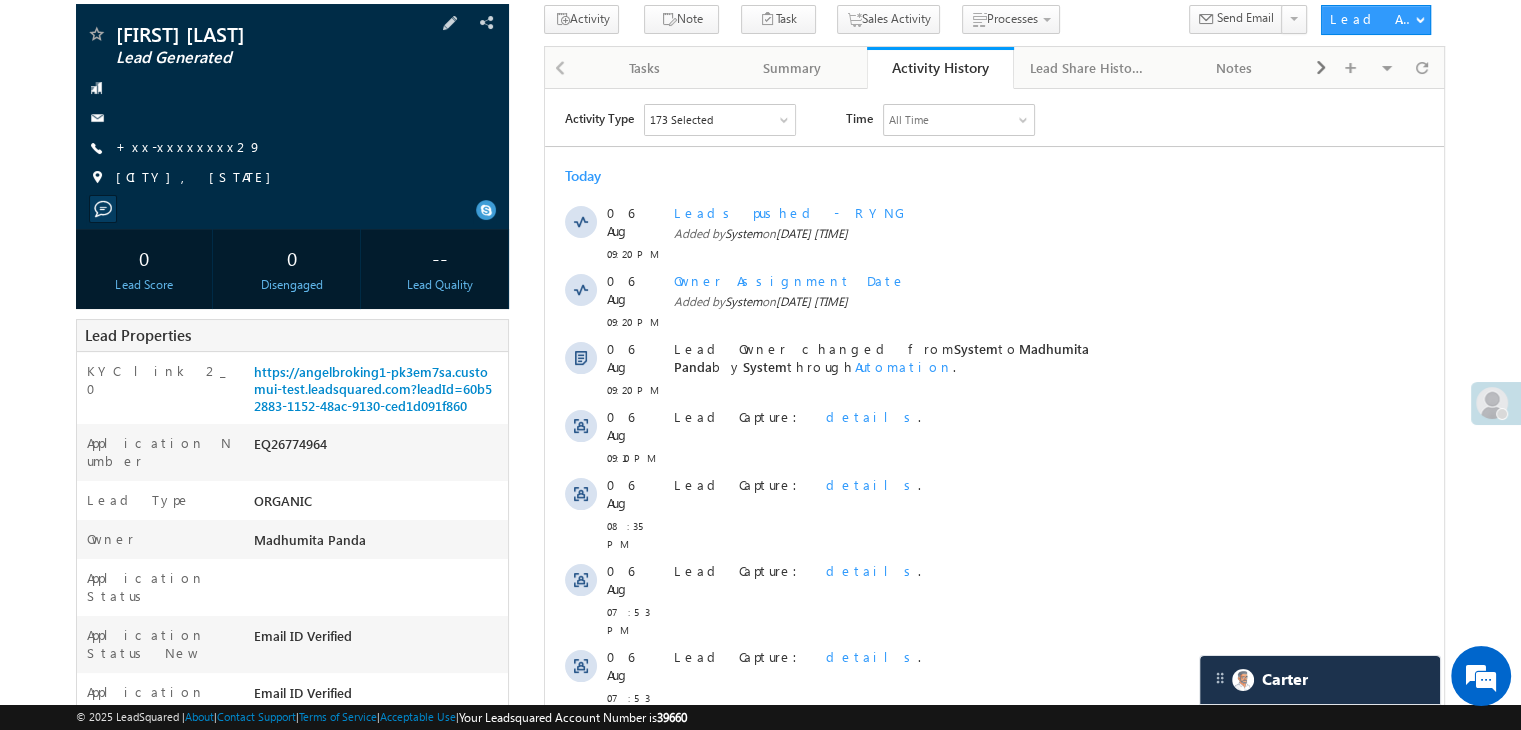 scroll, scrollTop: 100, scrollLeft: 0, axis: vertical 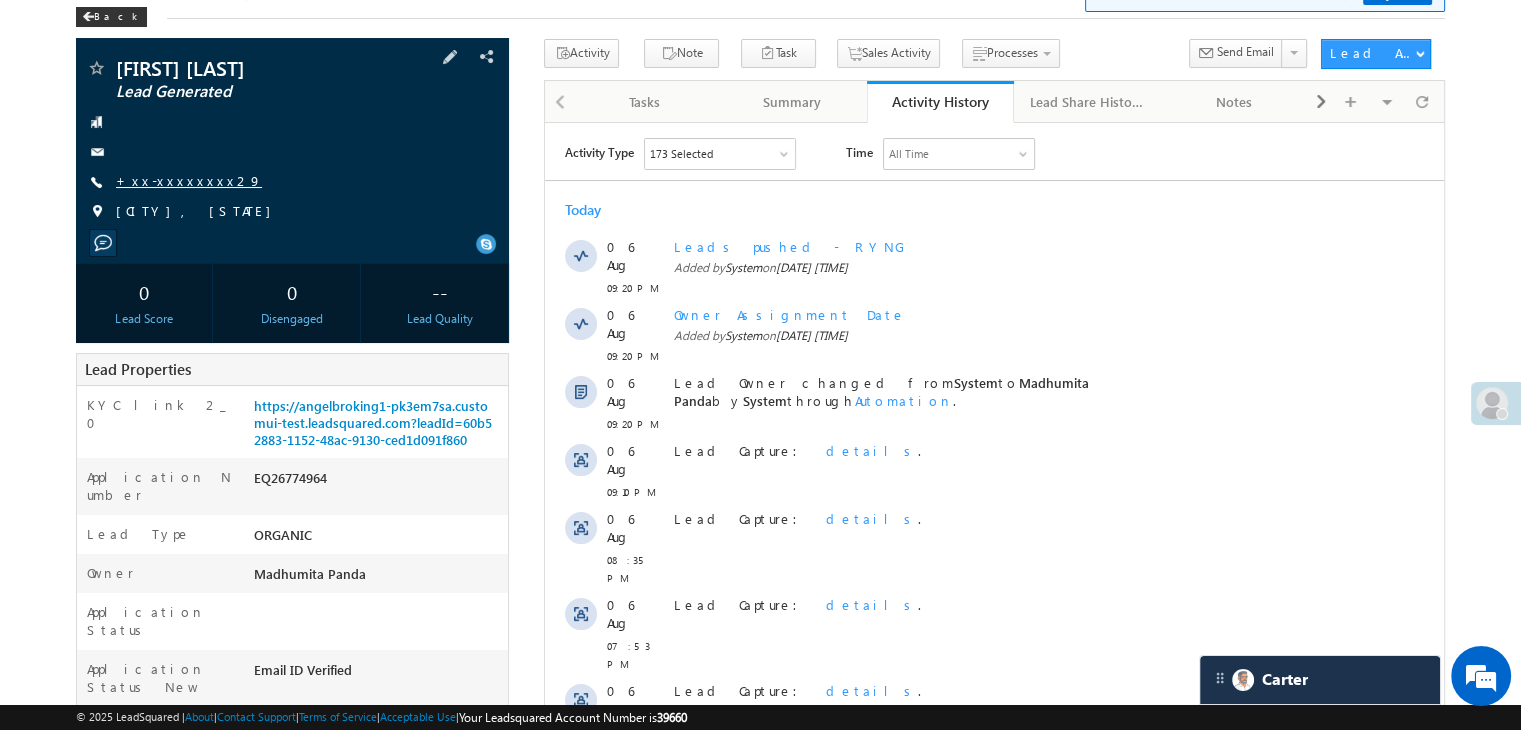 click on "+xx-xxxxxxxx29" at bounding box center [189, 180] 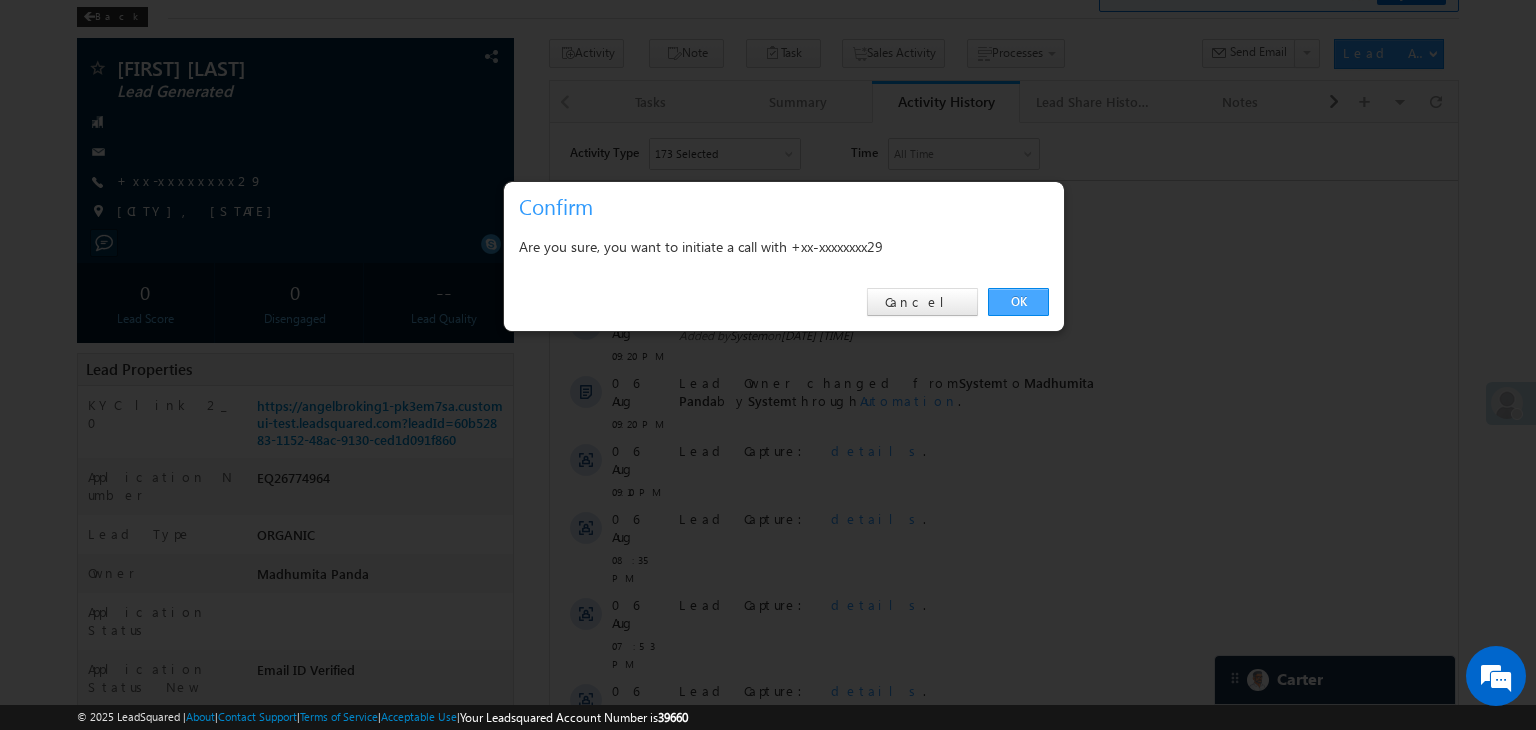 click on "OK" at bounding box center (1018, 302) 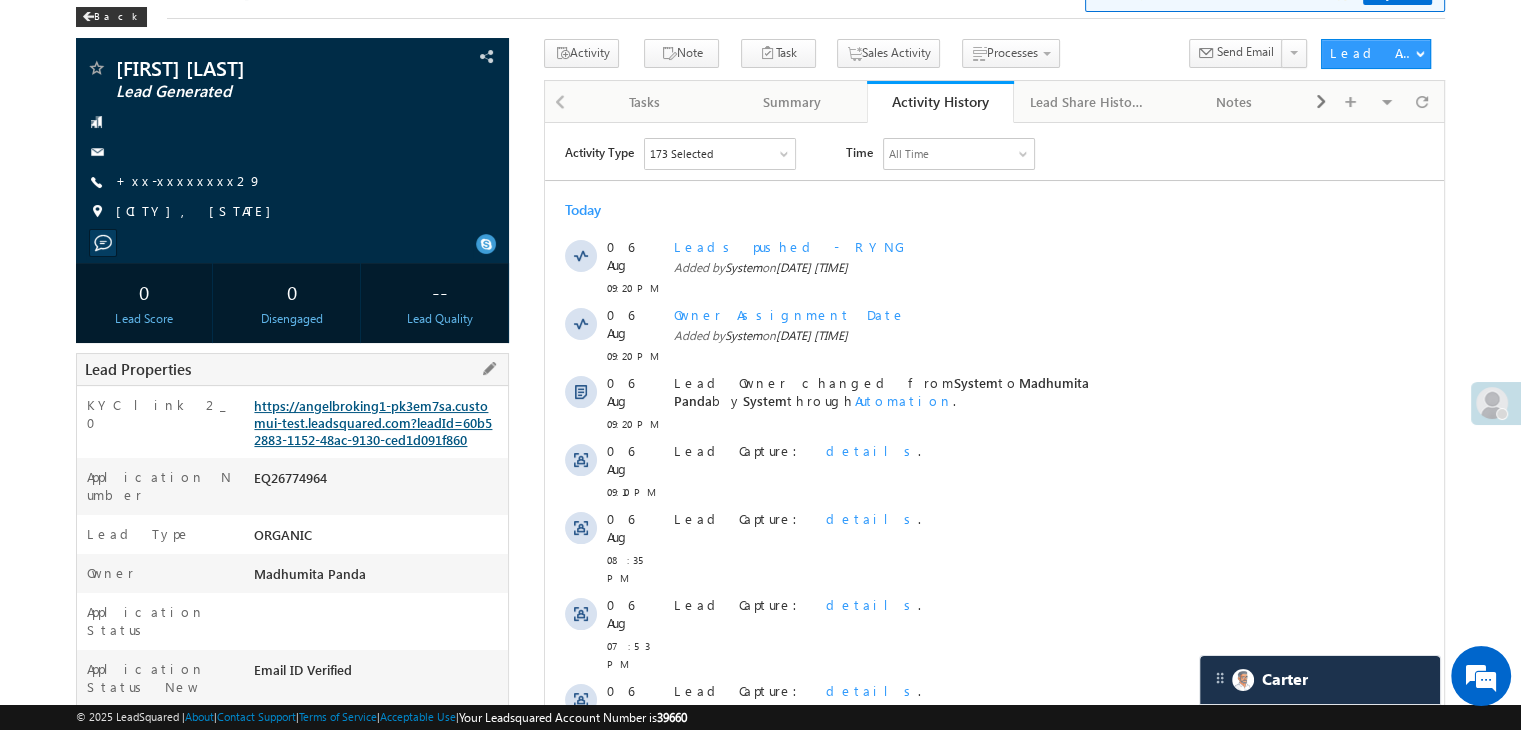 click on "https://angelbroking1-pk3em7sa.customui-test.leadsquared.com?leadId=60b52883-1152-48ac-9130-ced1d091f860" at bounding box center [373, 422] 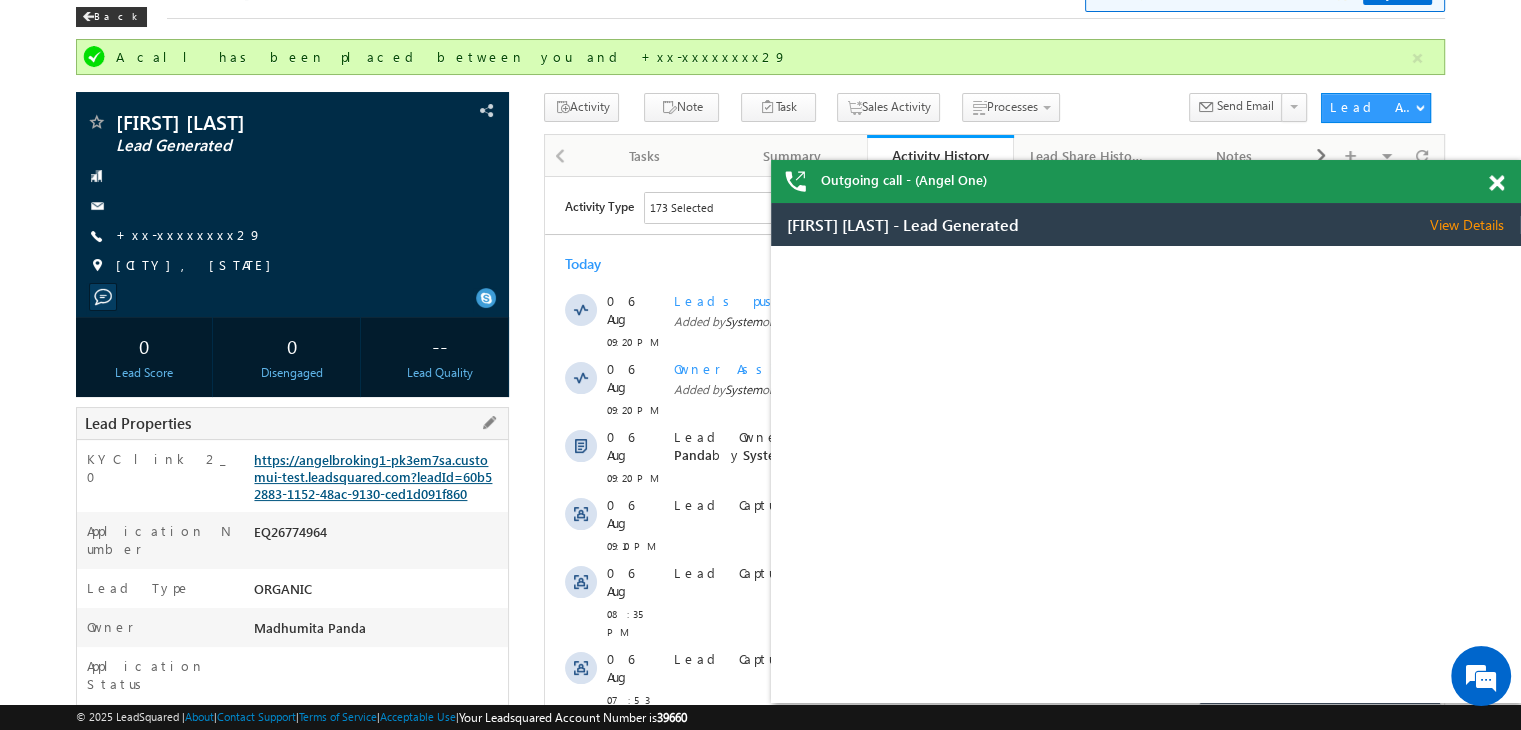 scroll, scrollTop: 0, scrollLeft: 0, axis: both 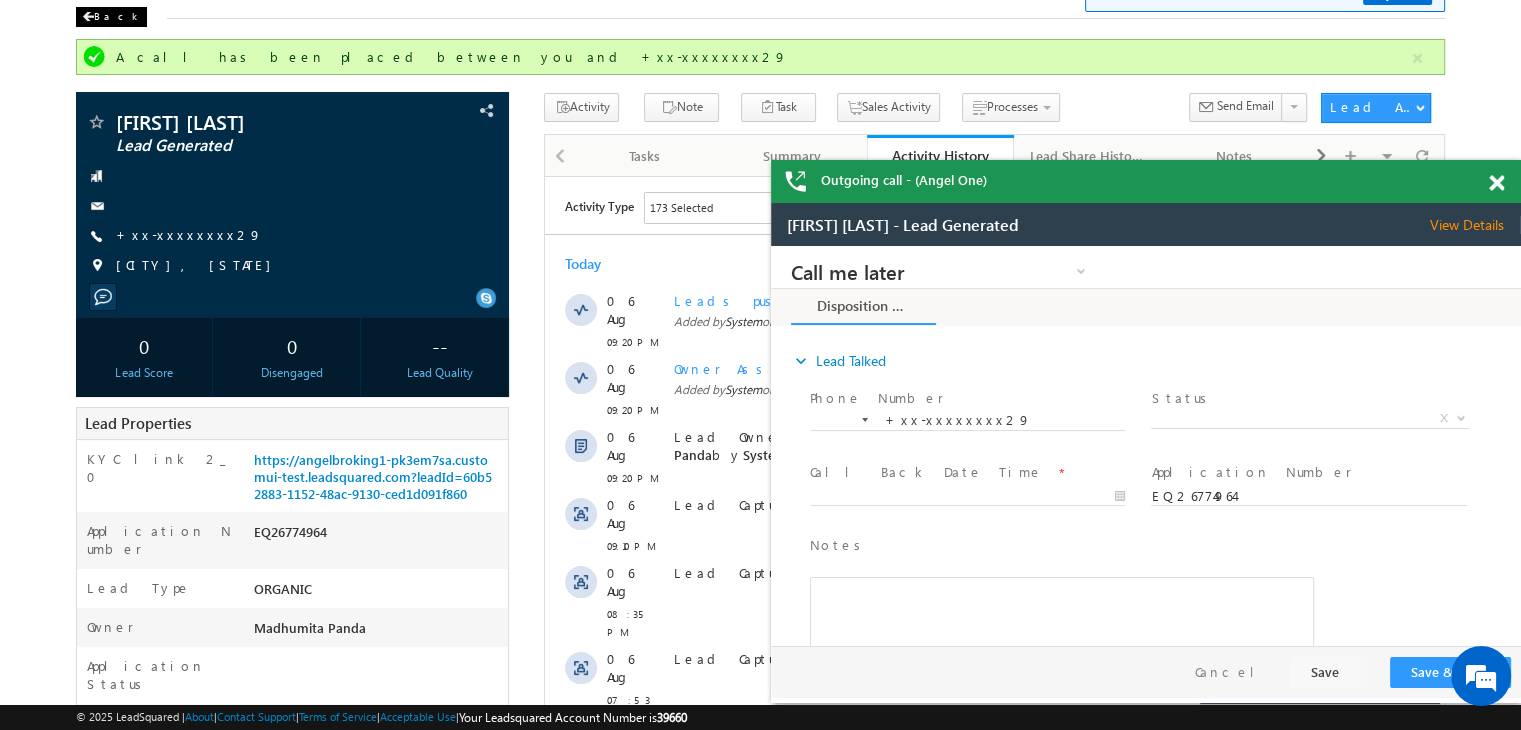 click at bounding box center (88, 17) 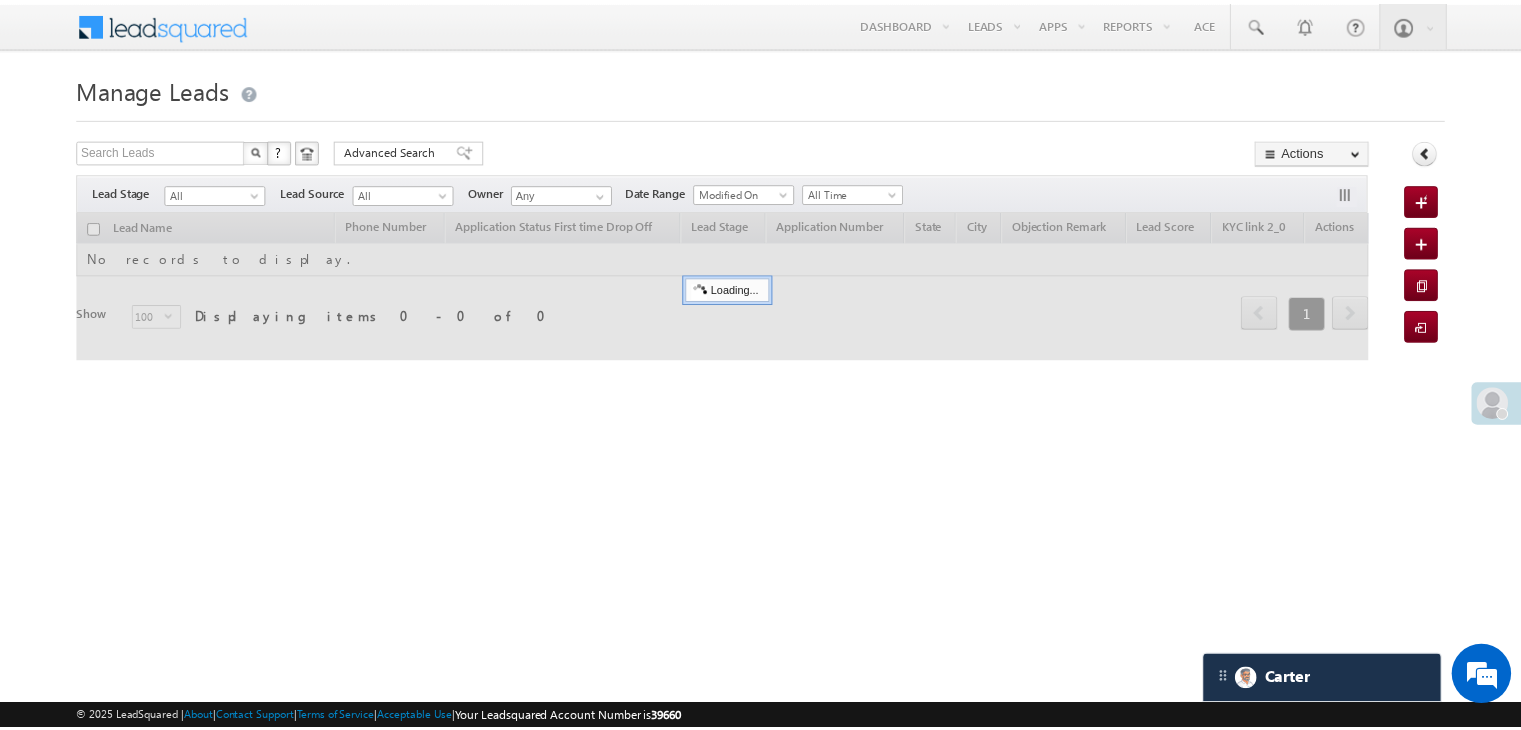 scroll, scrollTop: 0, scrollLeft: 0, axis: both 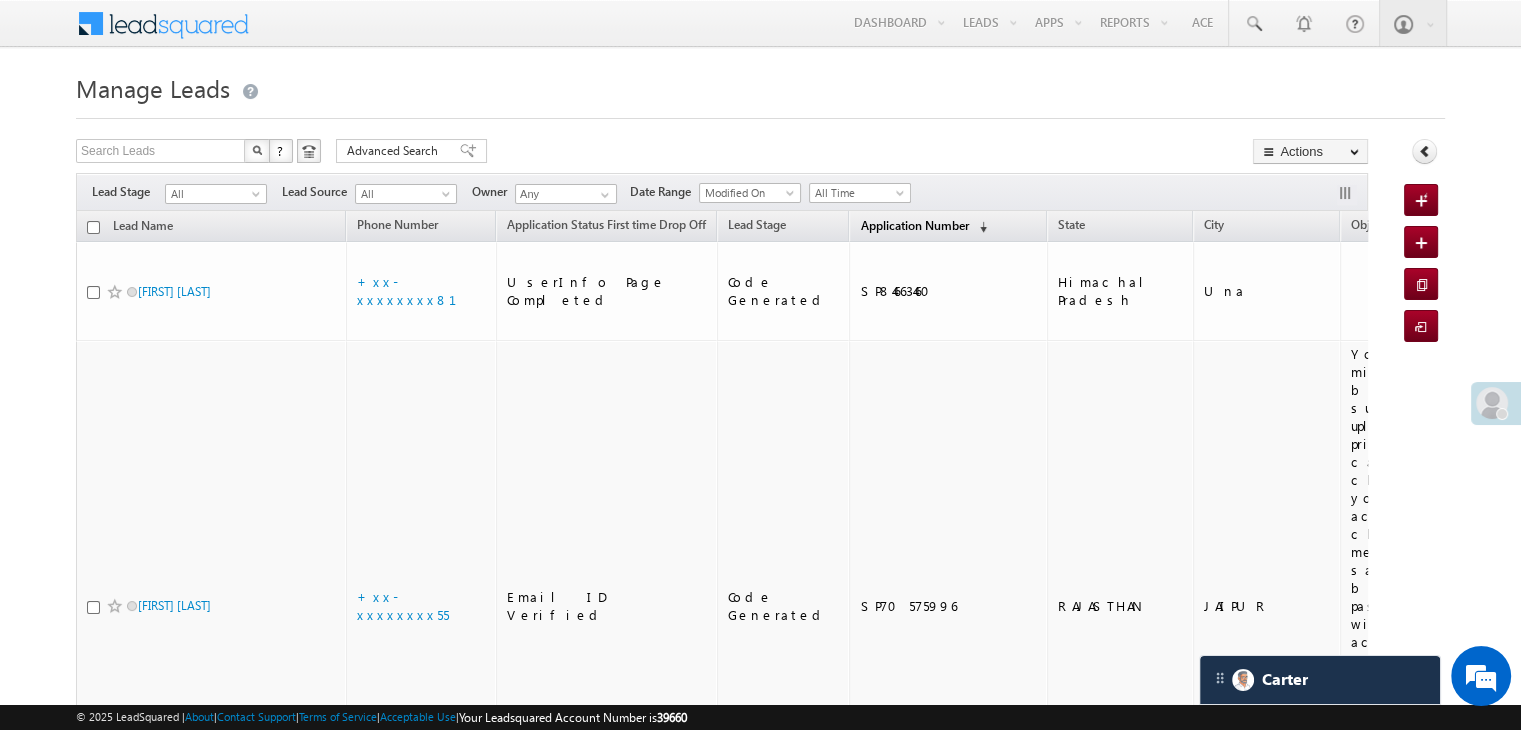 click on "Application Number" at bounding box center (914, 225) 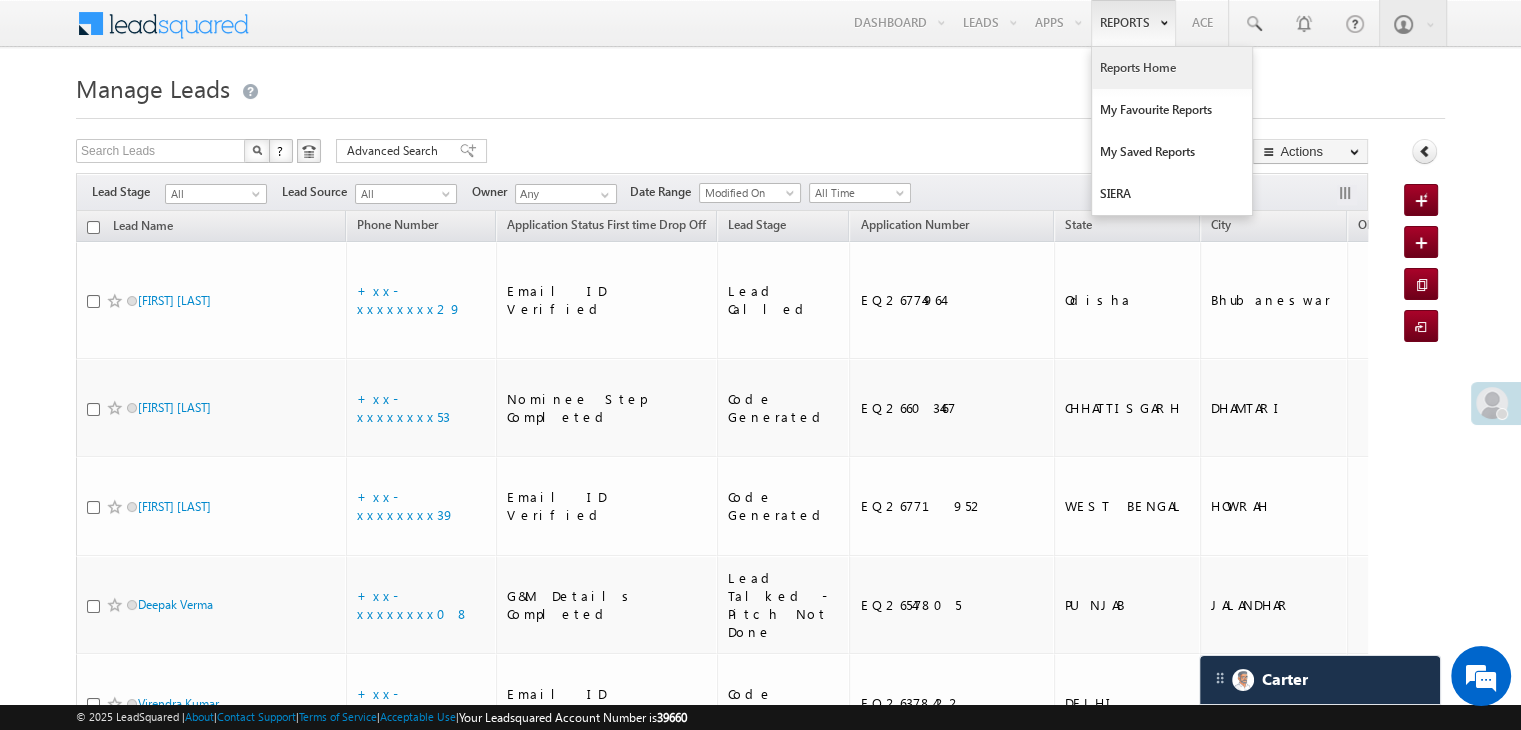 click on "Reports Home" at bounding box center (1172, 68) 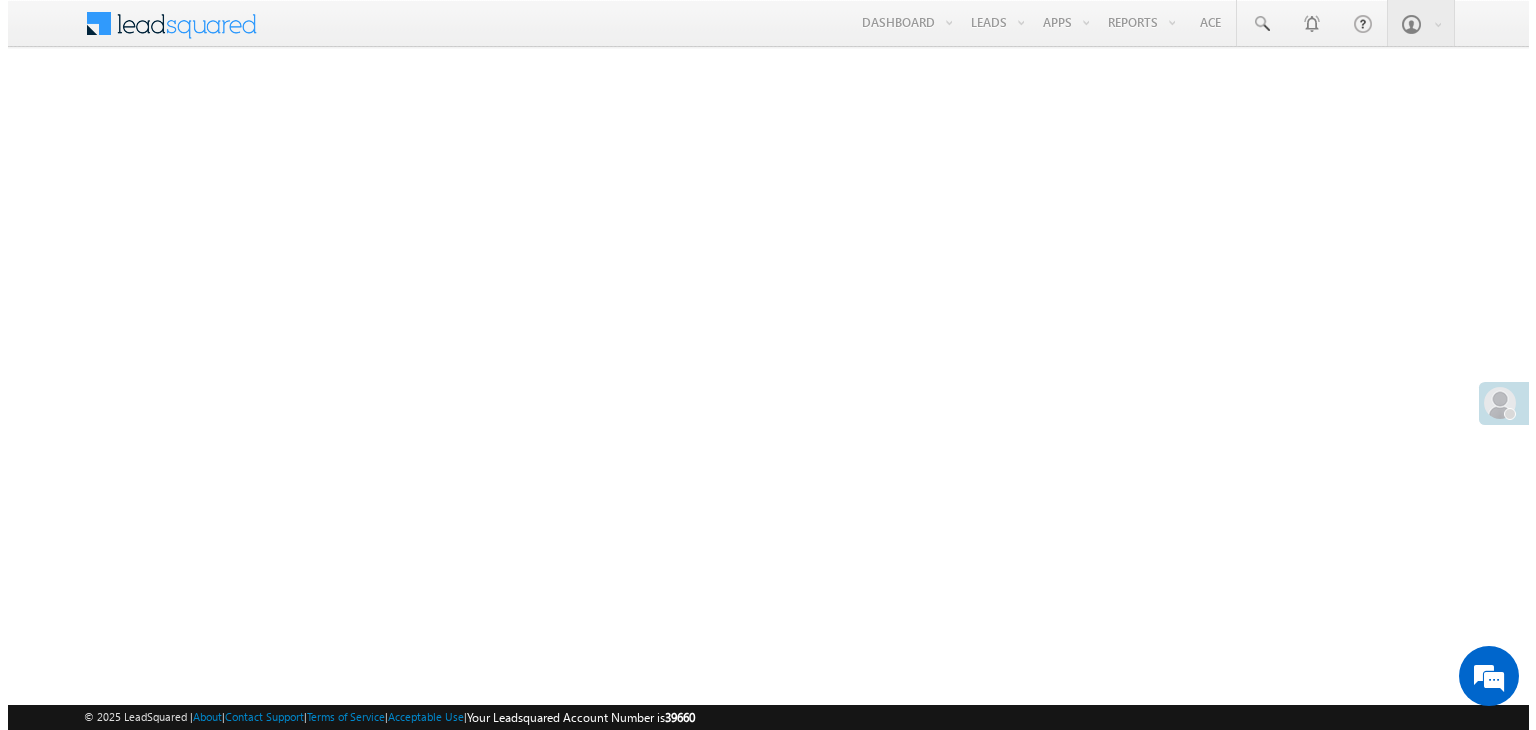 scroll, scrollTop: 0, scrollLeft: 0, axis: both 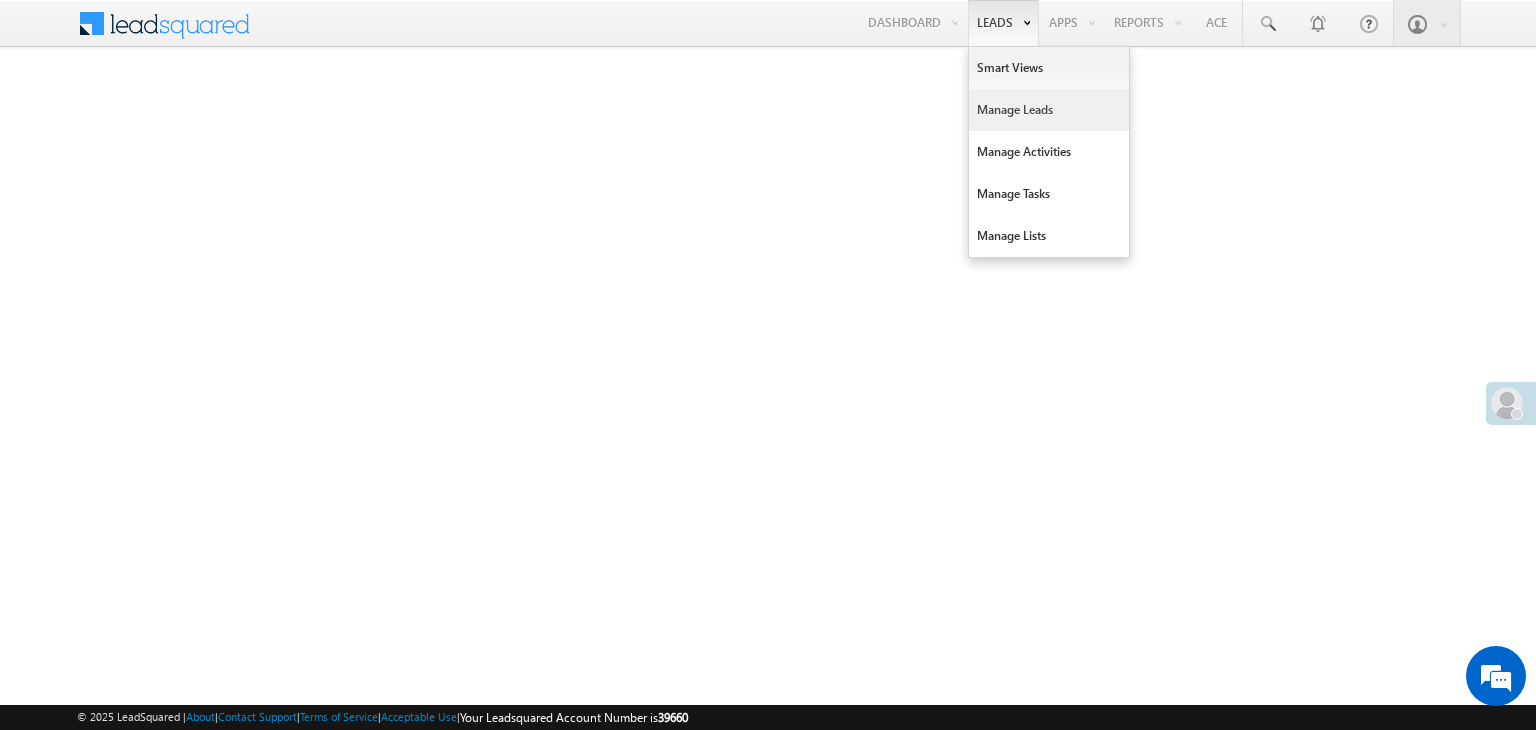 click on "Manage Leads" at bounding box center (1049, 110) 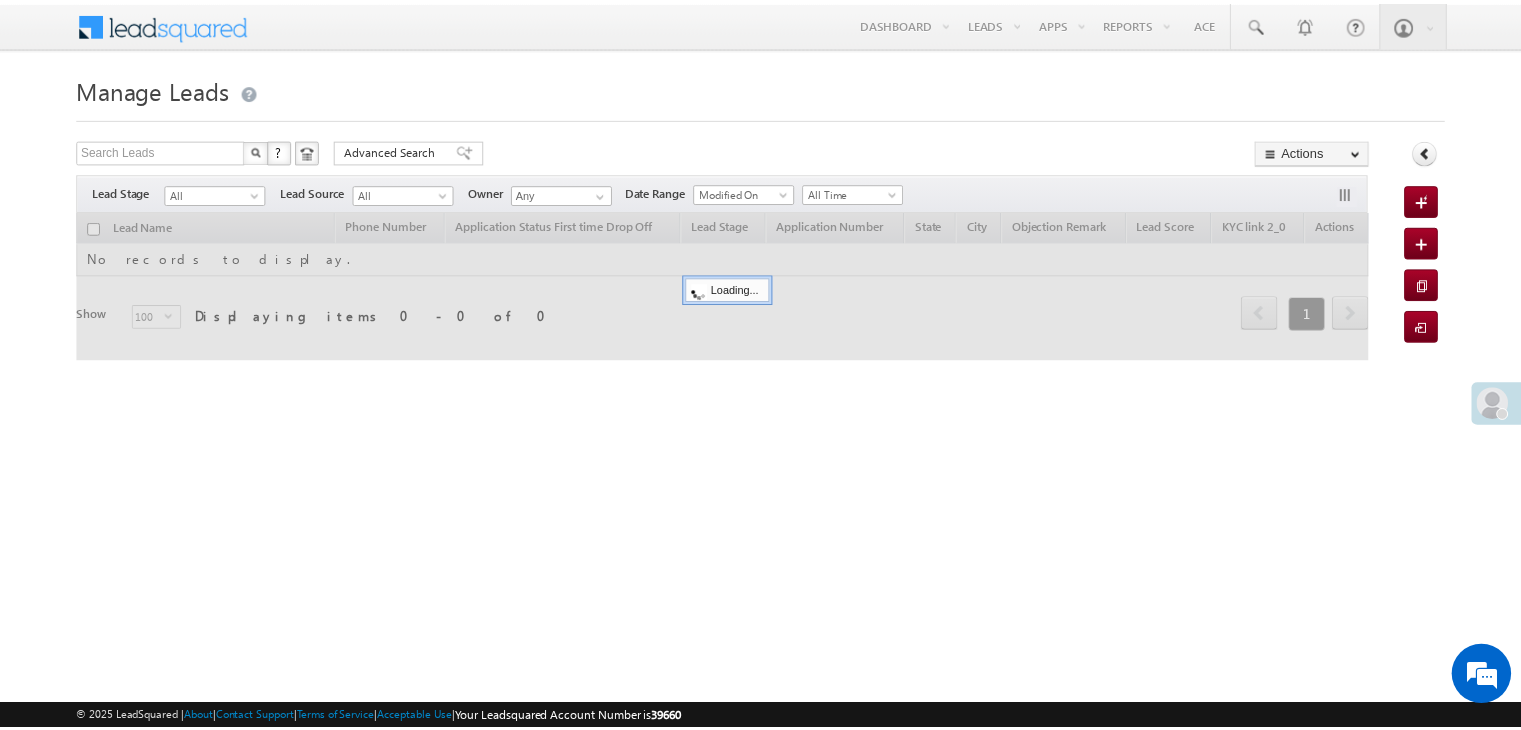 scroll, scrollTop: 0, scrollLeft: 0, axis: both 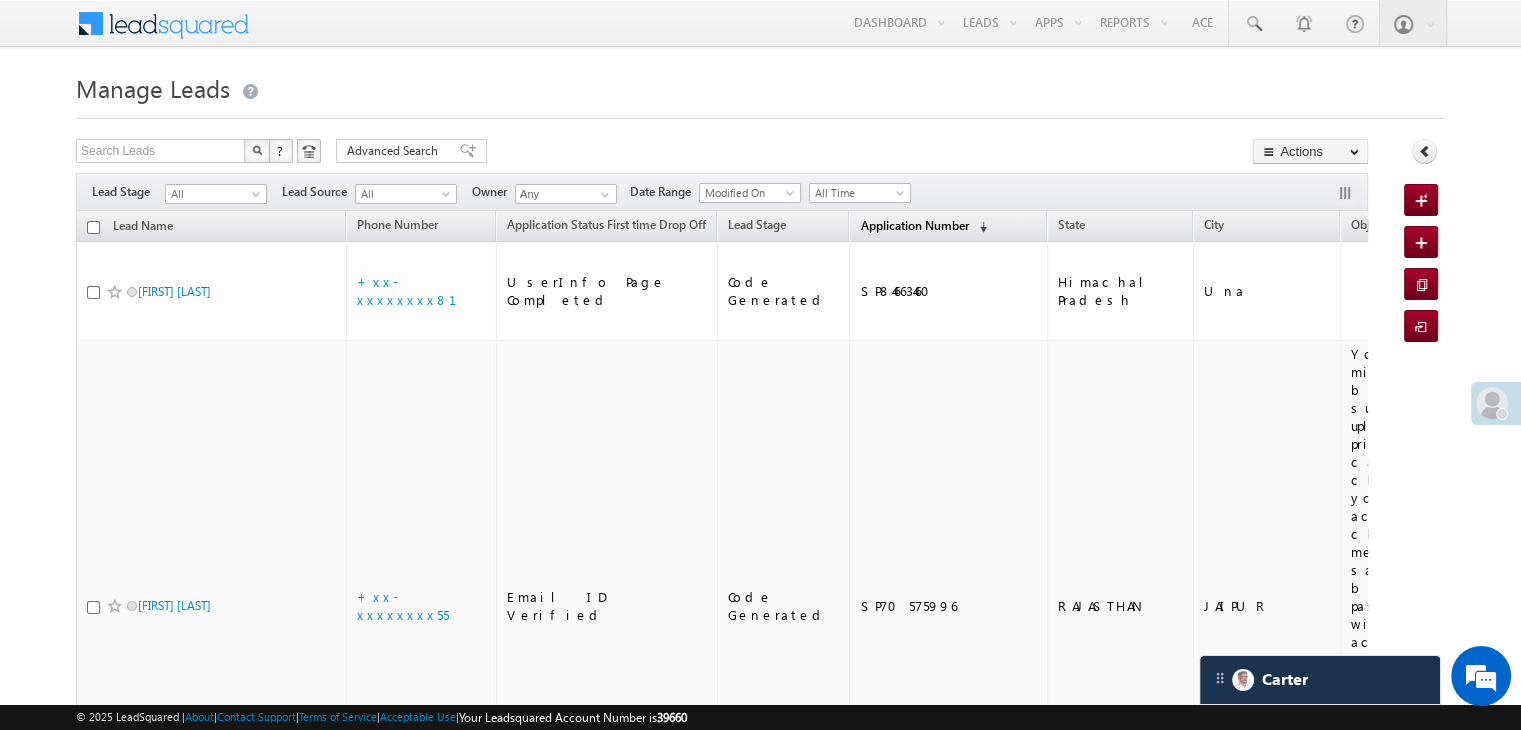 click on "Application Number" at bounding box center (914, 225) 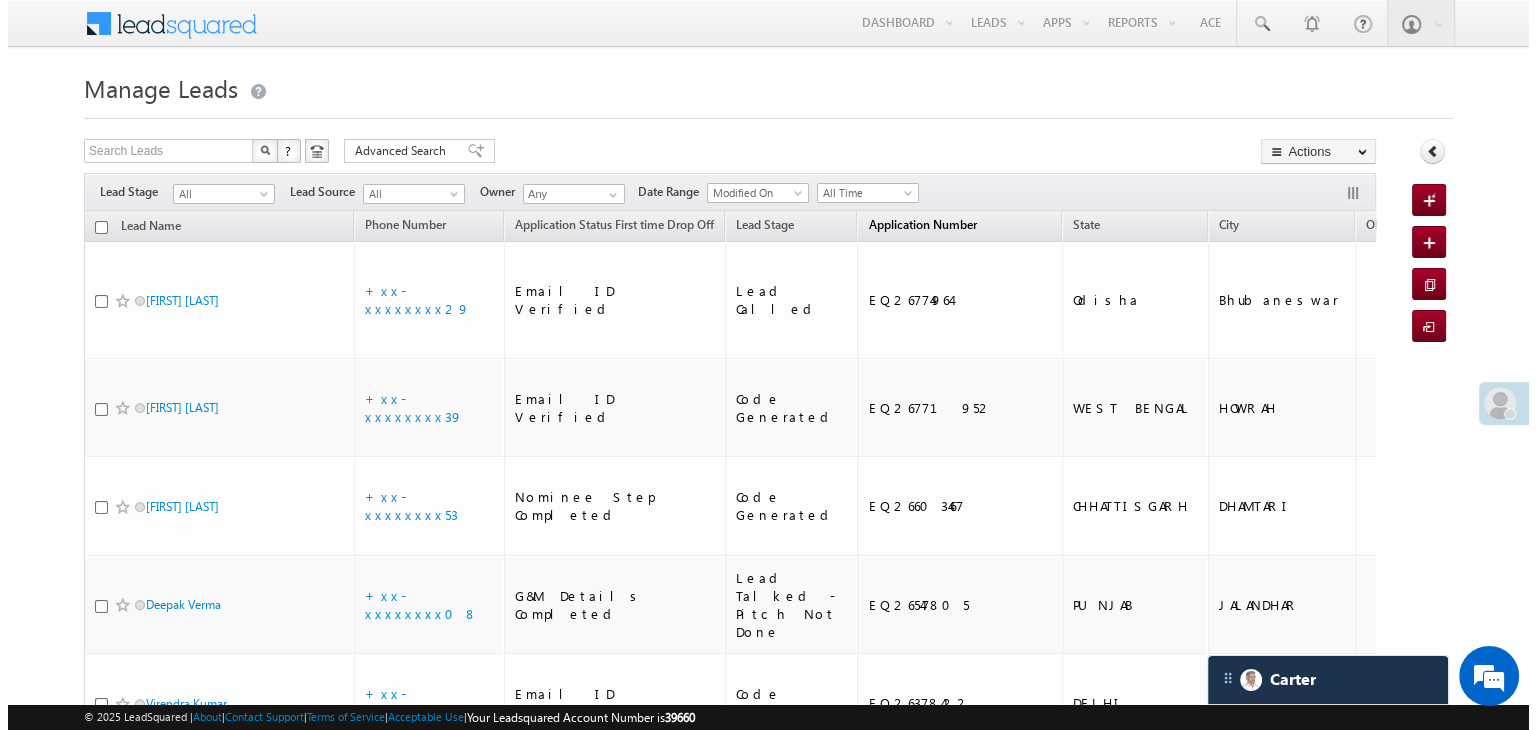 scroll, scrollTop: 0, scrollLeft: 0, axis: both 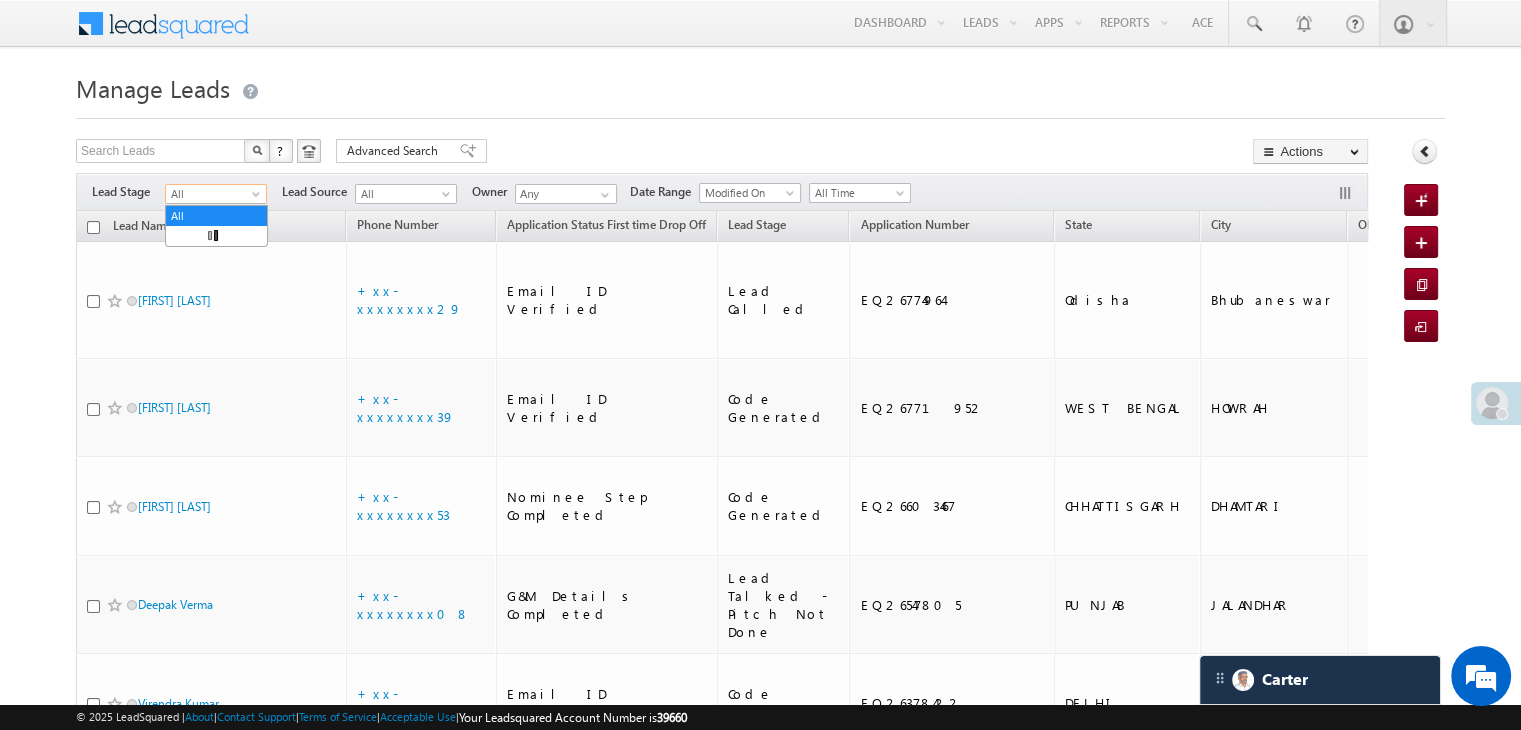 click on "All" at bounding box center [213, 194] 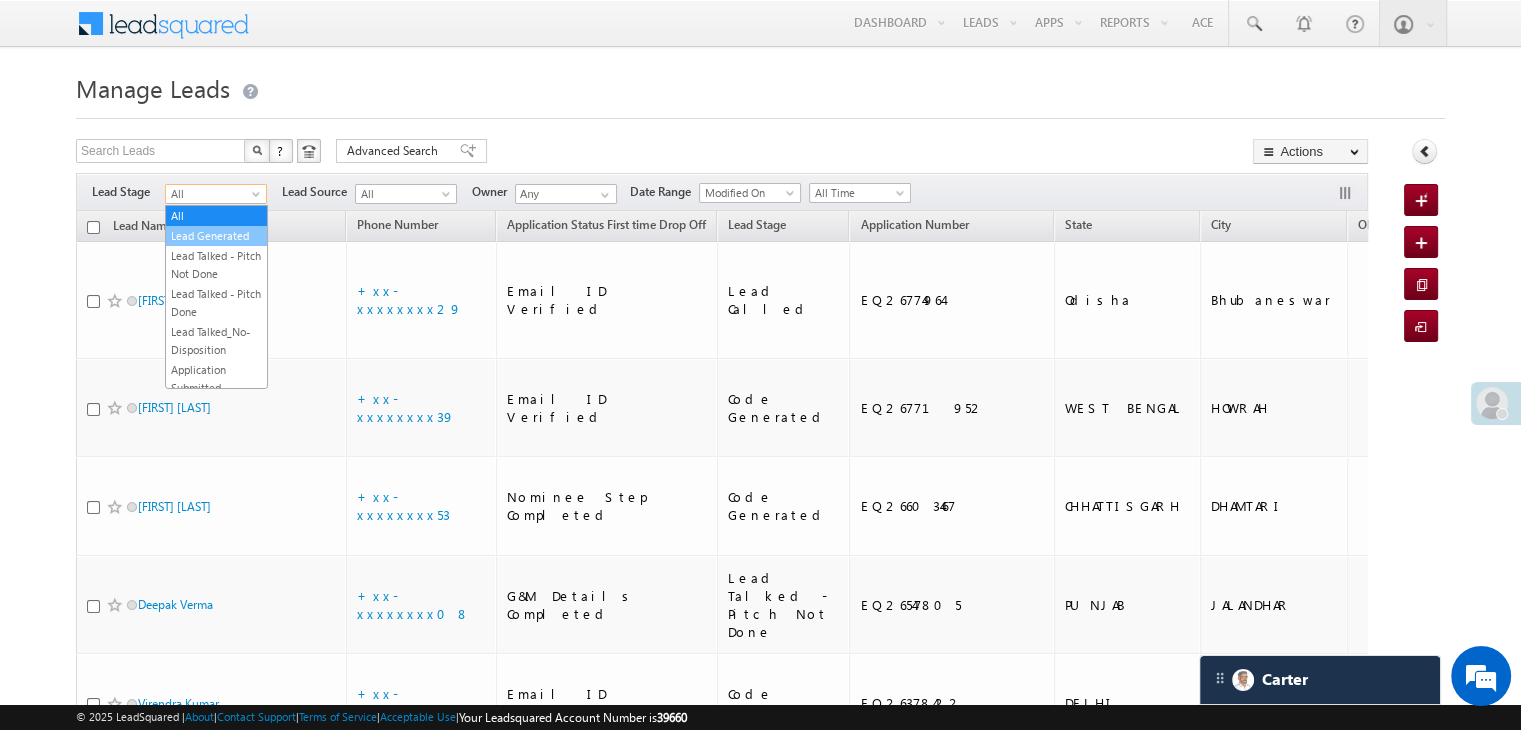 click on "Lead Generated" at bounding box center (216, 236) 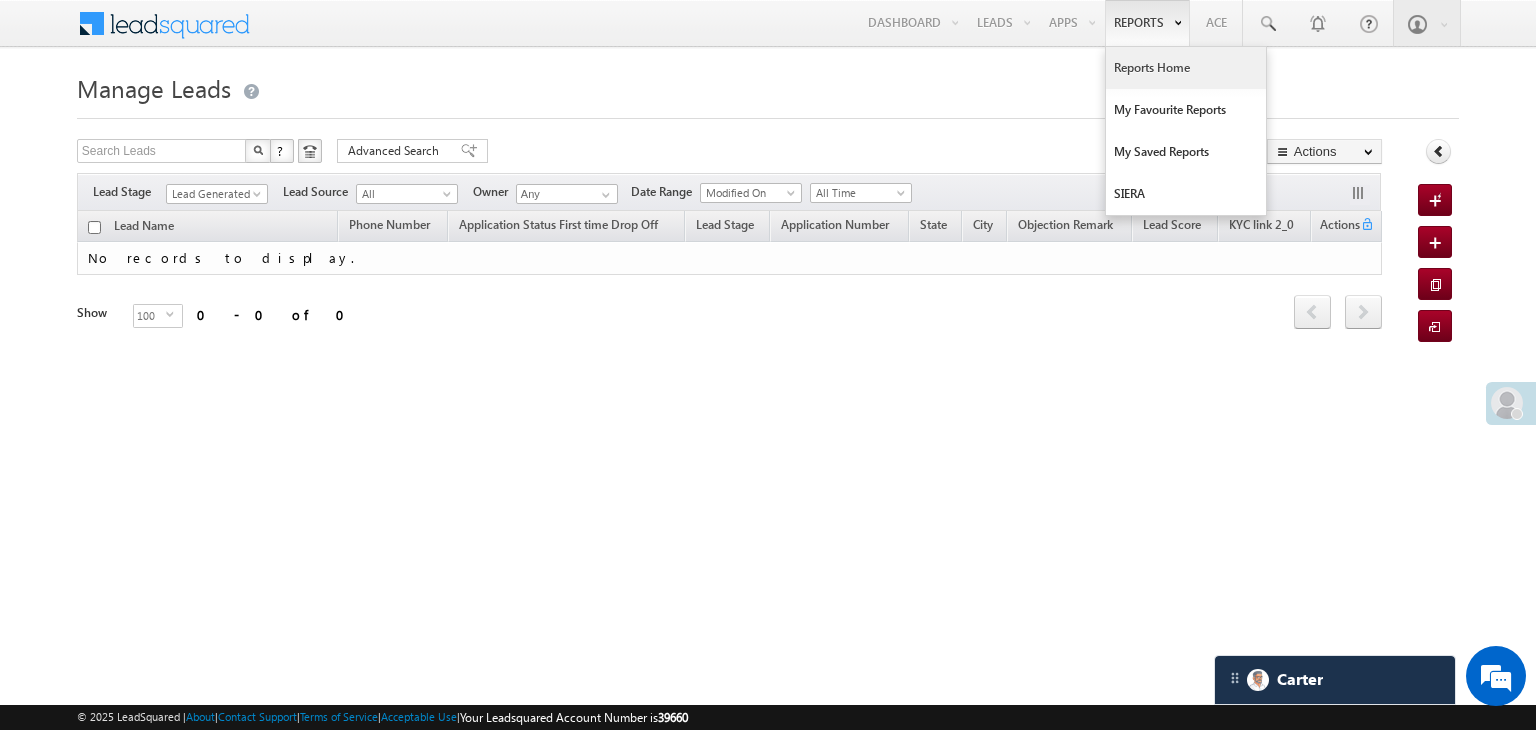 click on "Reports Home" at bounding box center [1186, 68] 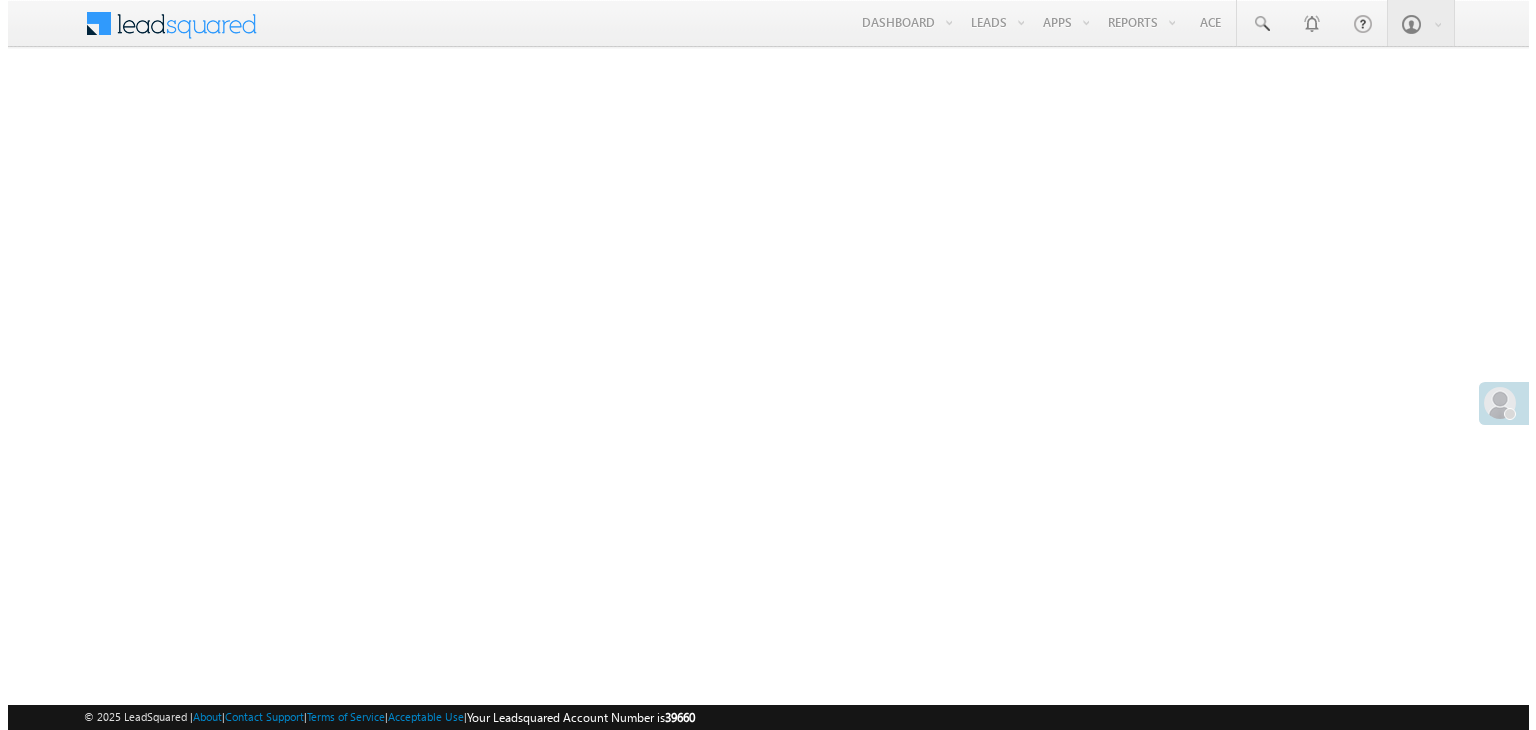 scroll, scrollTop: 0, scrollLeft: 0, axis: both 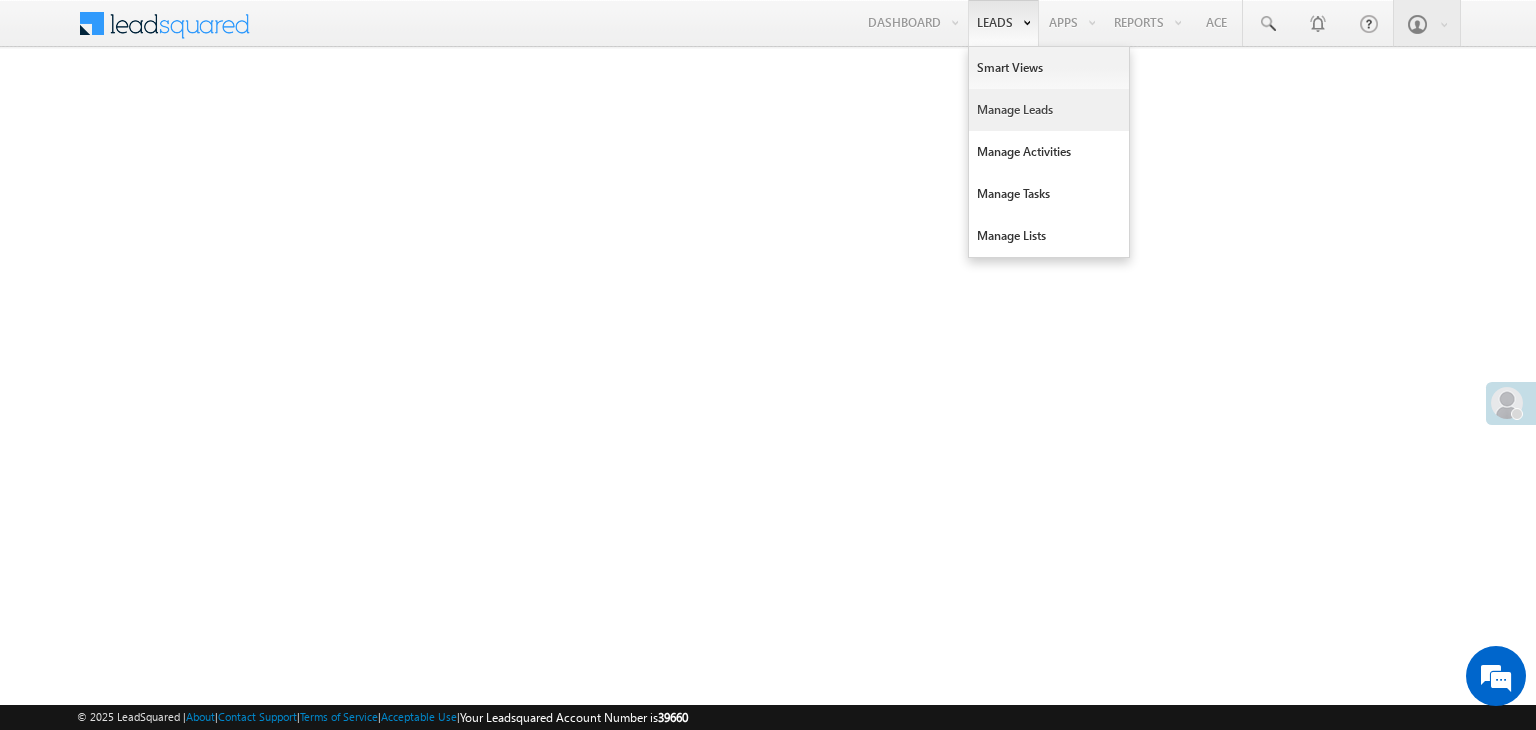 click on "Manage Leads" at bounding box center (1049, 110) 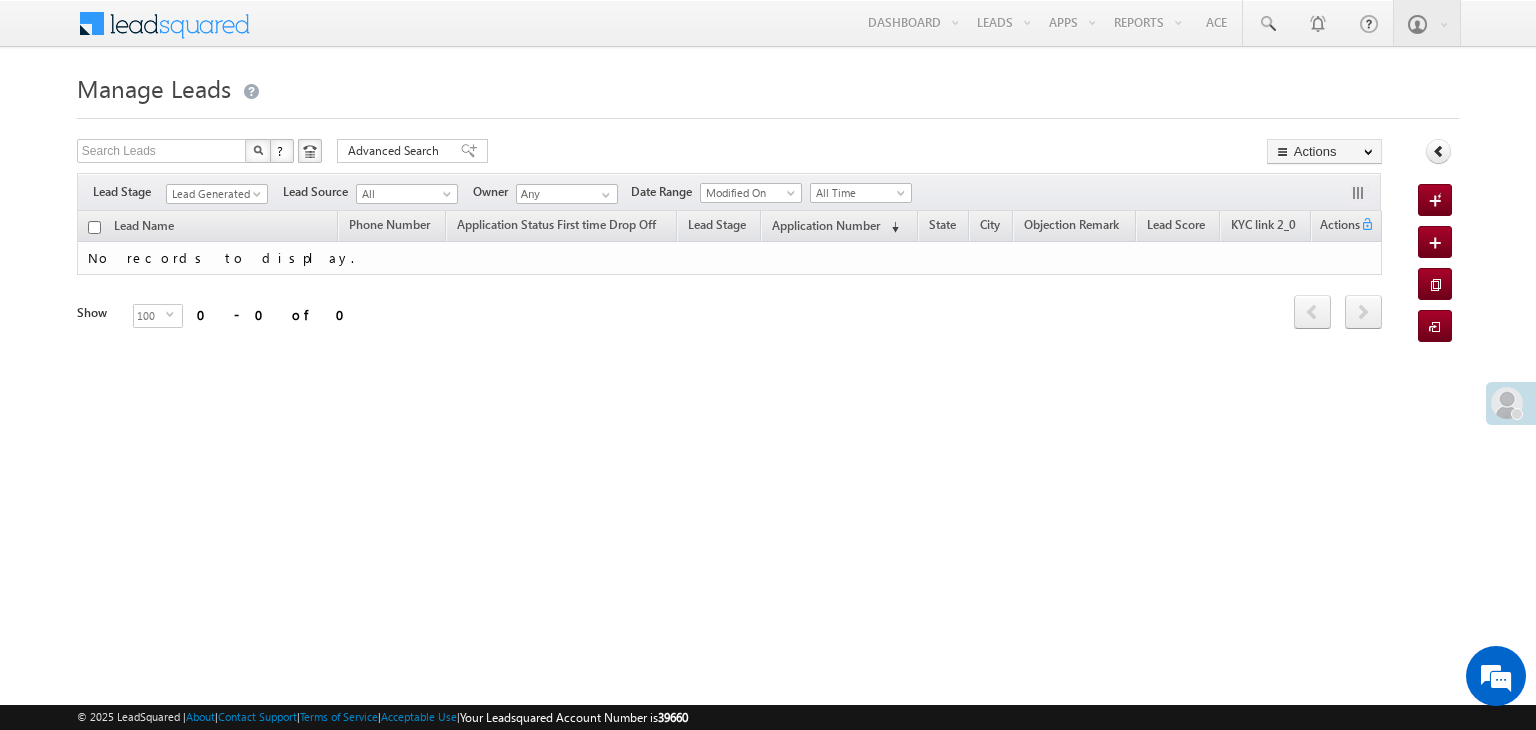 scroll, scrollTop: 0, scrollLeft: 0, axis: both 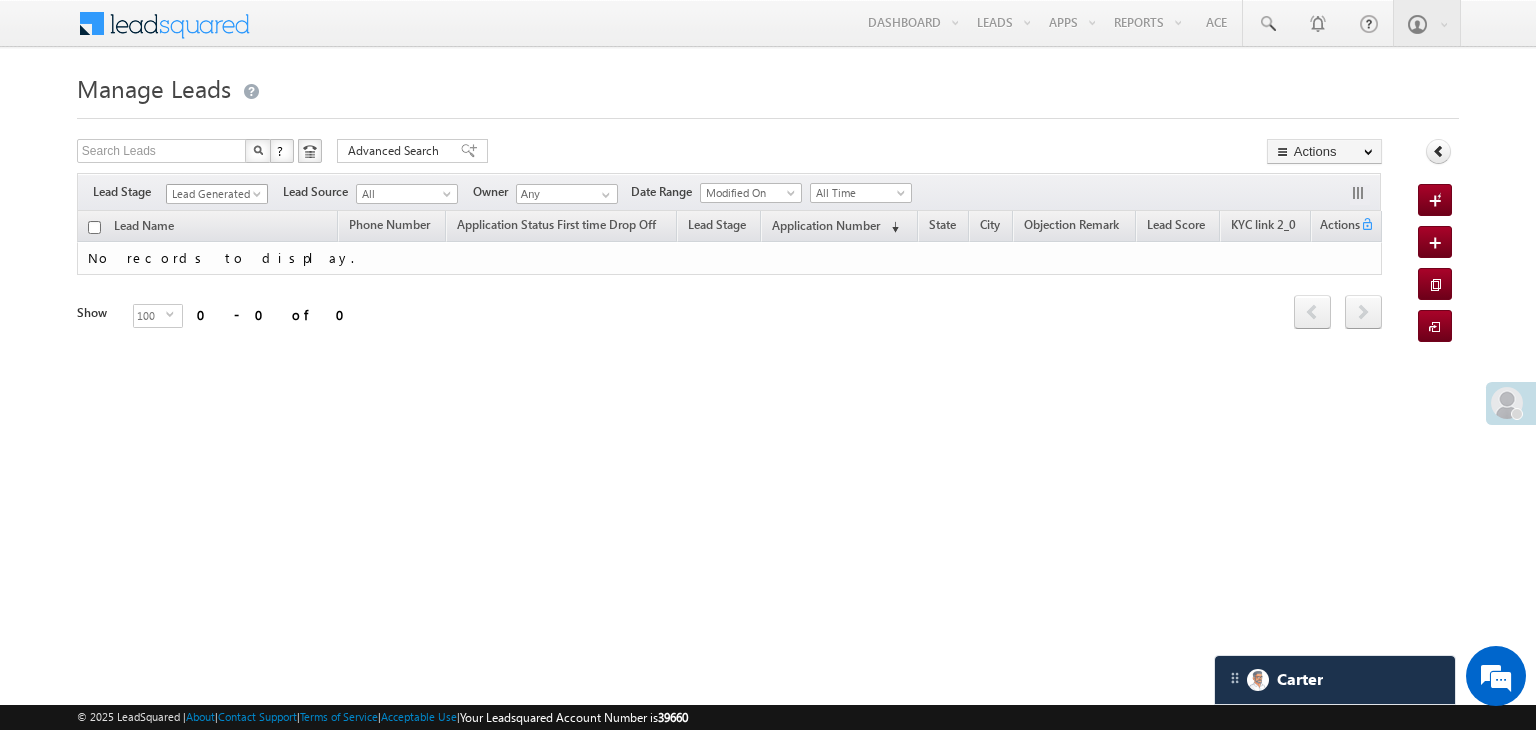 click on "Lead Generated" at bounding box center (214, 194) 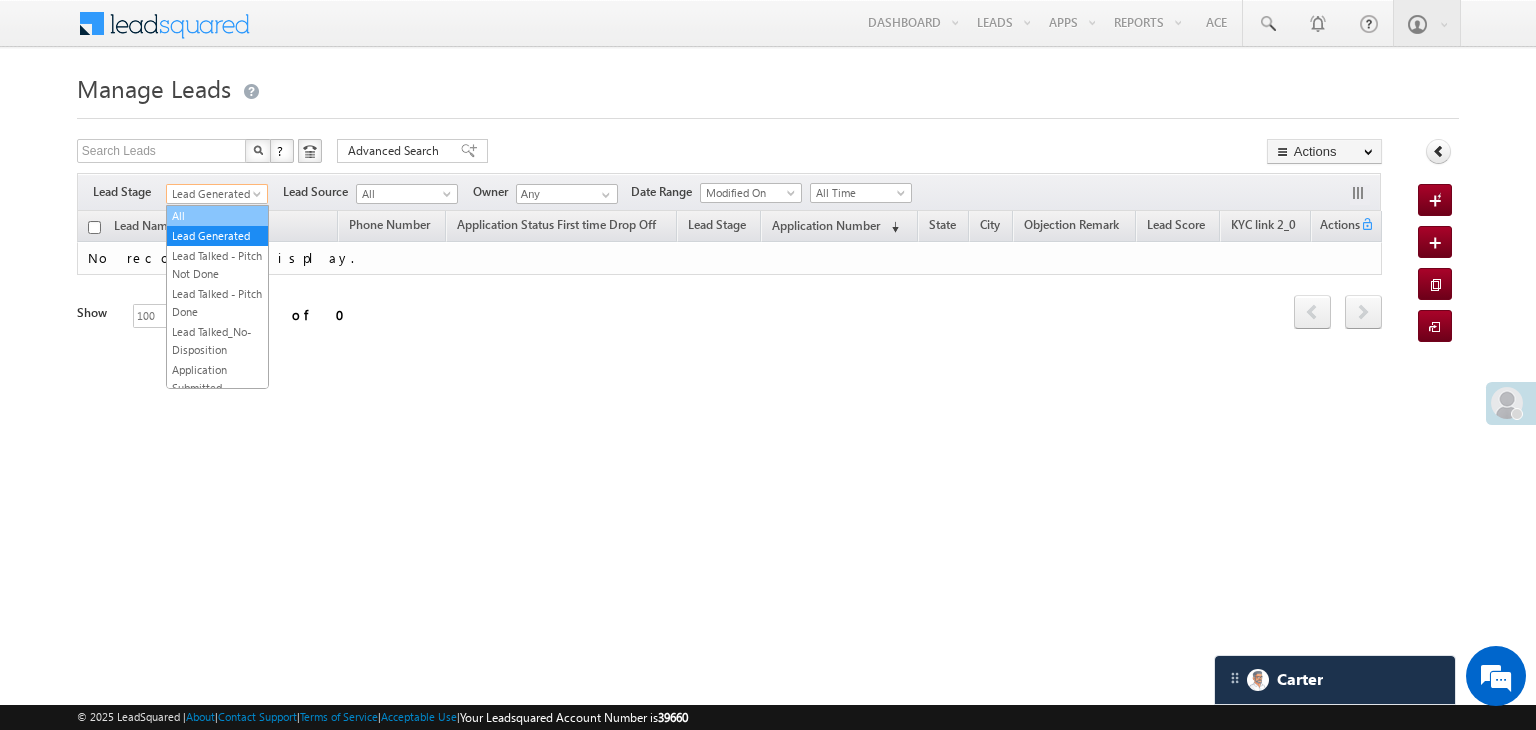 click on "All" at bounding box center [217, 216] 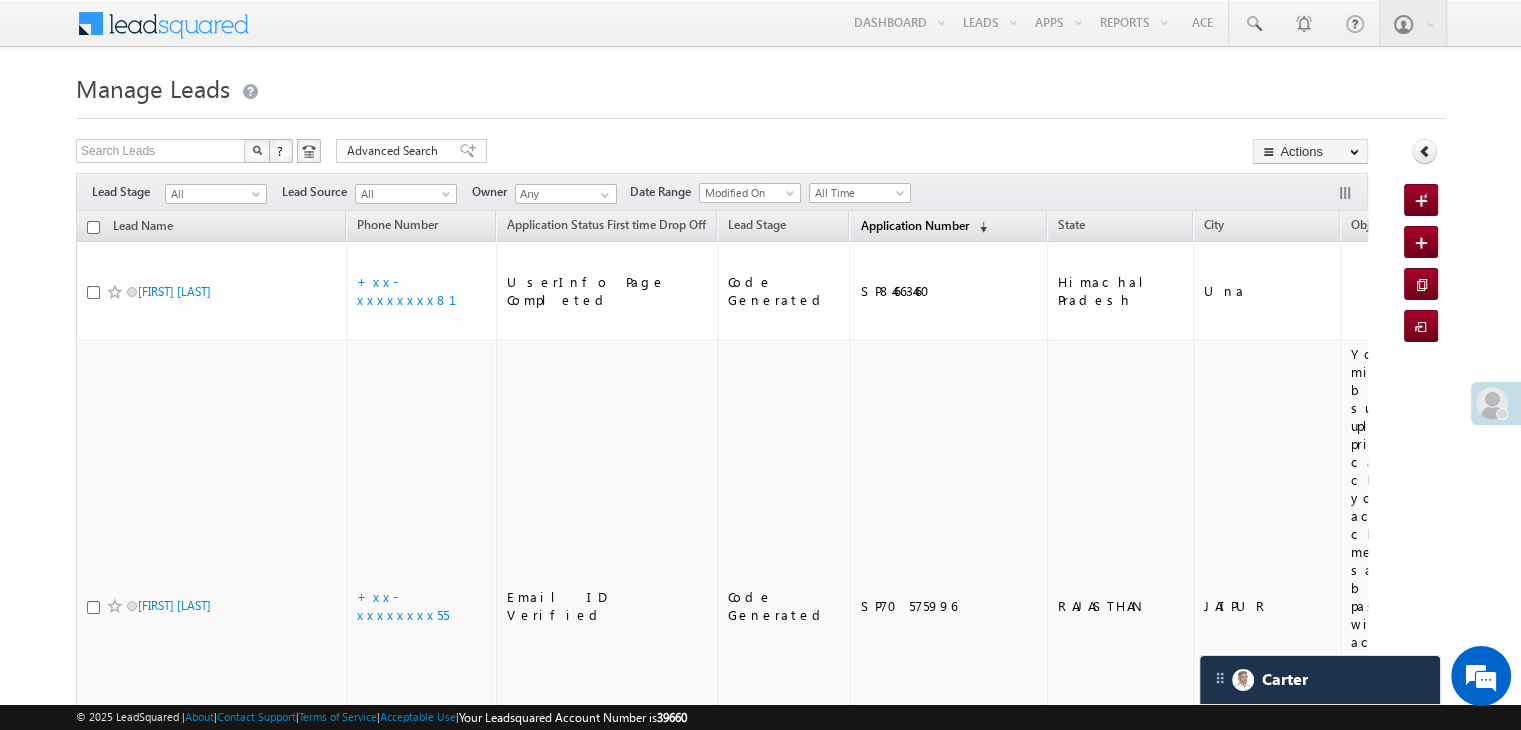 click on "Application Number" at bounding box center [914, 225] 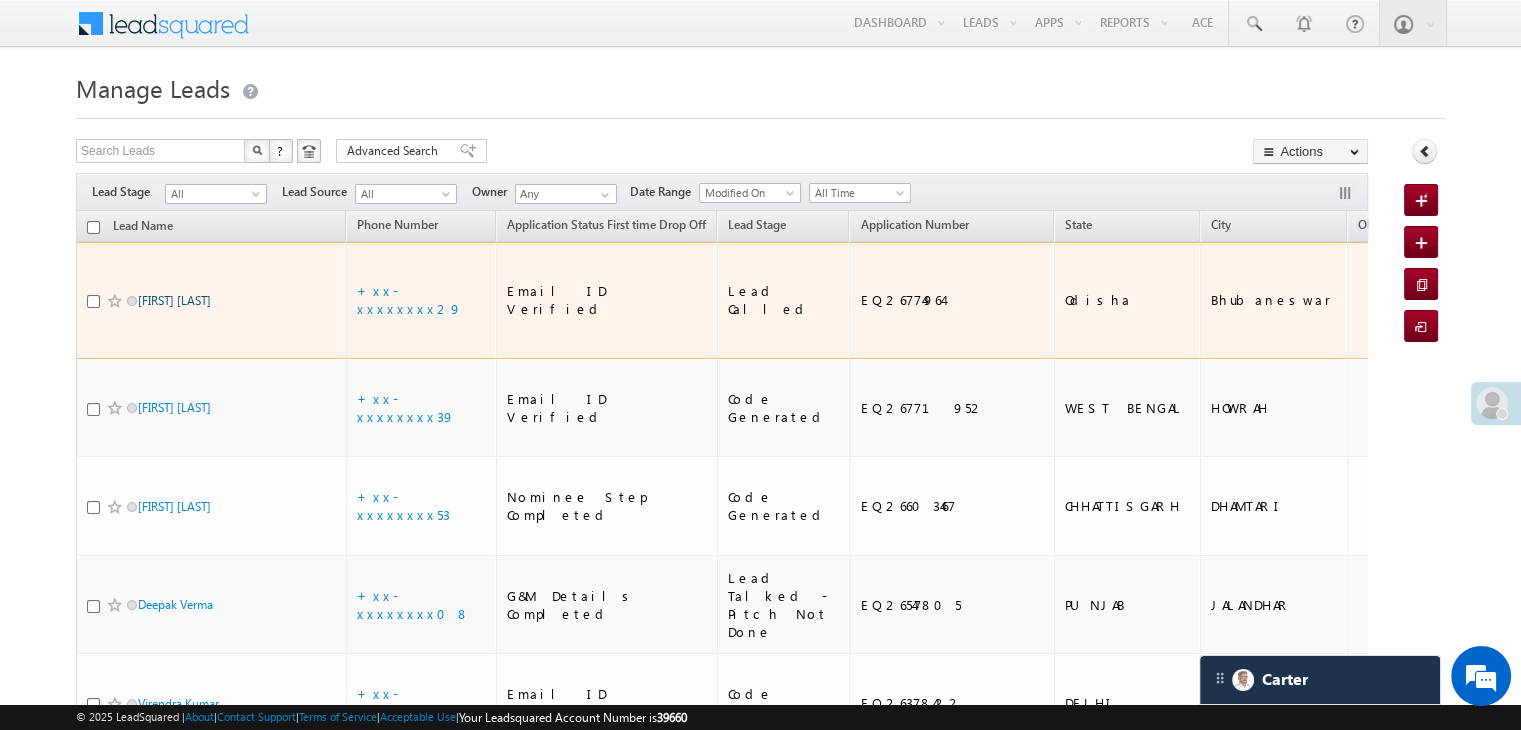 click on "[FIRST] [LAST]" at bounding box center [174, 300] 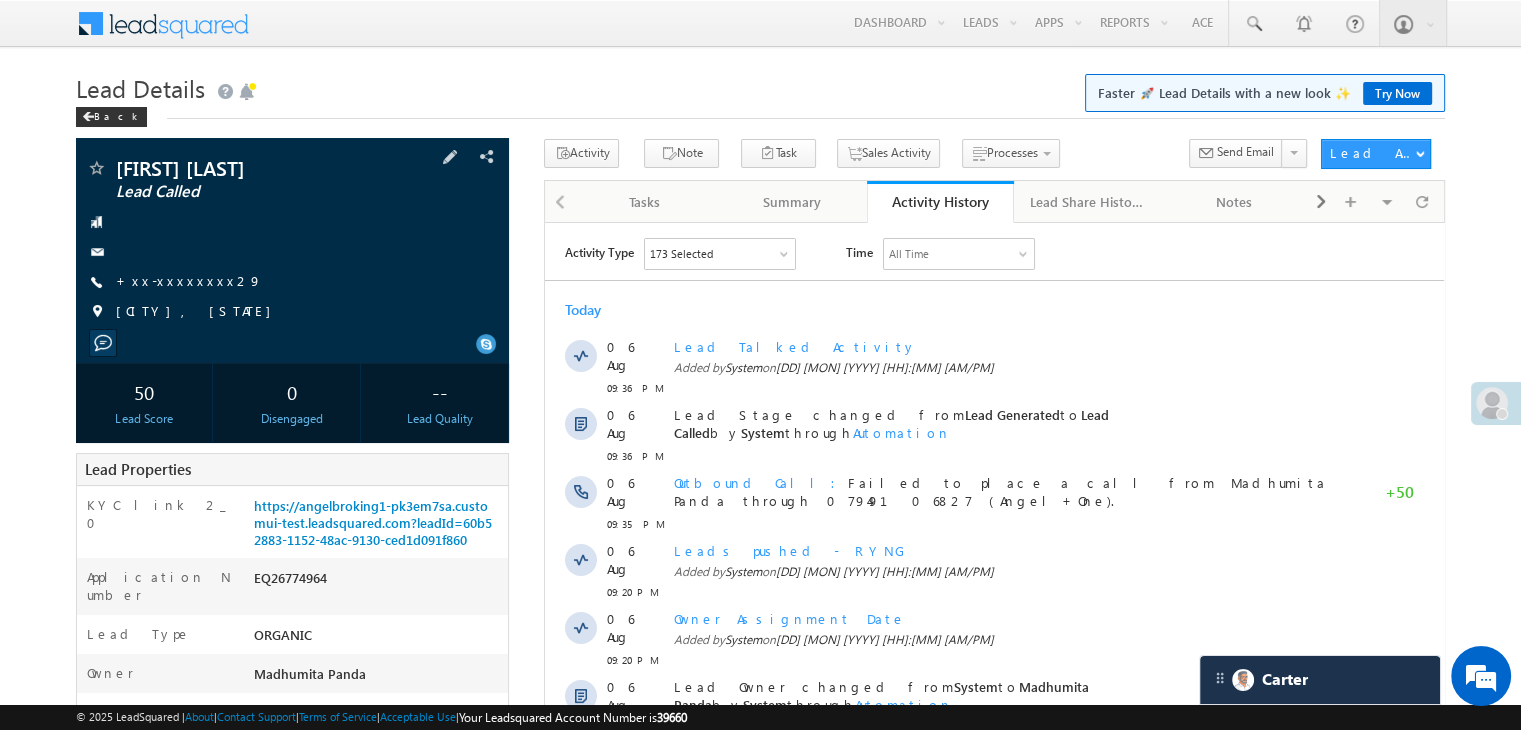 scroll, scrollTop: 200, scrollLeft: 0, axis: vertical 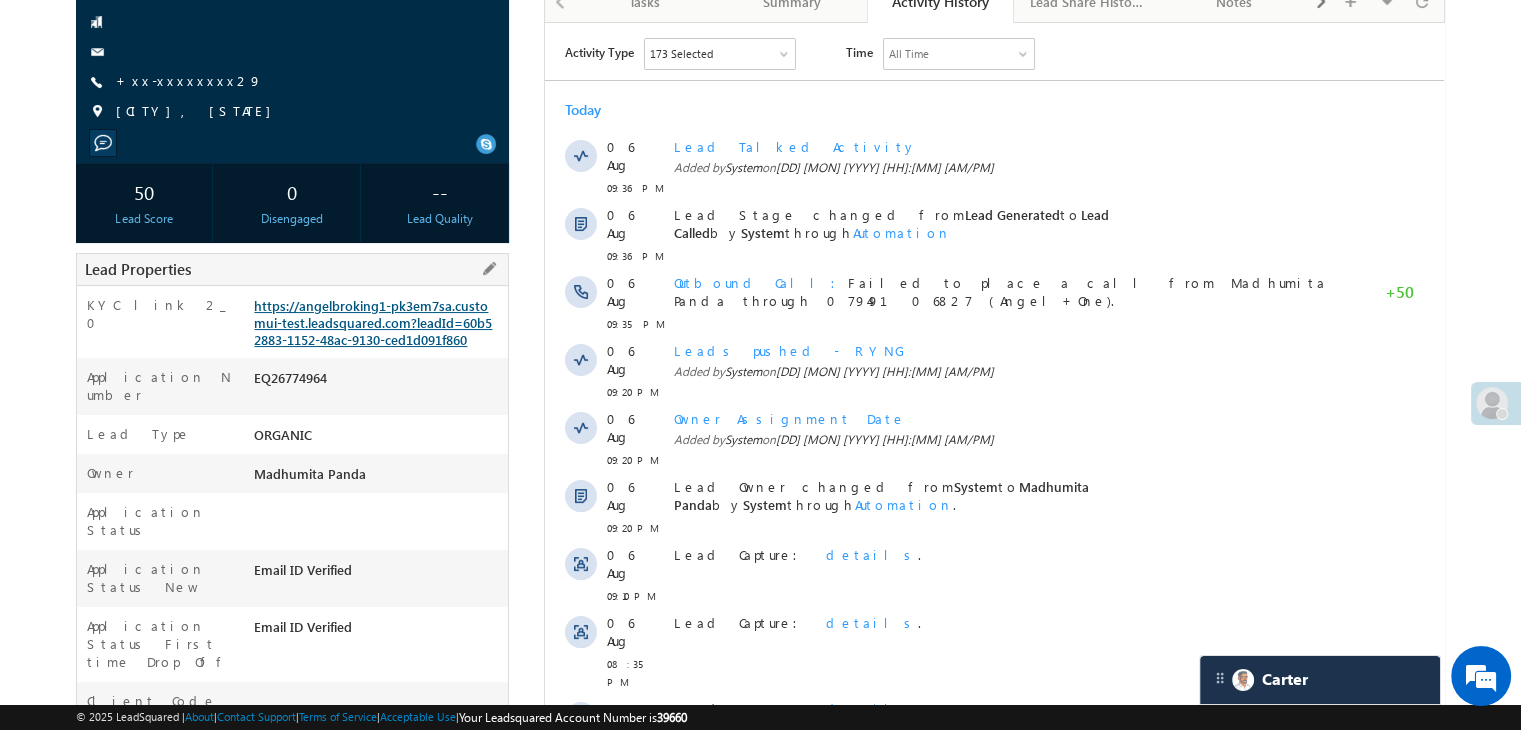 click on "https://angelbroking1-pk3em7sa.customui-test.leadsquared.com?leadId=60b52883-1152-48ac-9130-ced1d091f860" at bounding box center (373, 322) 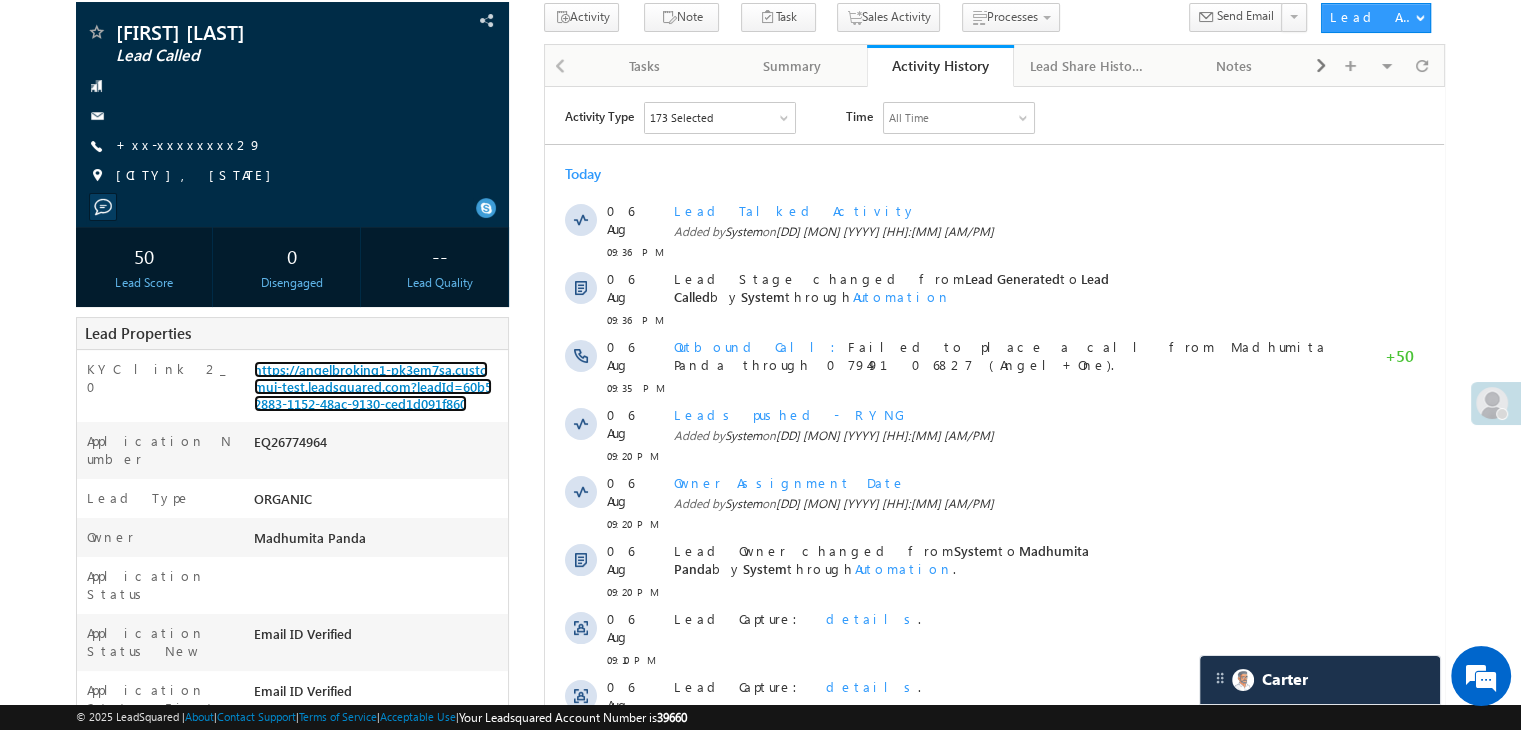 scroll, scrollTop: 0, scrollLeft: 0, axis: both 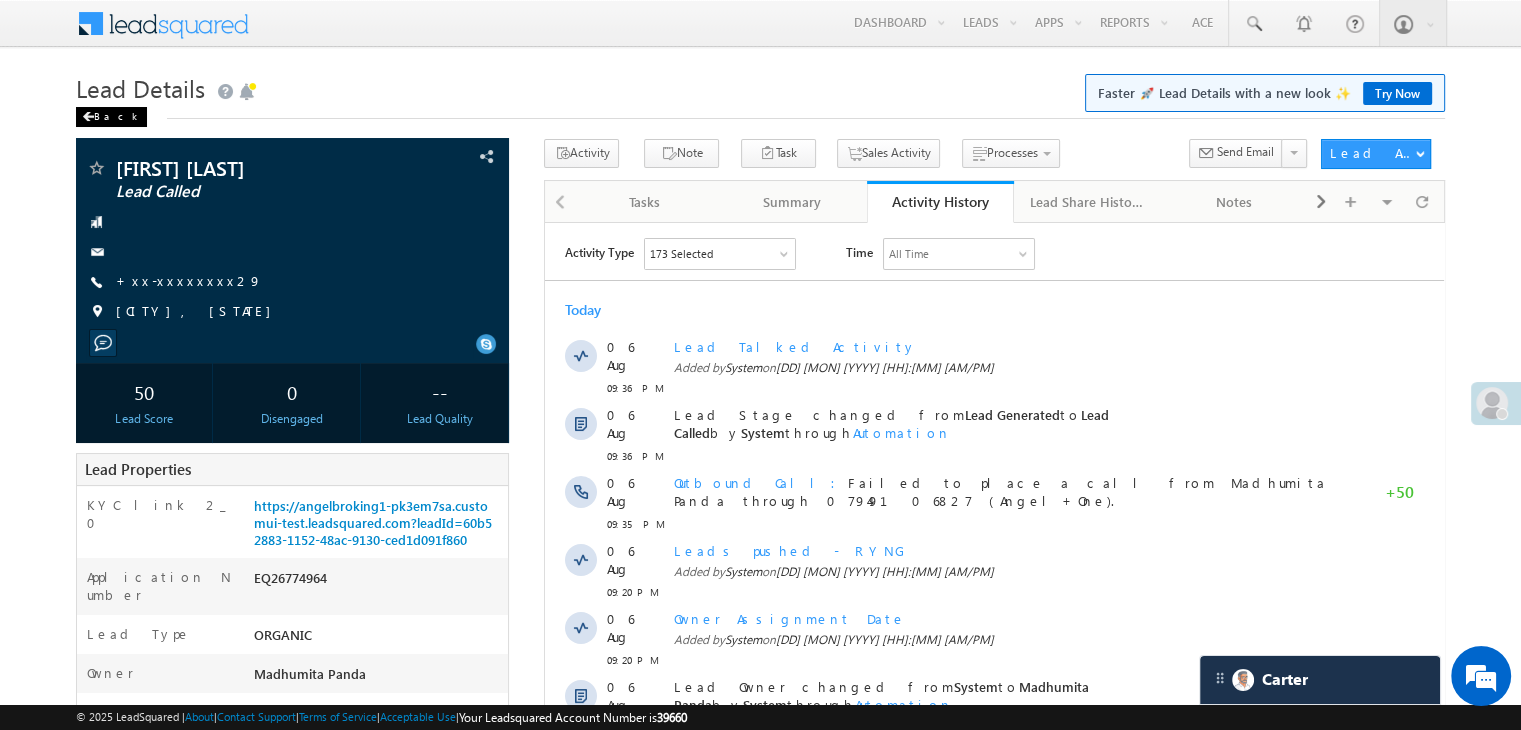 click on "Back" at bounding box center (111, 117) 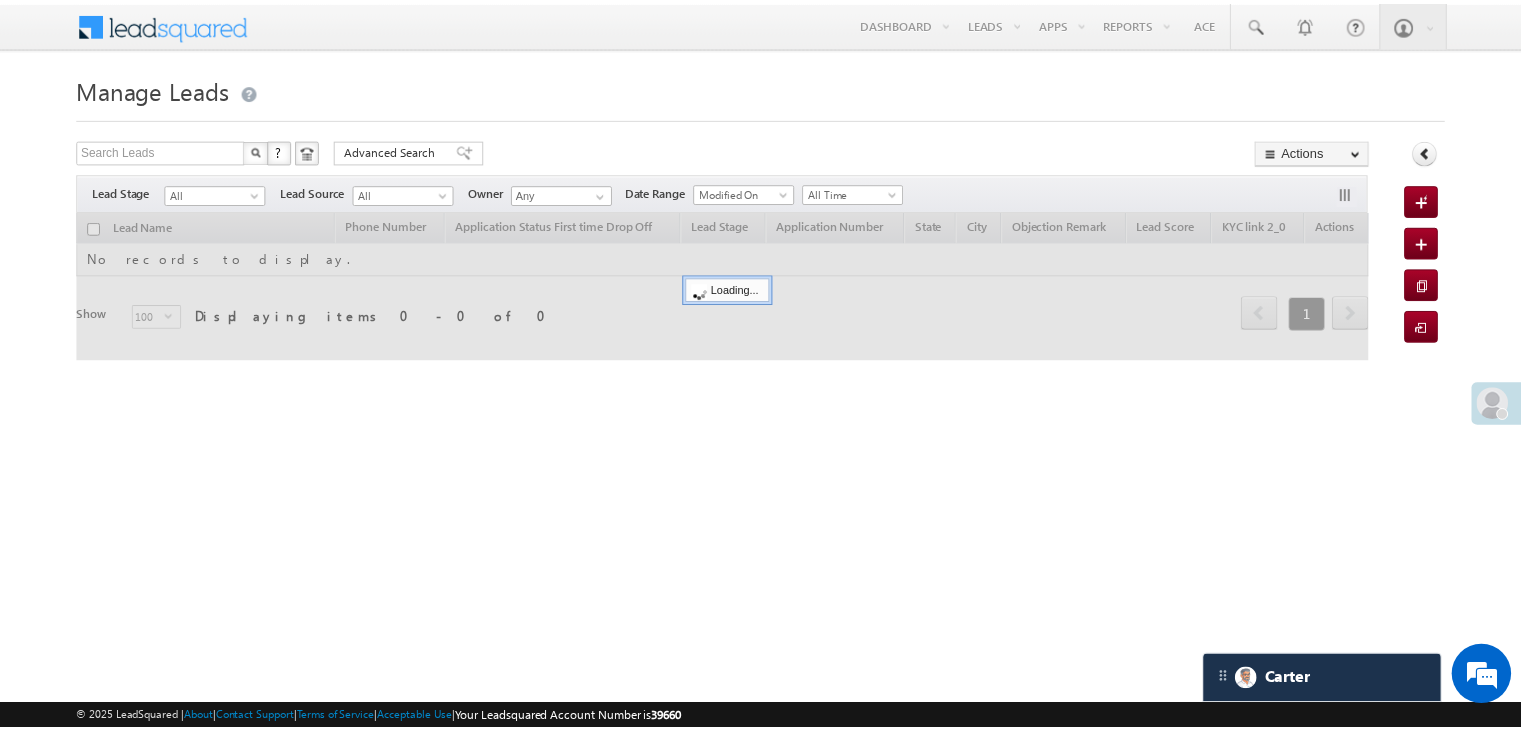 scroll, scrollTop: 0, scrollLeft: 0, axis: both 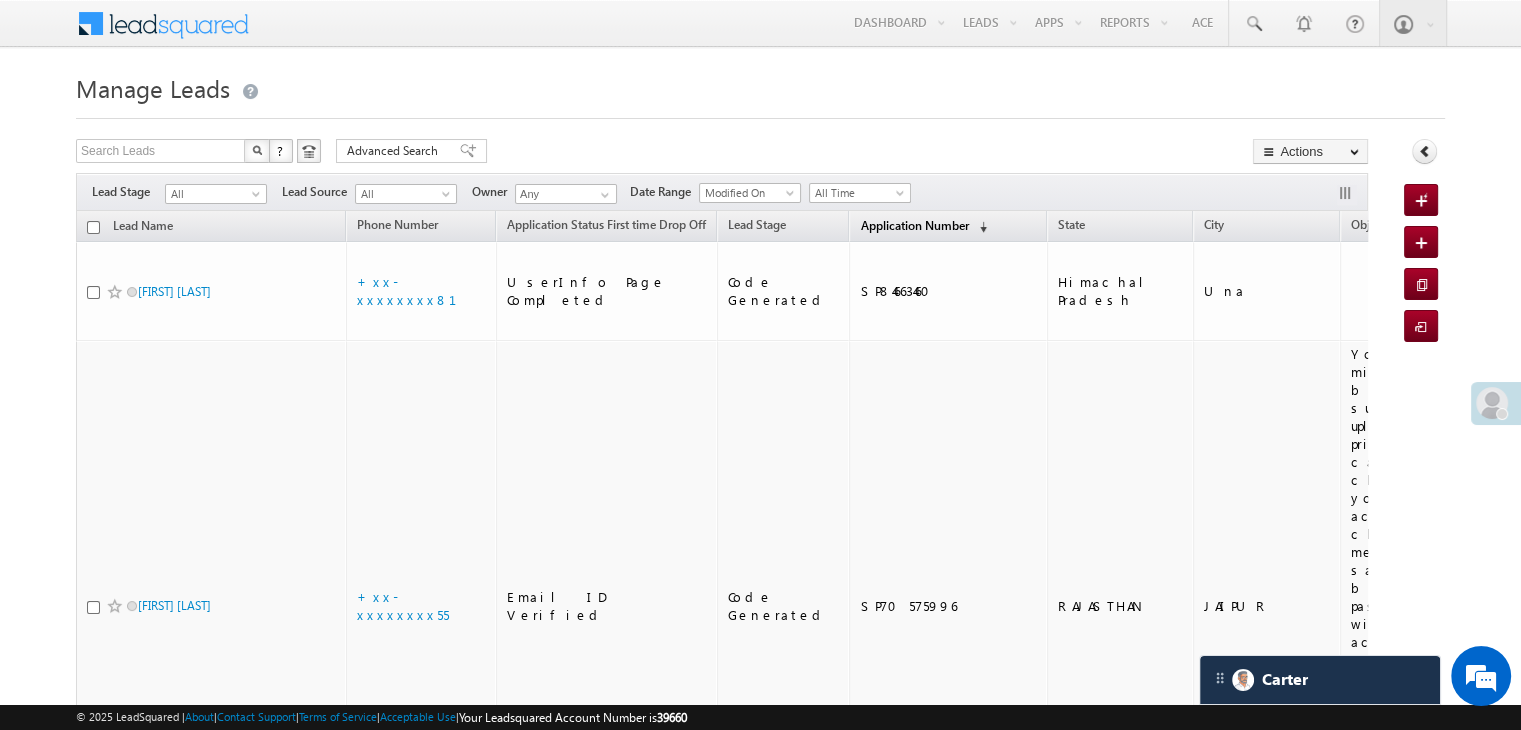 click on "Application Number" at bounding box center (914, 225) 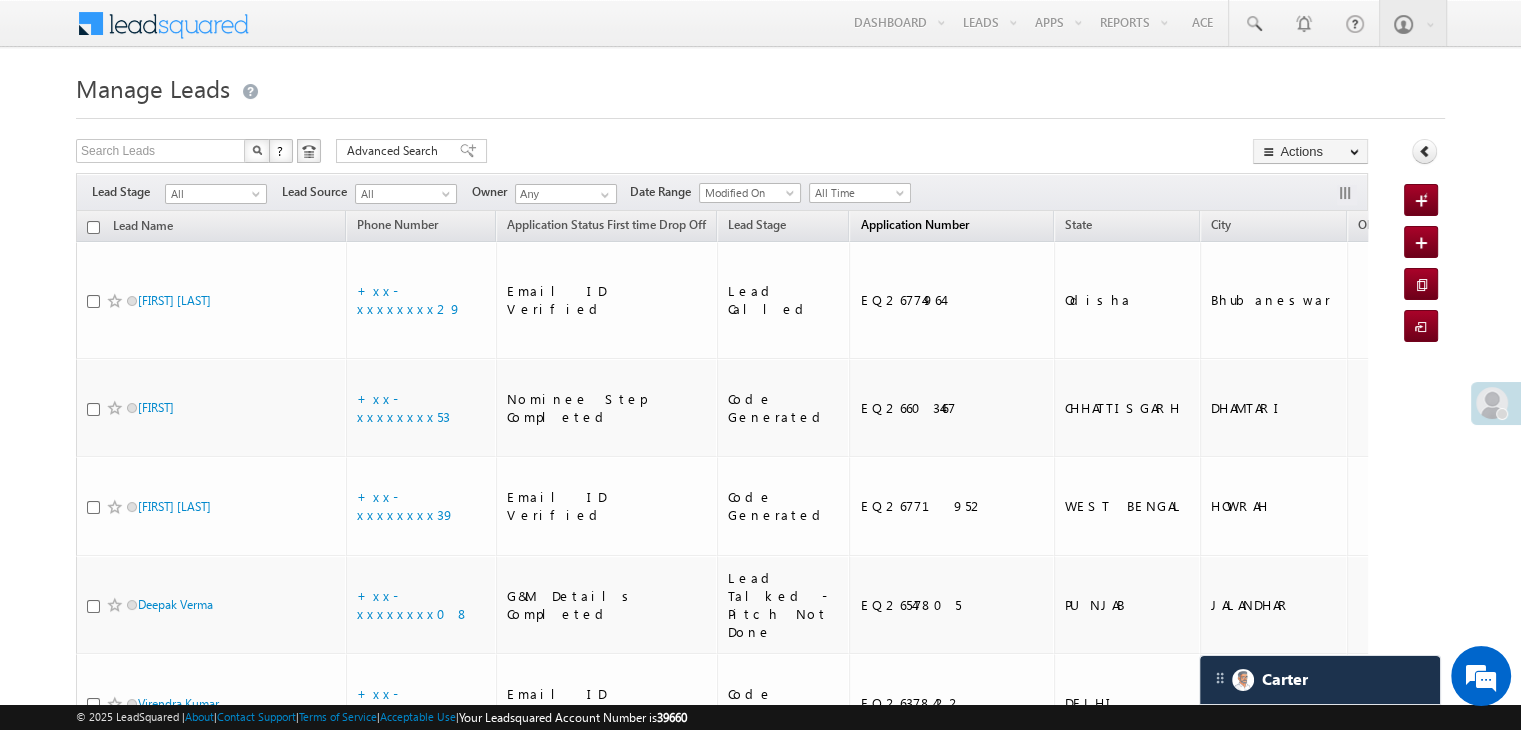 scroll, scrollTop: 0, scrollLeft: 0, axis: both 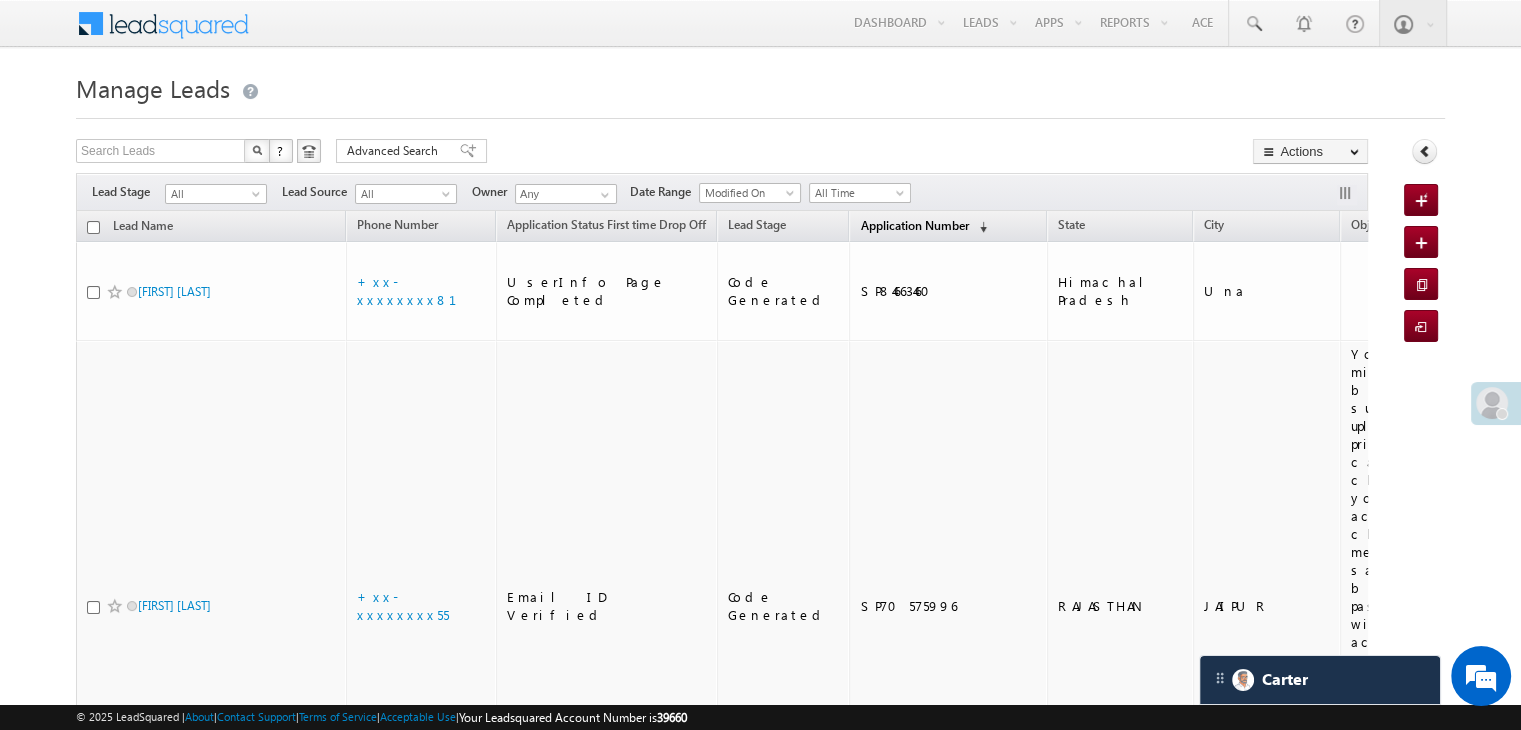 click on "Application Number" at bounding box center (914, 225) 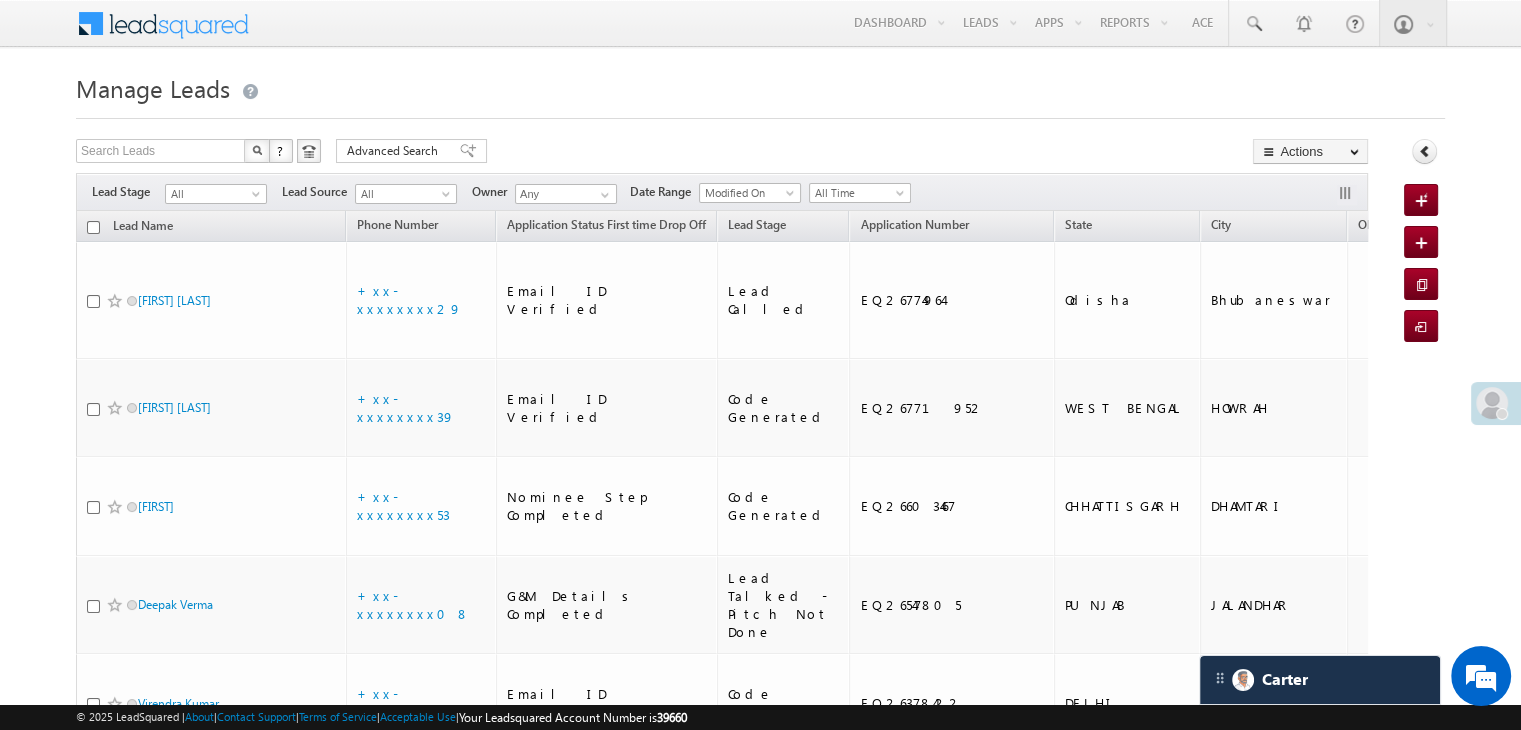 scroll, scrollTop: 0, scrollLeft: 0, axis: both 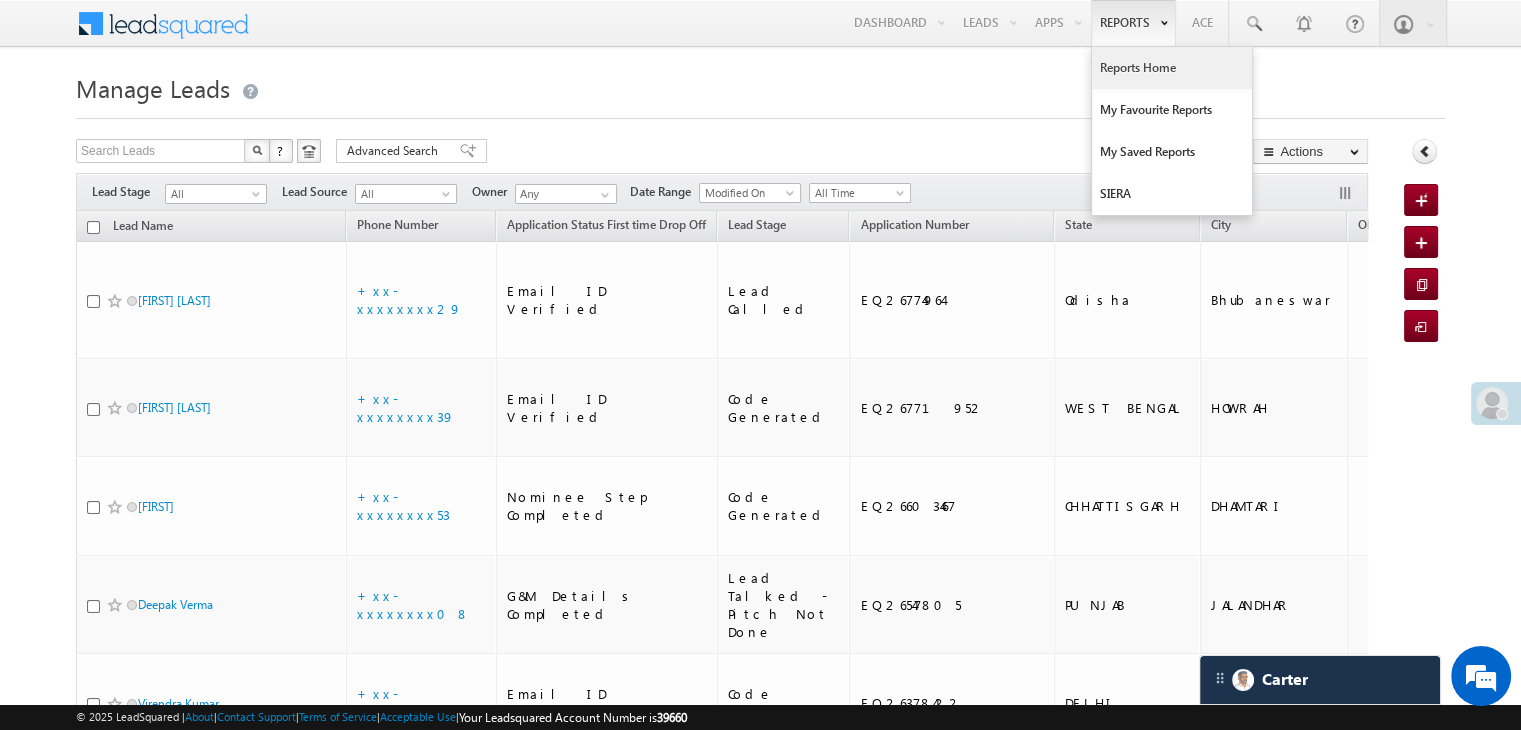 click on "Reports Home" at bounding box center (1172, 68) 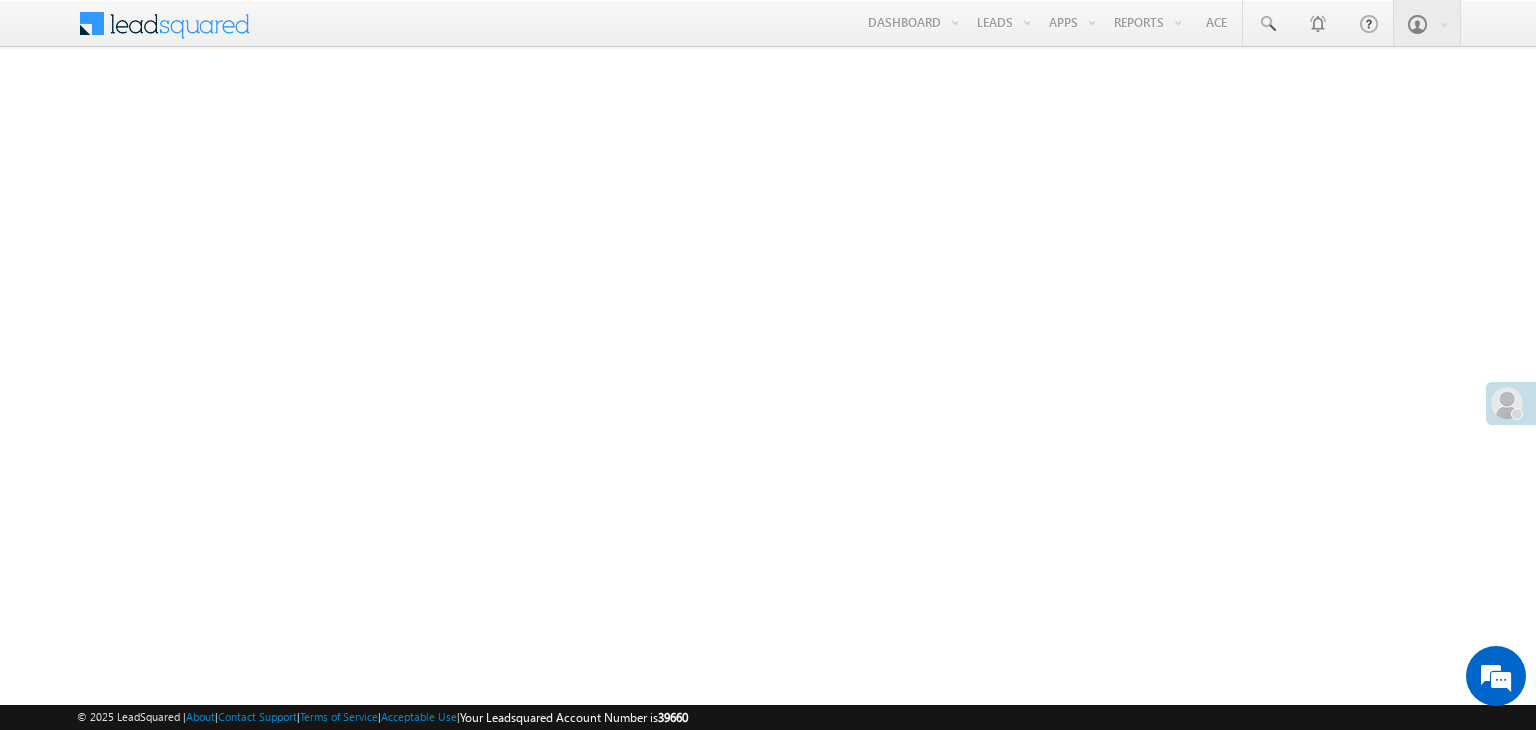 scroll, scrollTop: 0, scrollLeft: 0, axis: both 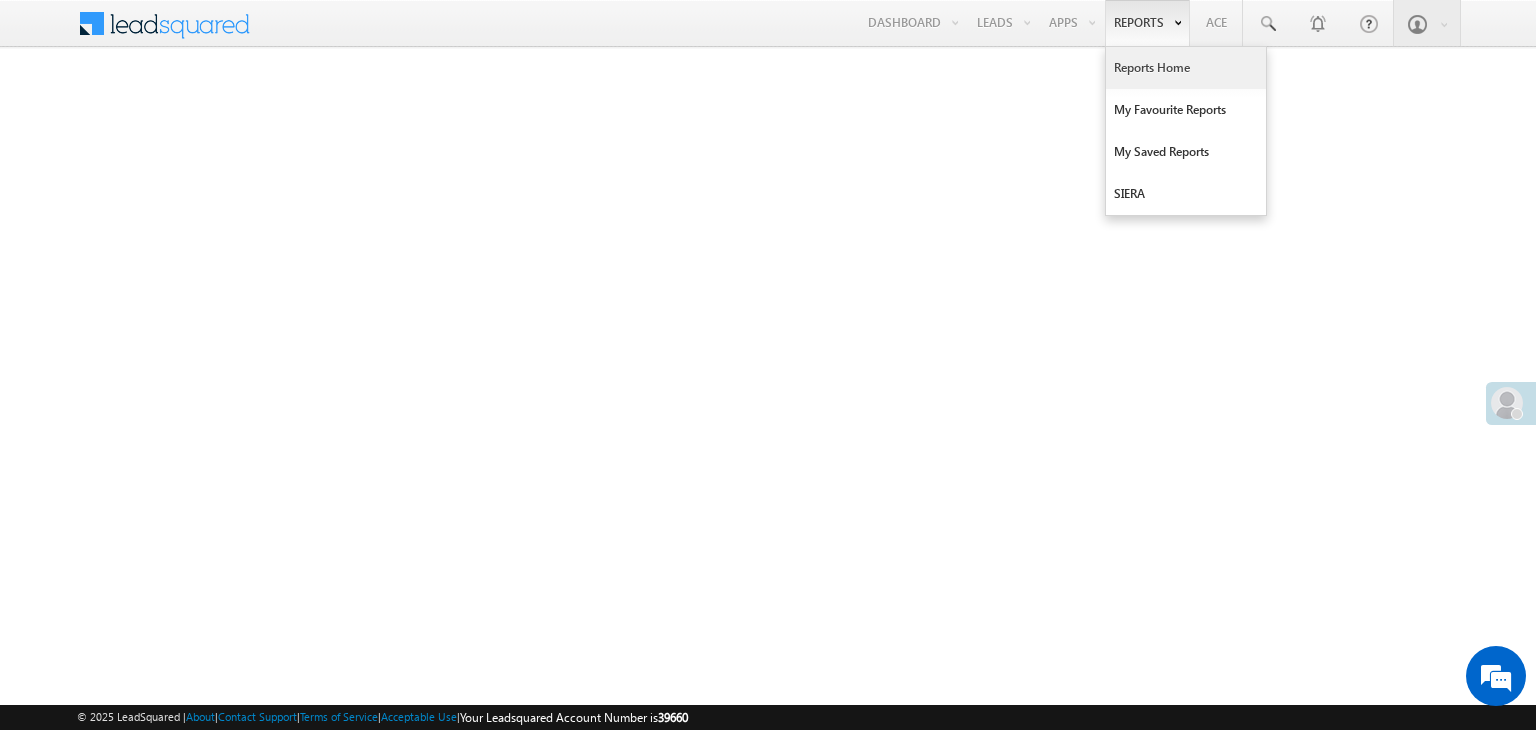 click on "Reports Home" at bounding box center [1186, 68] 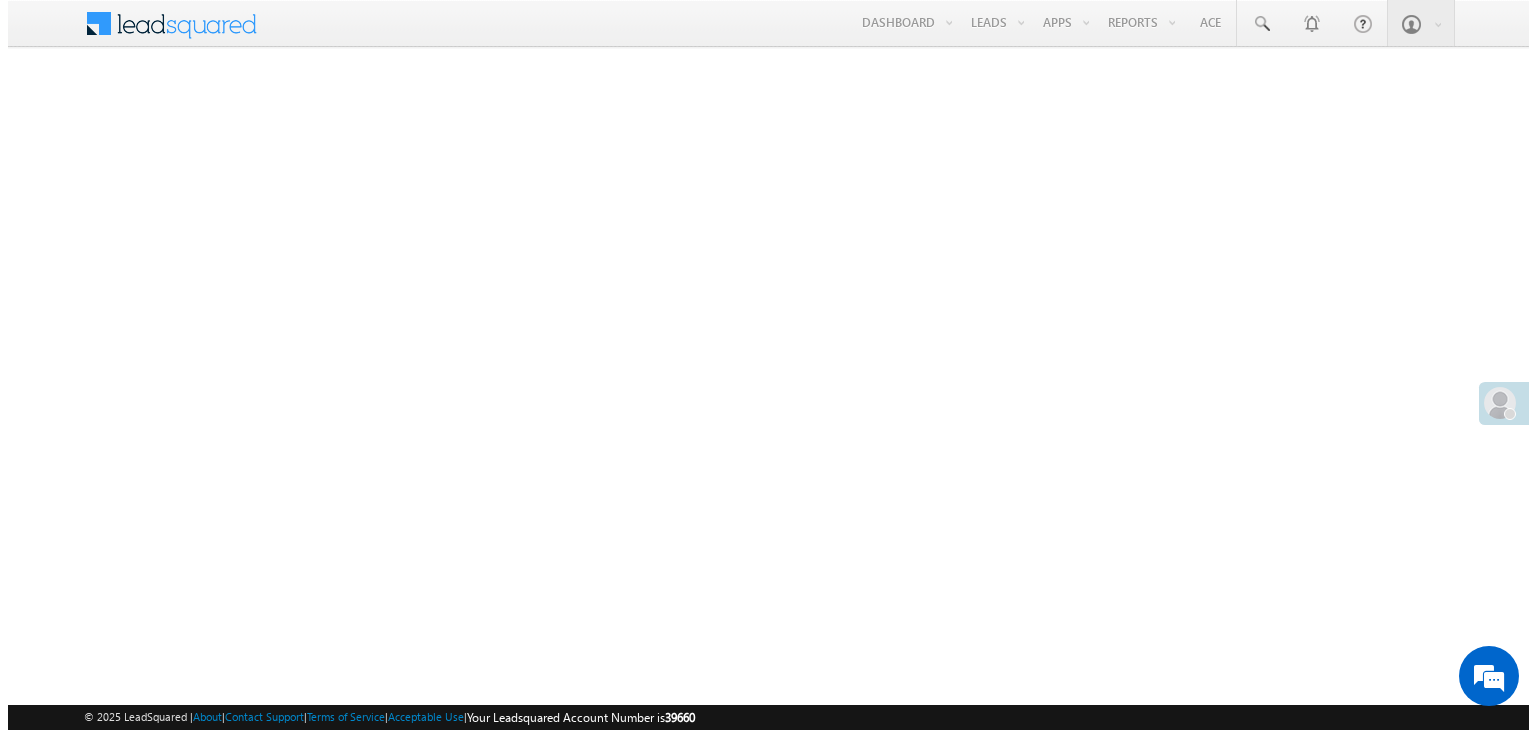 scroll, scrollTop: 0, scrollLeft: 0, axis: both 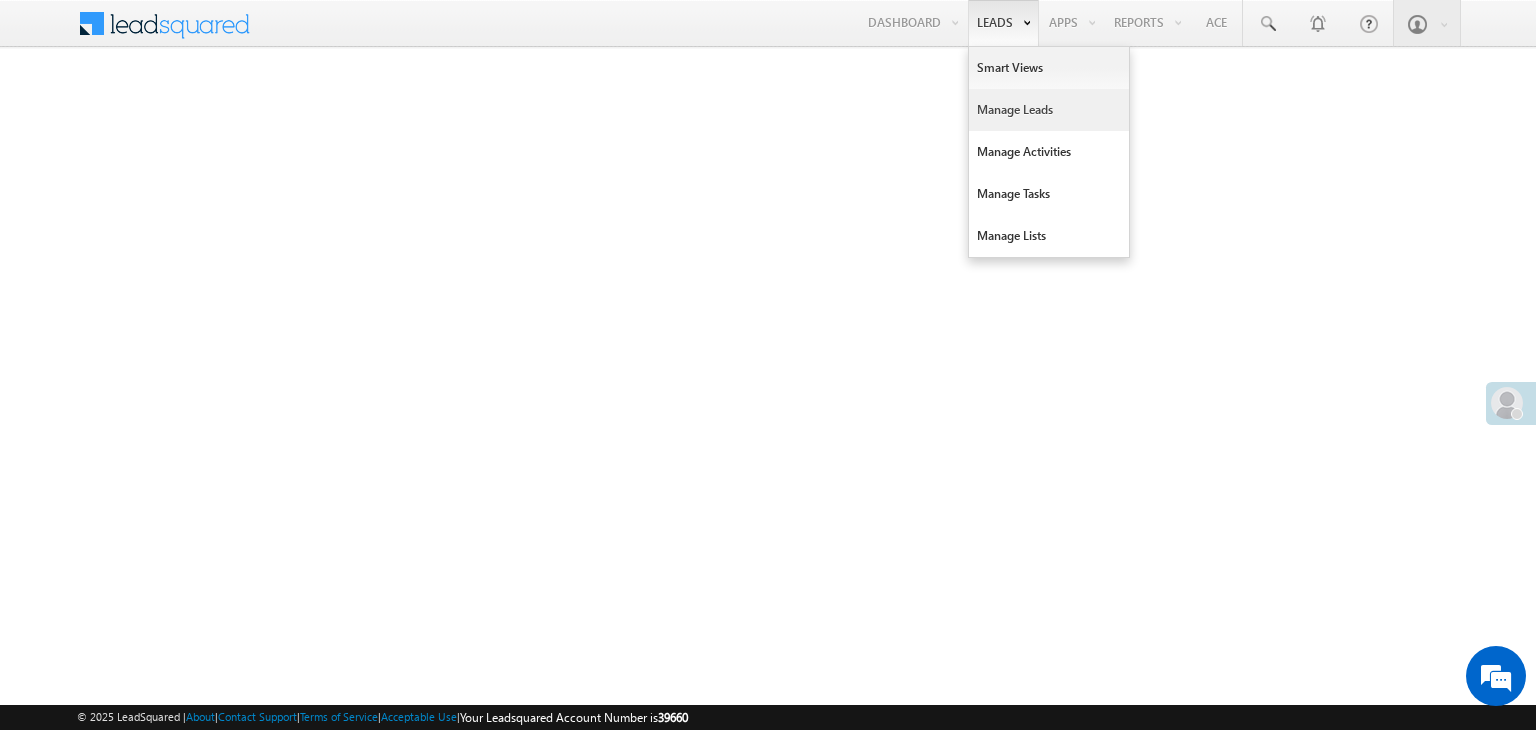 click on "Manage Leads" at bounding box center (1049, 110) 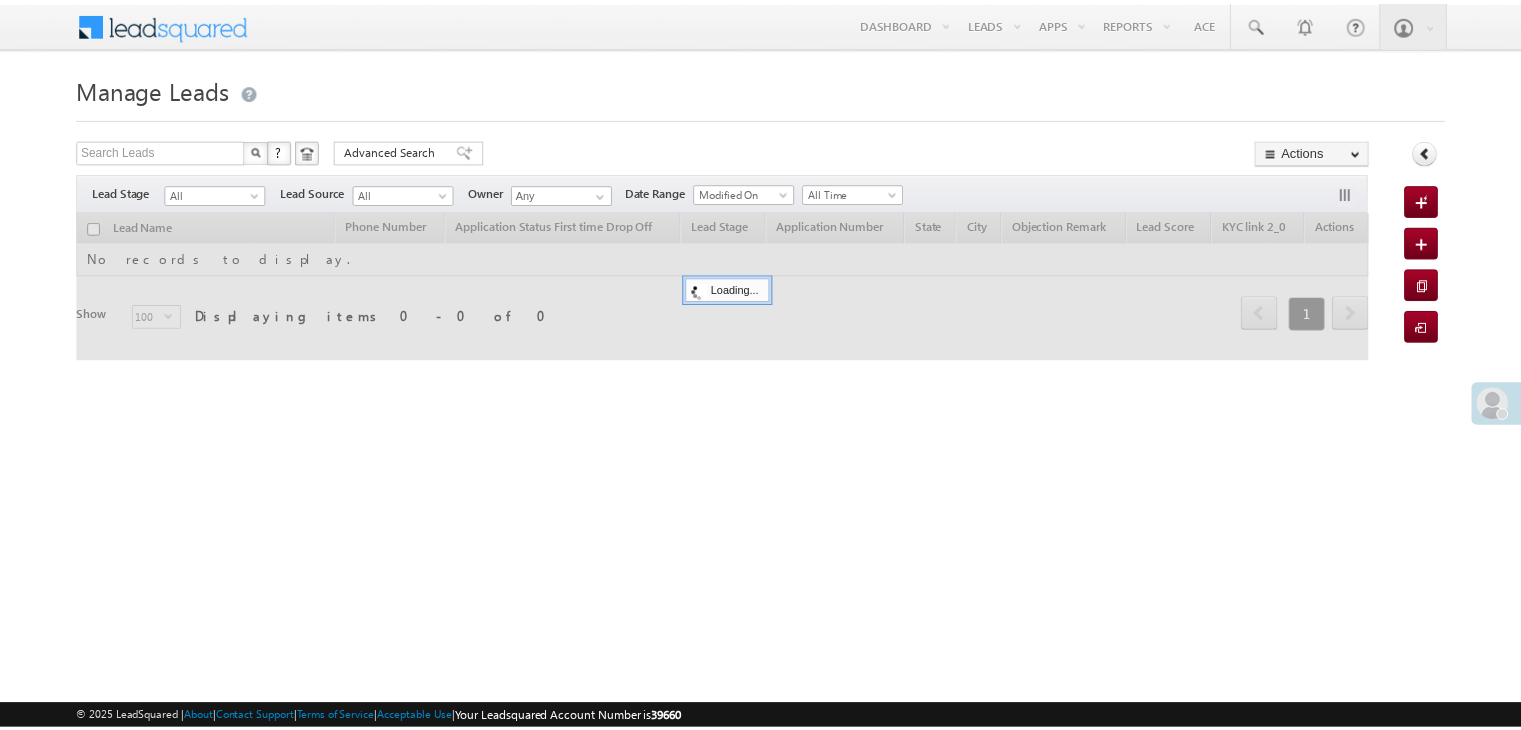 scroll, scrollTop: 0, scrollLeft: 0, axis: both 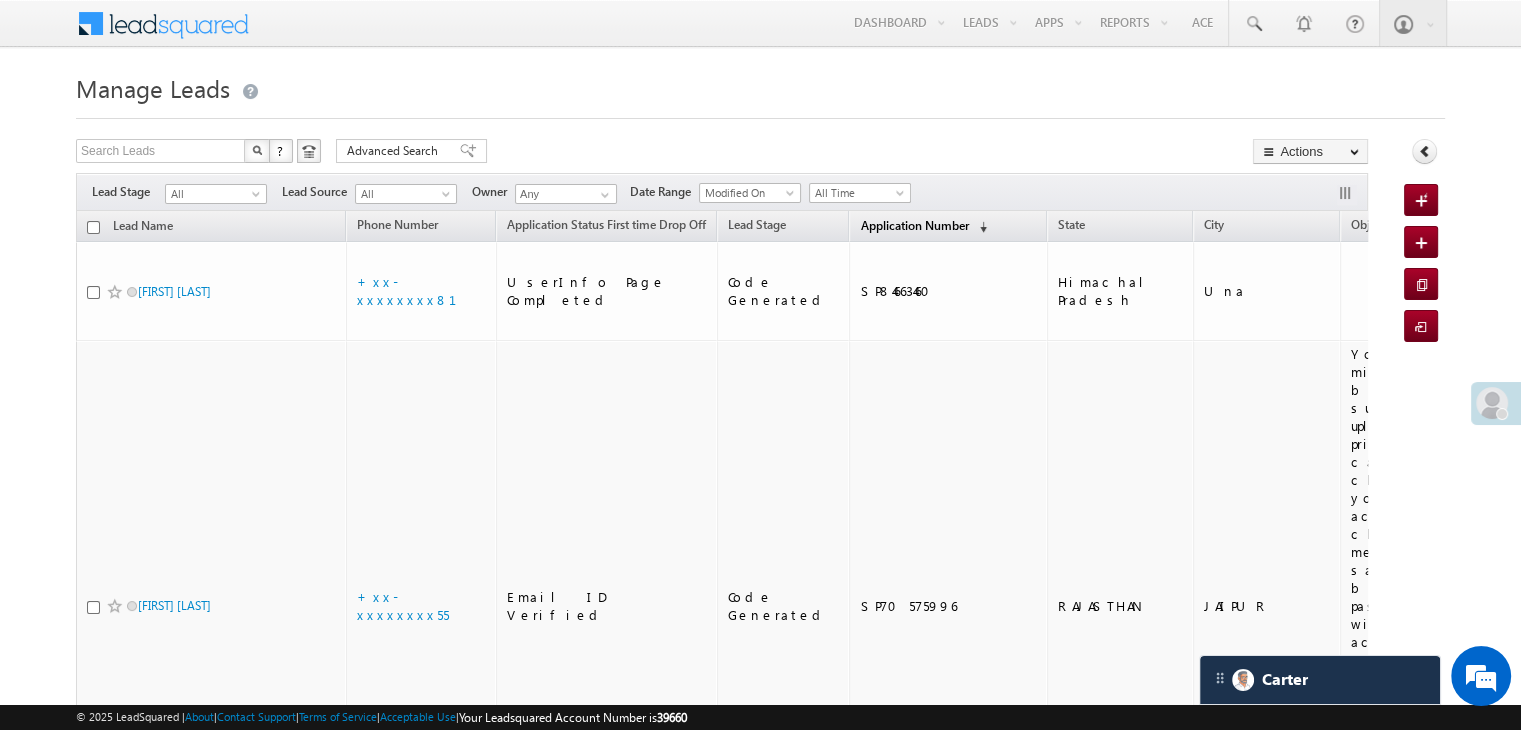 click on "Application Number" at bounding box center (914, 225) 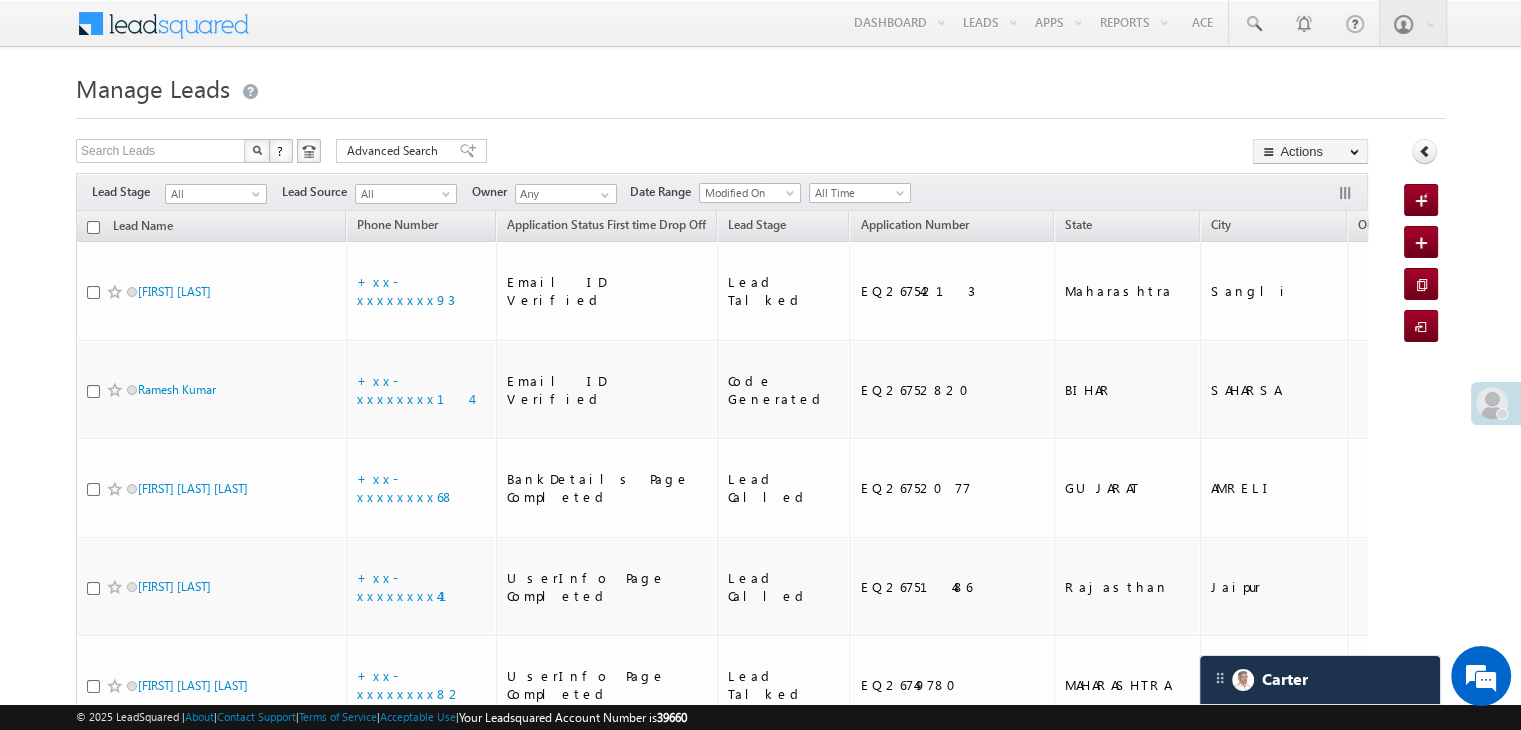 scroll, scrollTop: 0, scrollLeft: 0, axis: both 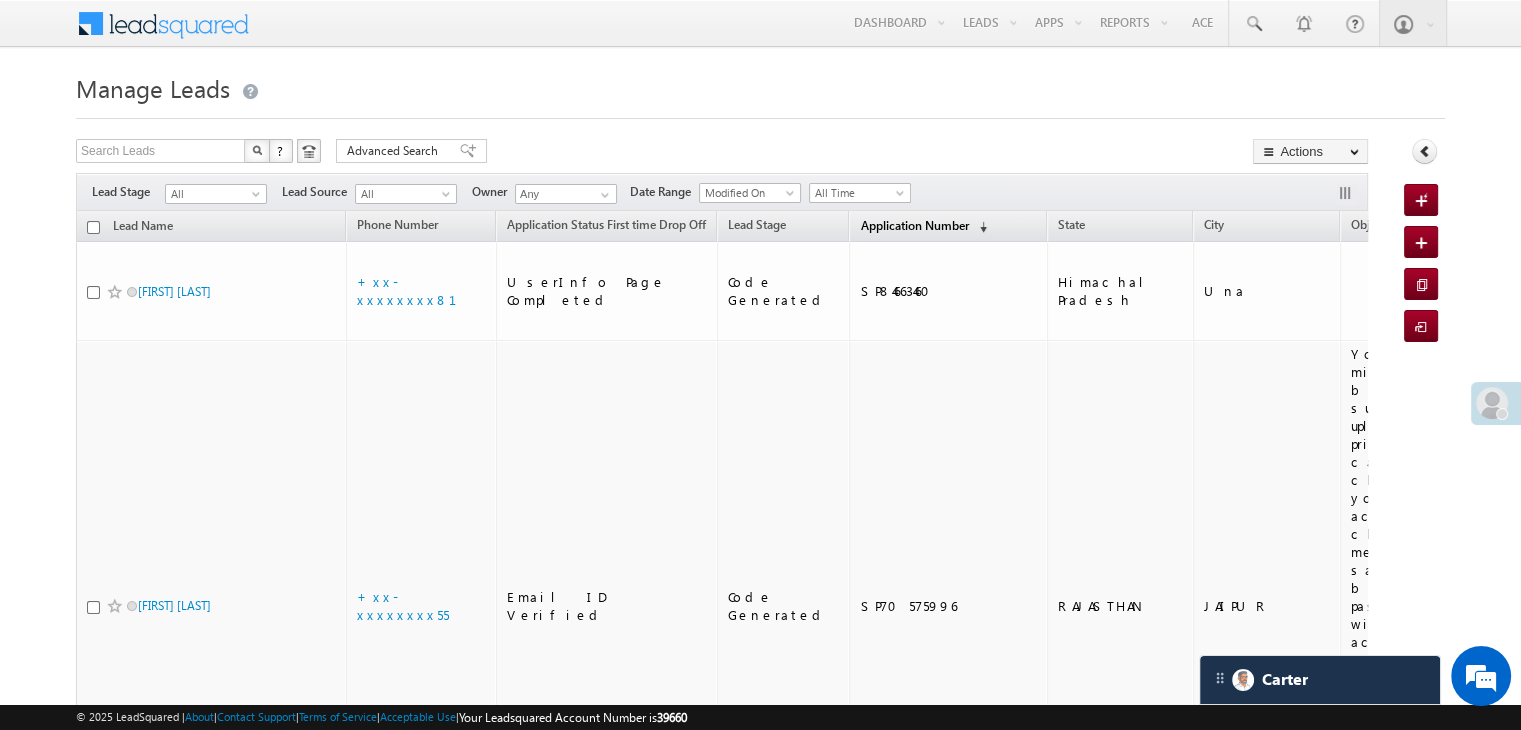 click on "Application Number" at bounding box center [914, 225] 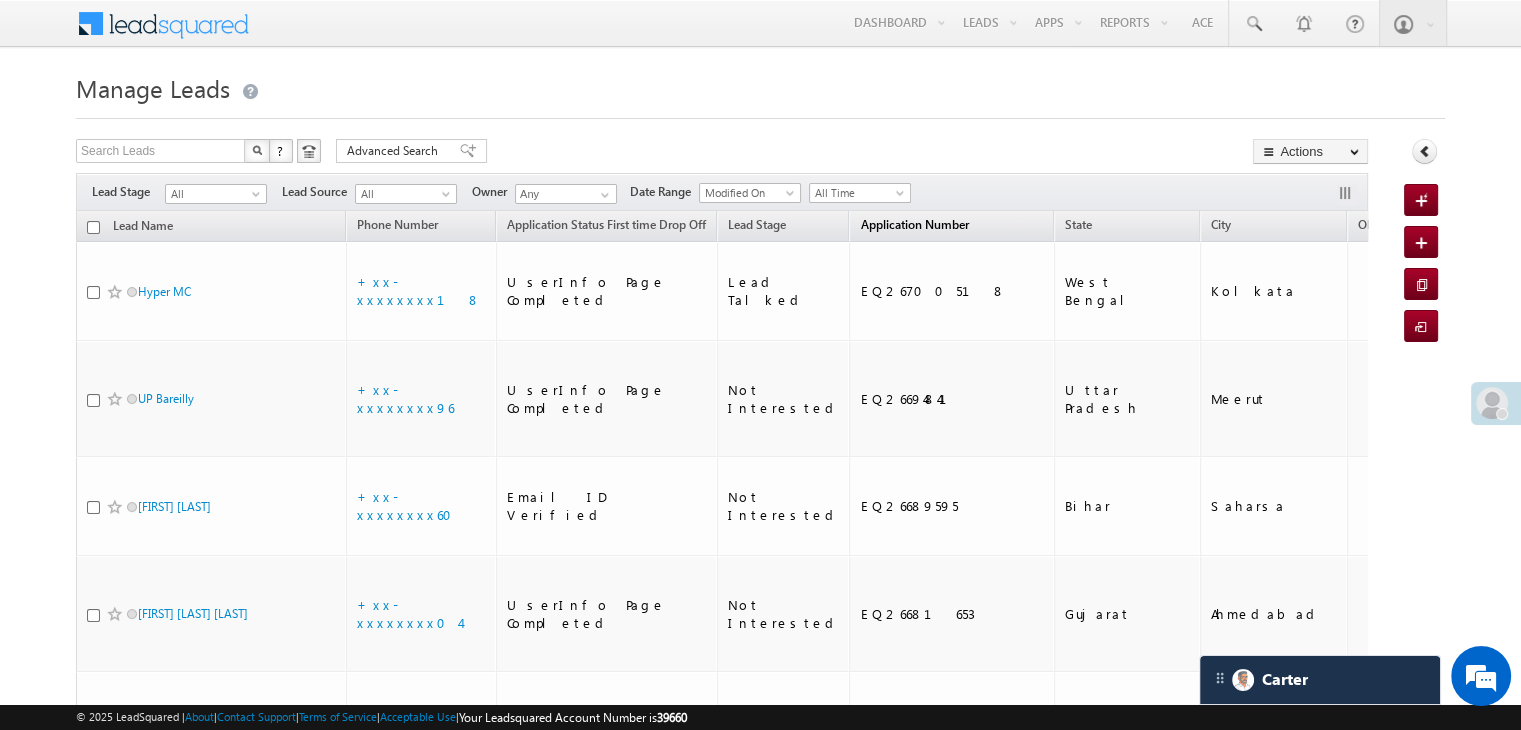 scroll, scrollTop: 0, scrollLeft: 0, axis: both 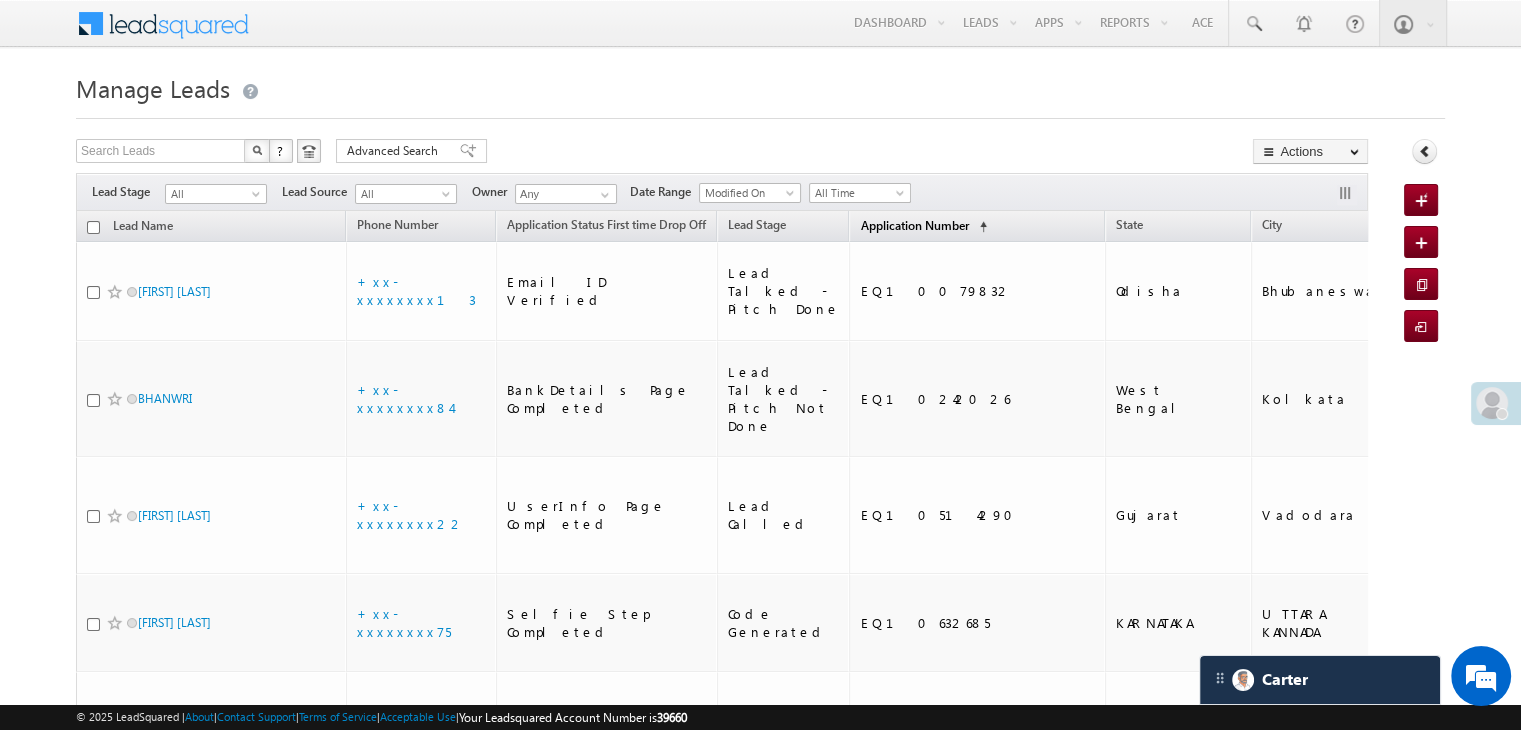 click on "Application Number" at bounding box center (914, 225) 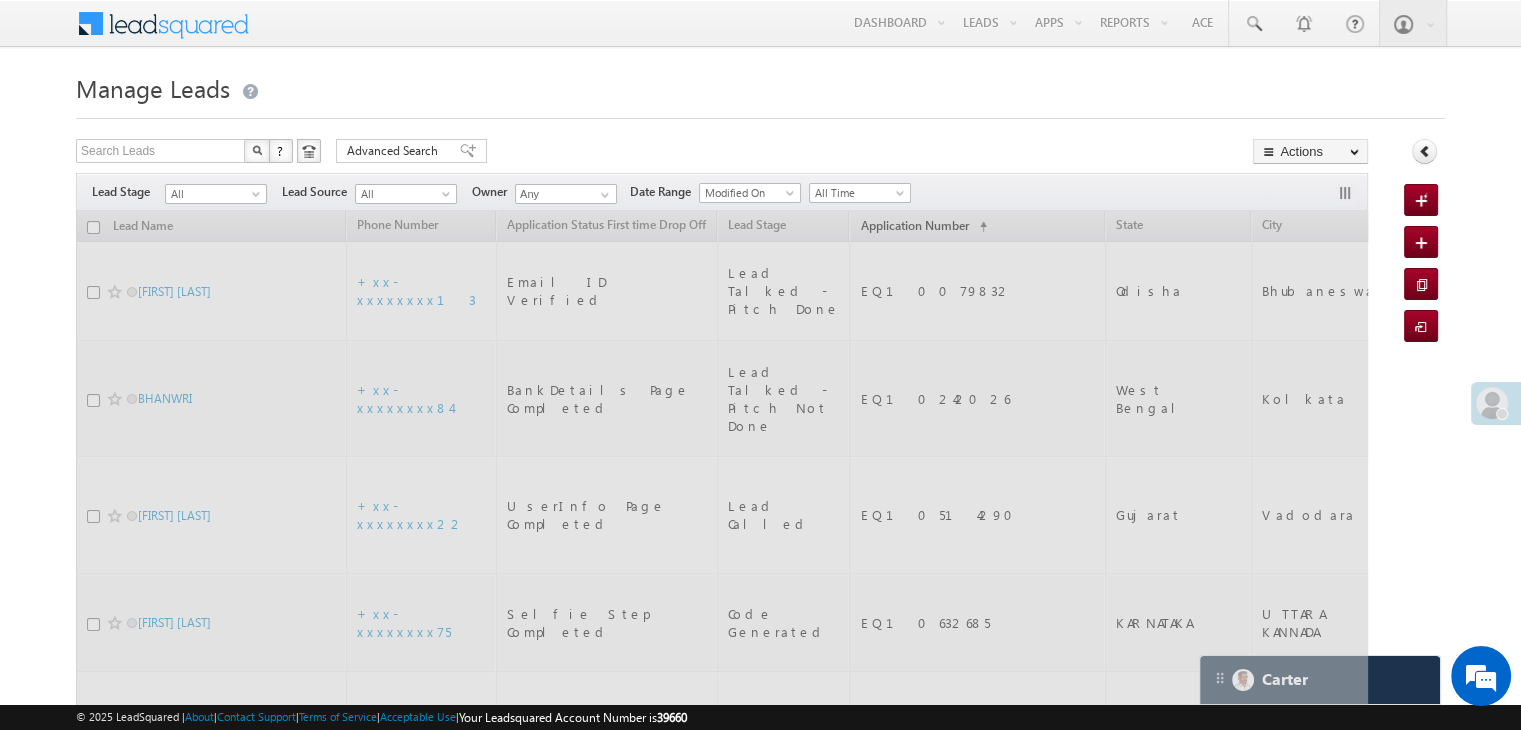 click at bounding box center [722, 5752] 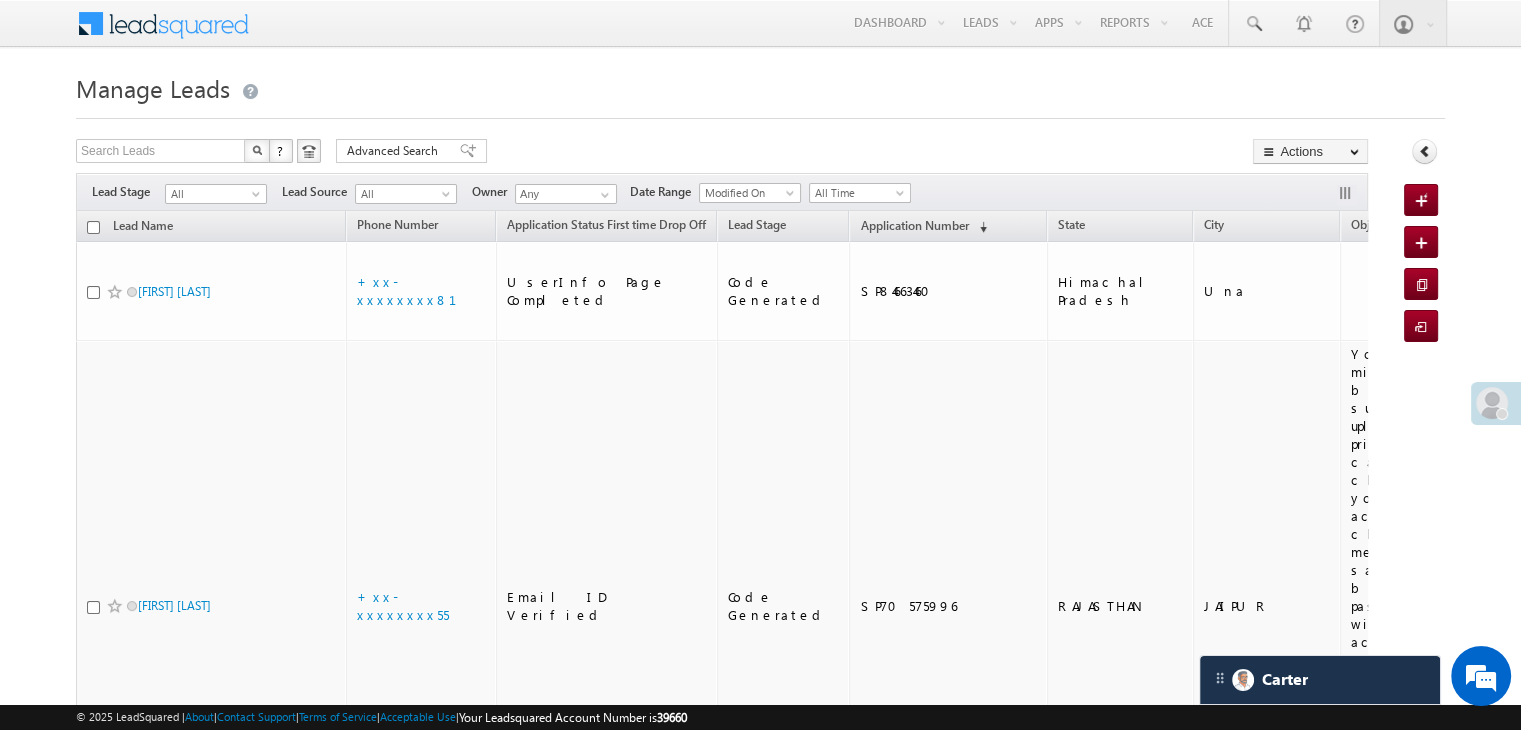 click on "Application Number" at bounding box center (914, 225) 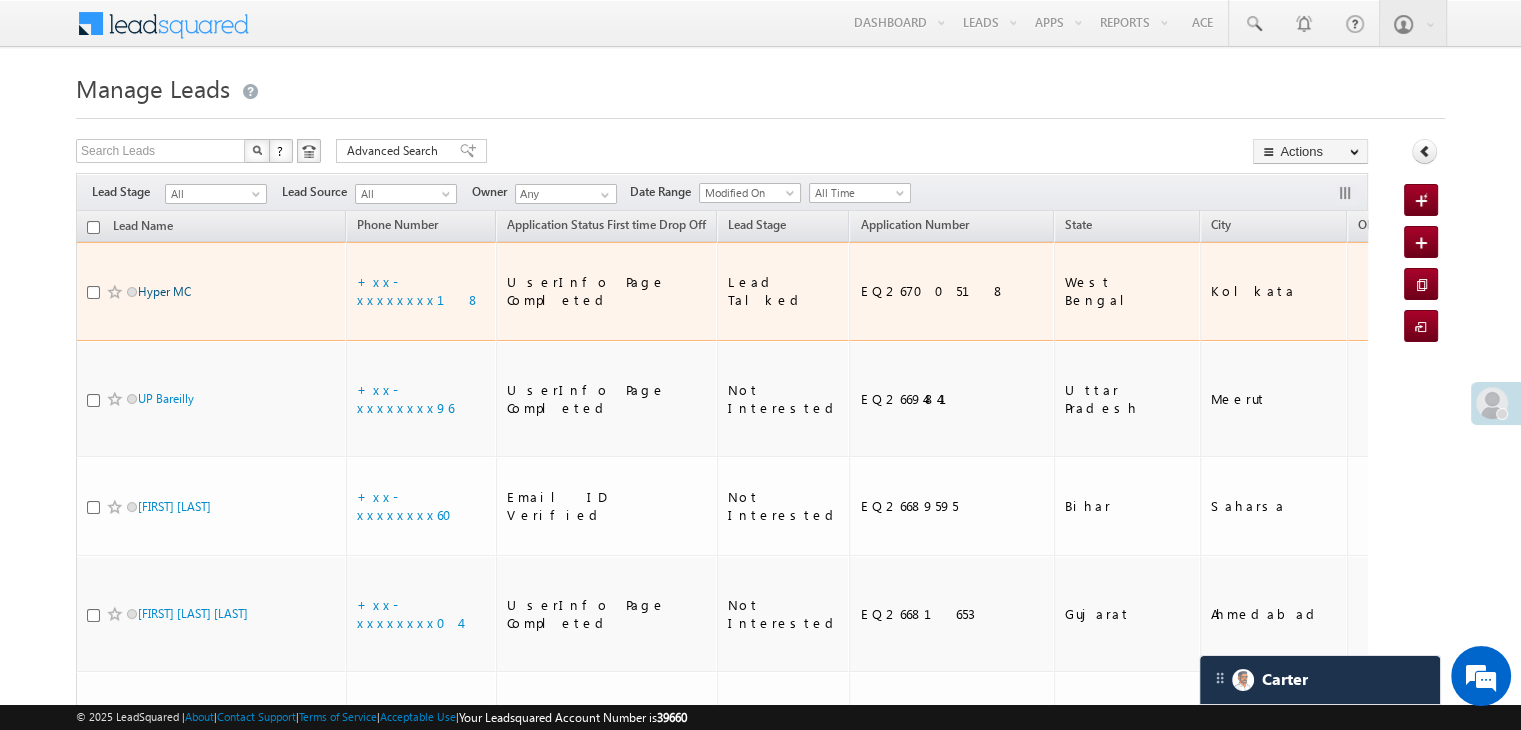 click on "Hyper MC" at bounding box center [164, 291] 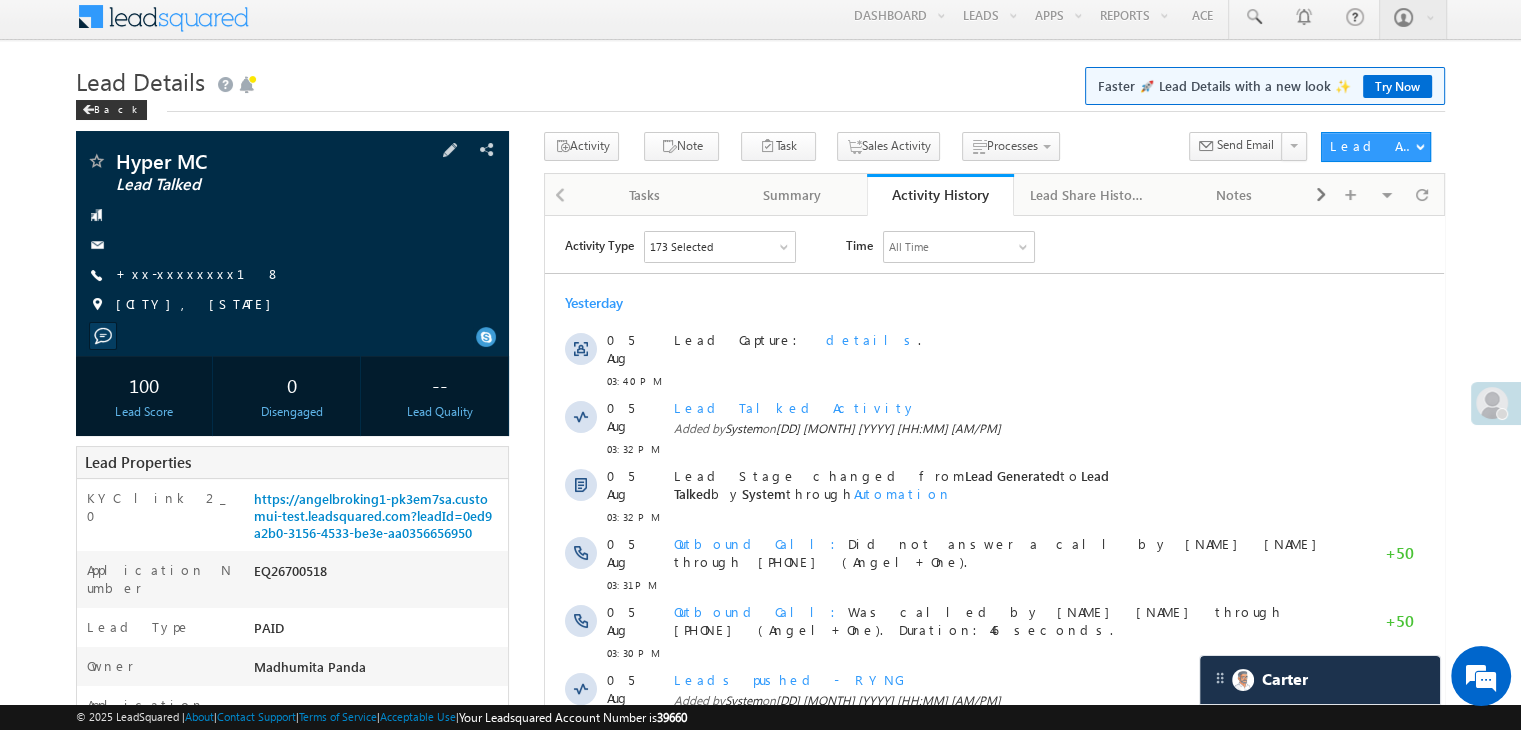 scroll, scrollTop: 0, scrollLeft: 0, axis: both 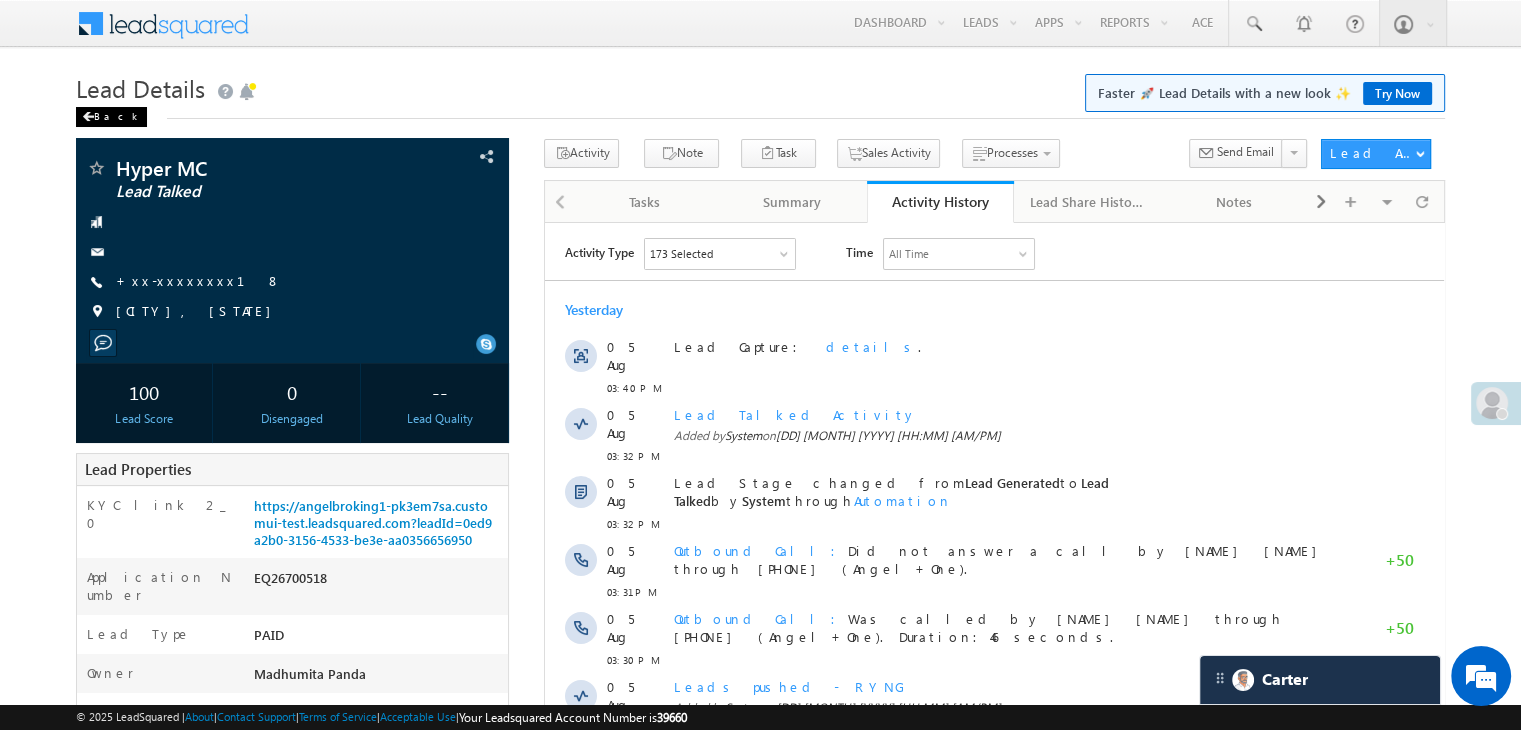 click at bounding box center [88, 117] 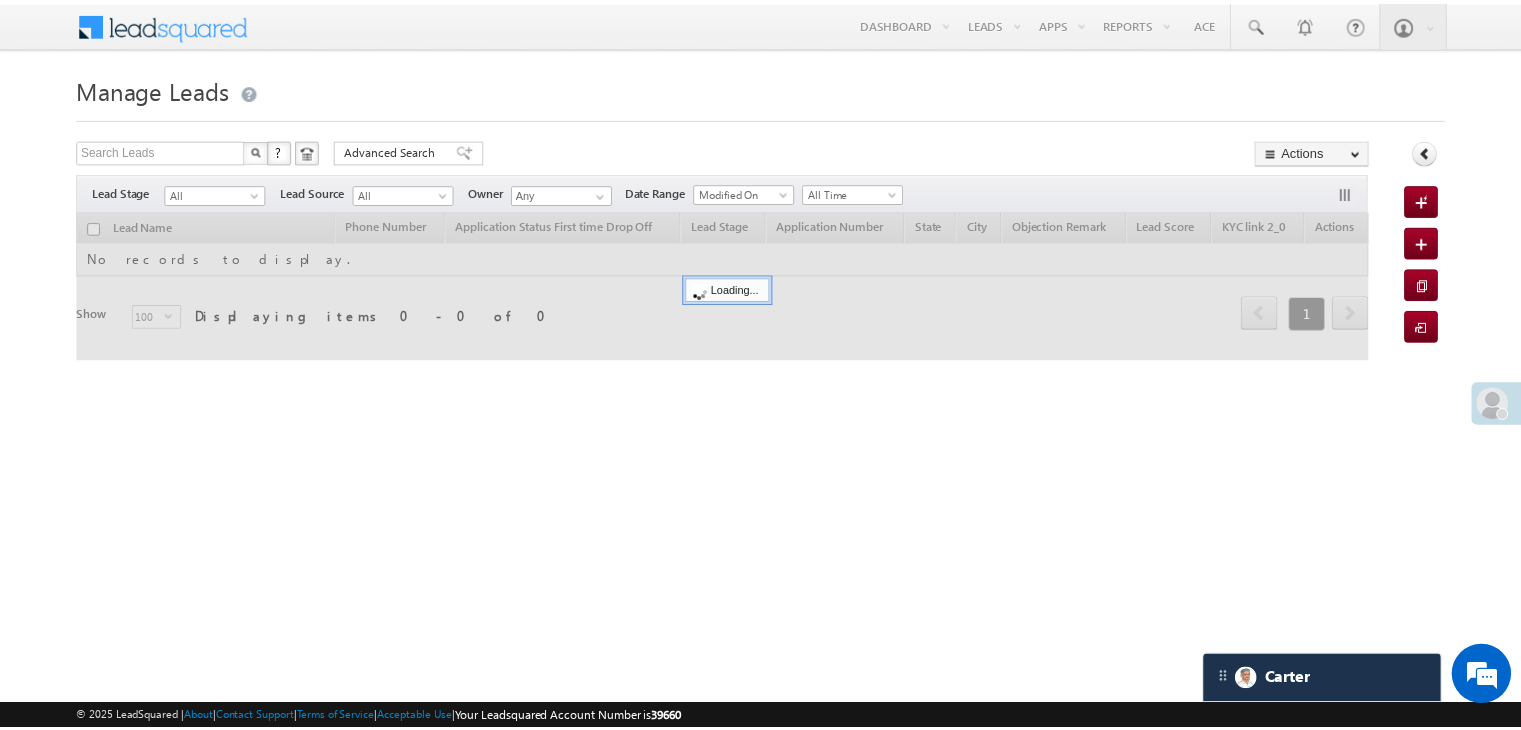 scroll, scrollTop: 0, scrollLeft: 0, axis: both 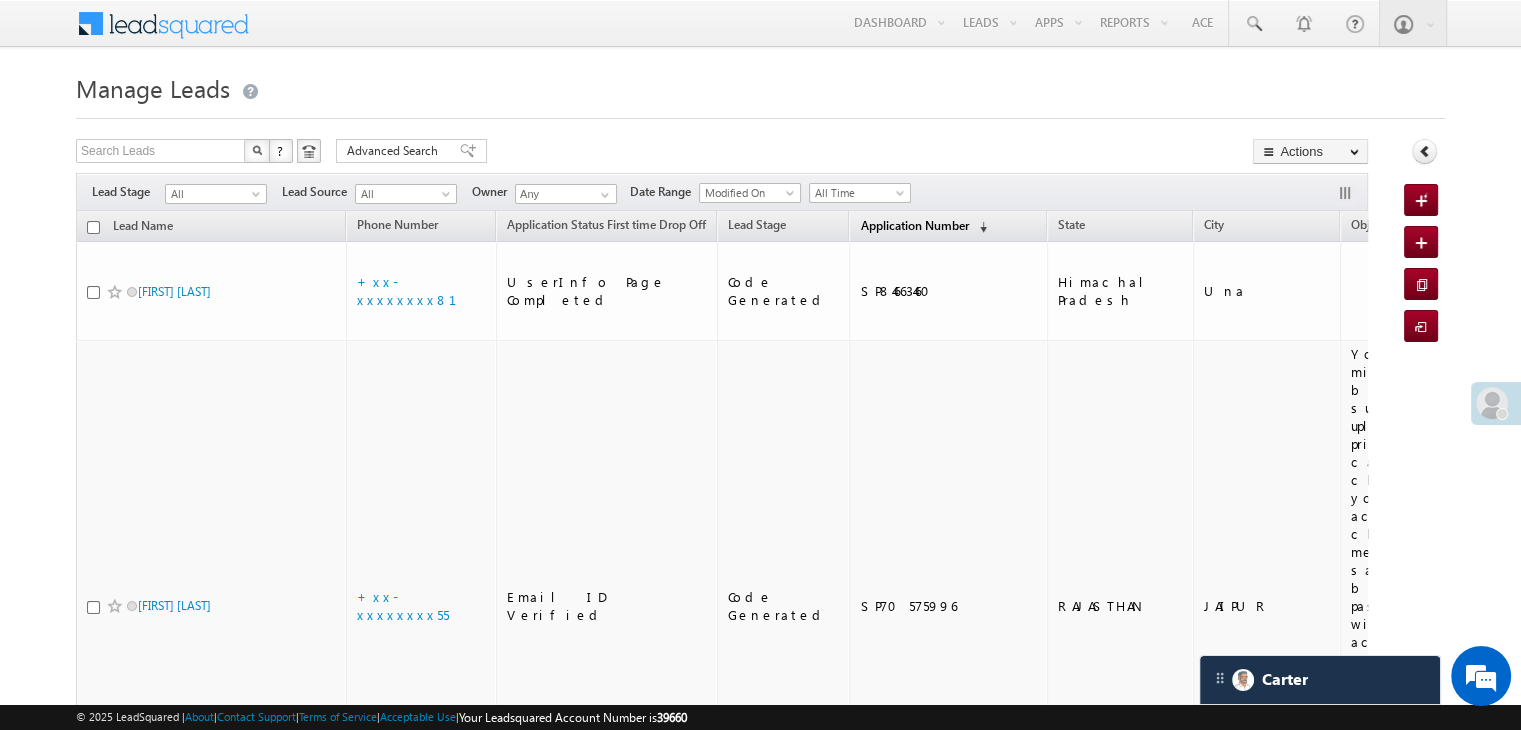 click on "Application Number" at bounding box center [914, 225] 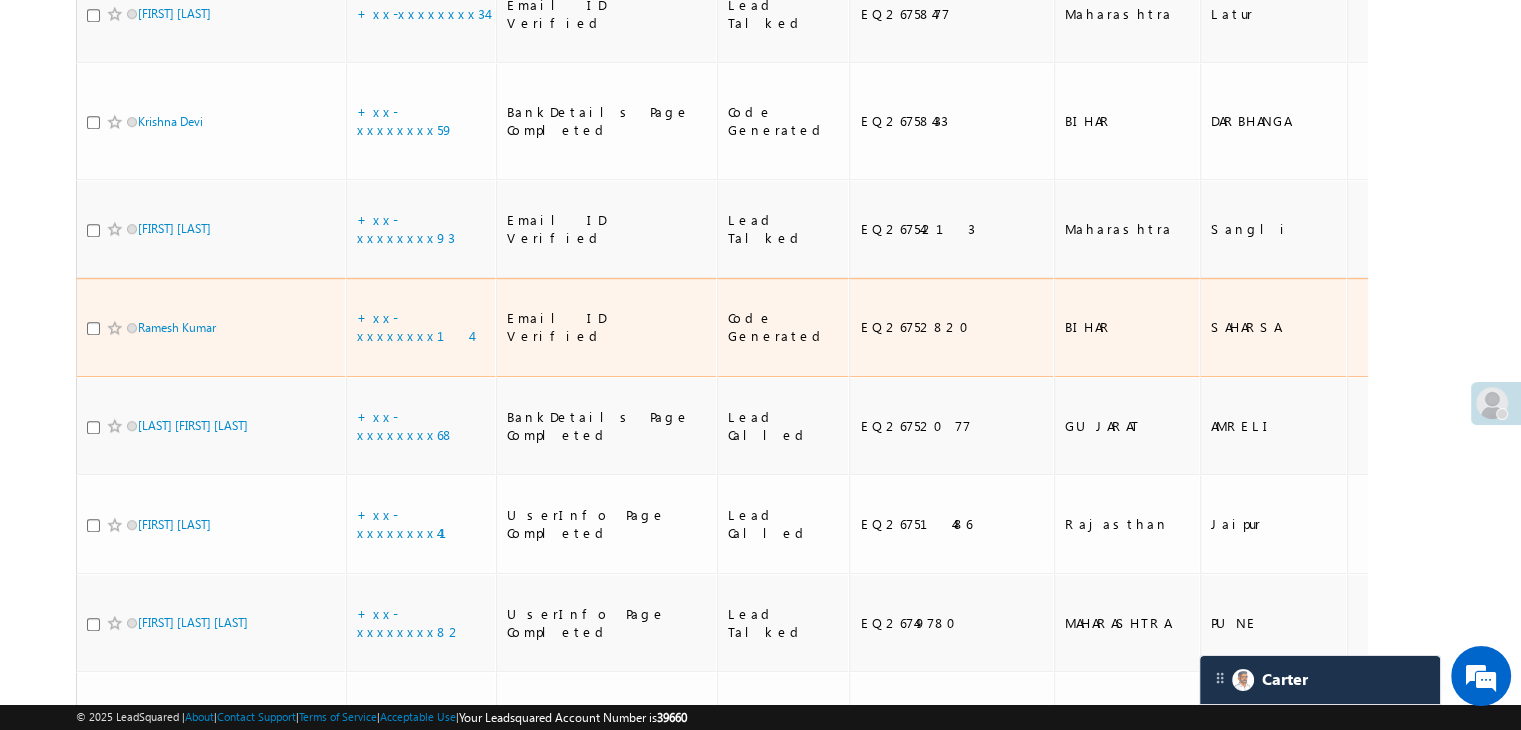 scroll, scrollTop: 1400, scrollLeft: 0, axis: vertical 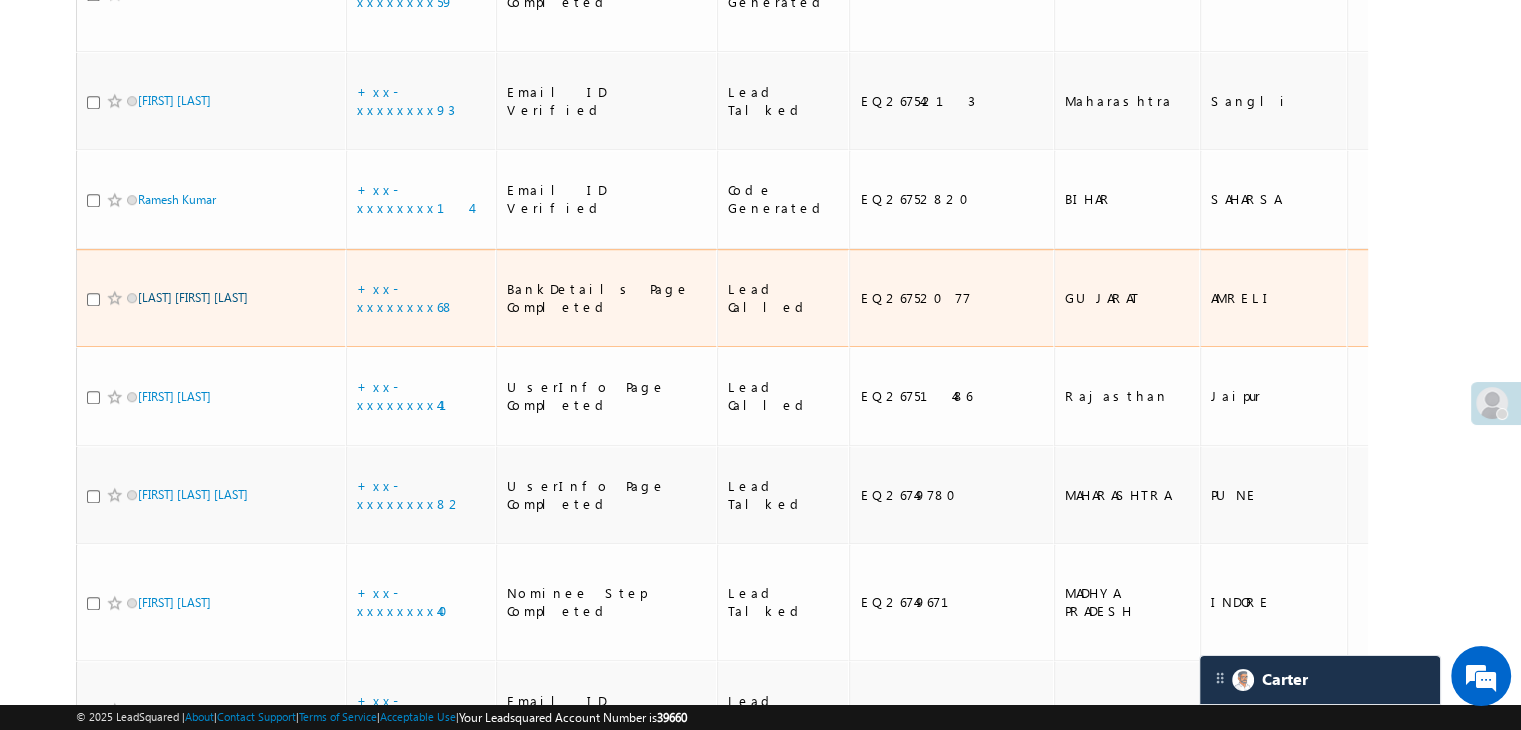 click on "[LAST] [FIRST] [LAST]" at bounding box center [193, 297] 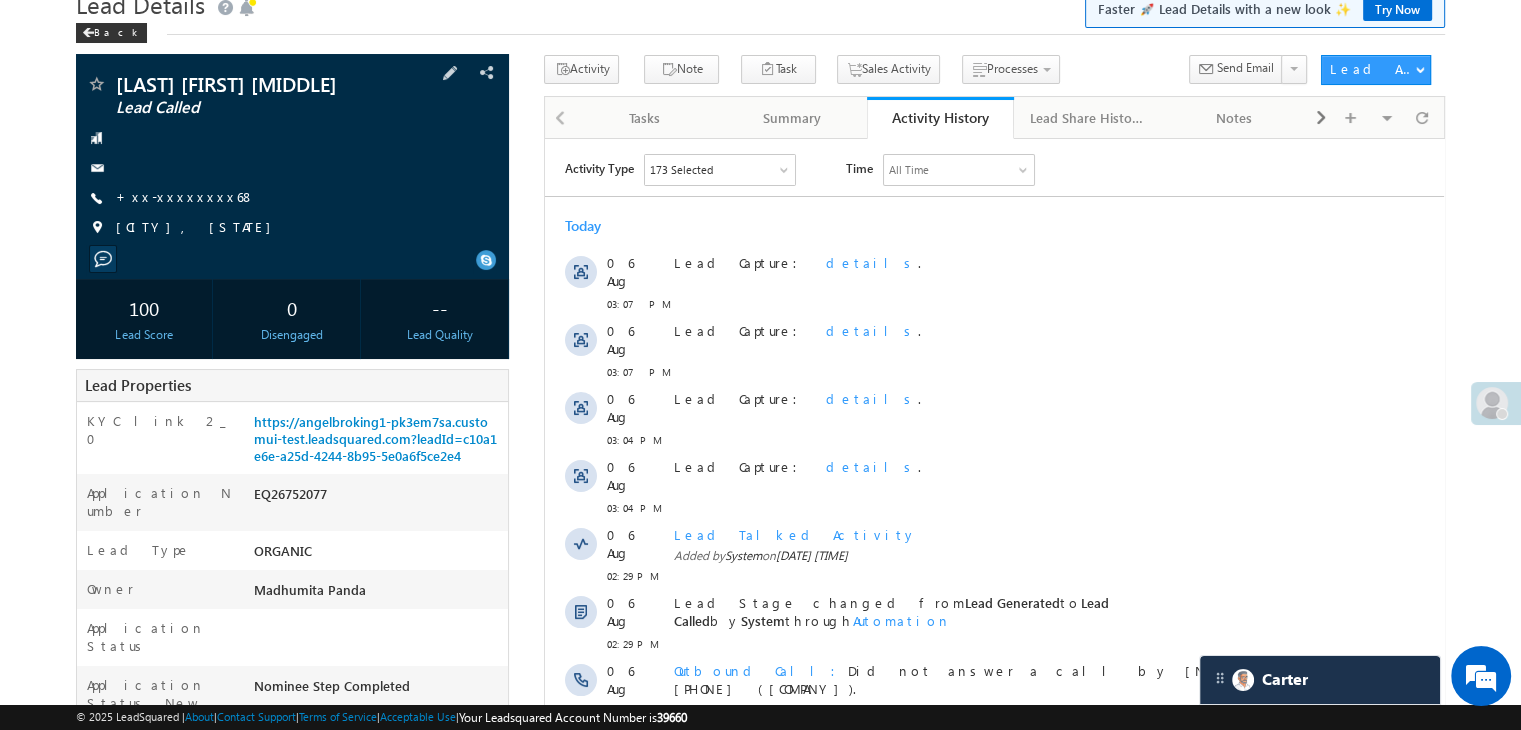 scroll, scrollTop: 0, scrollLeft: 0, axis: both 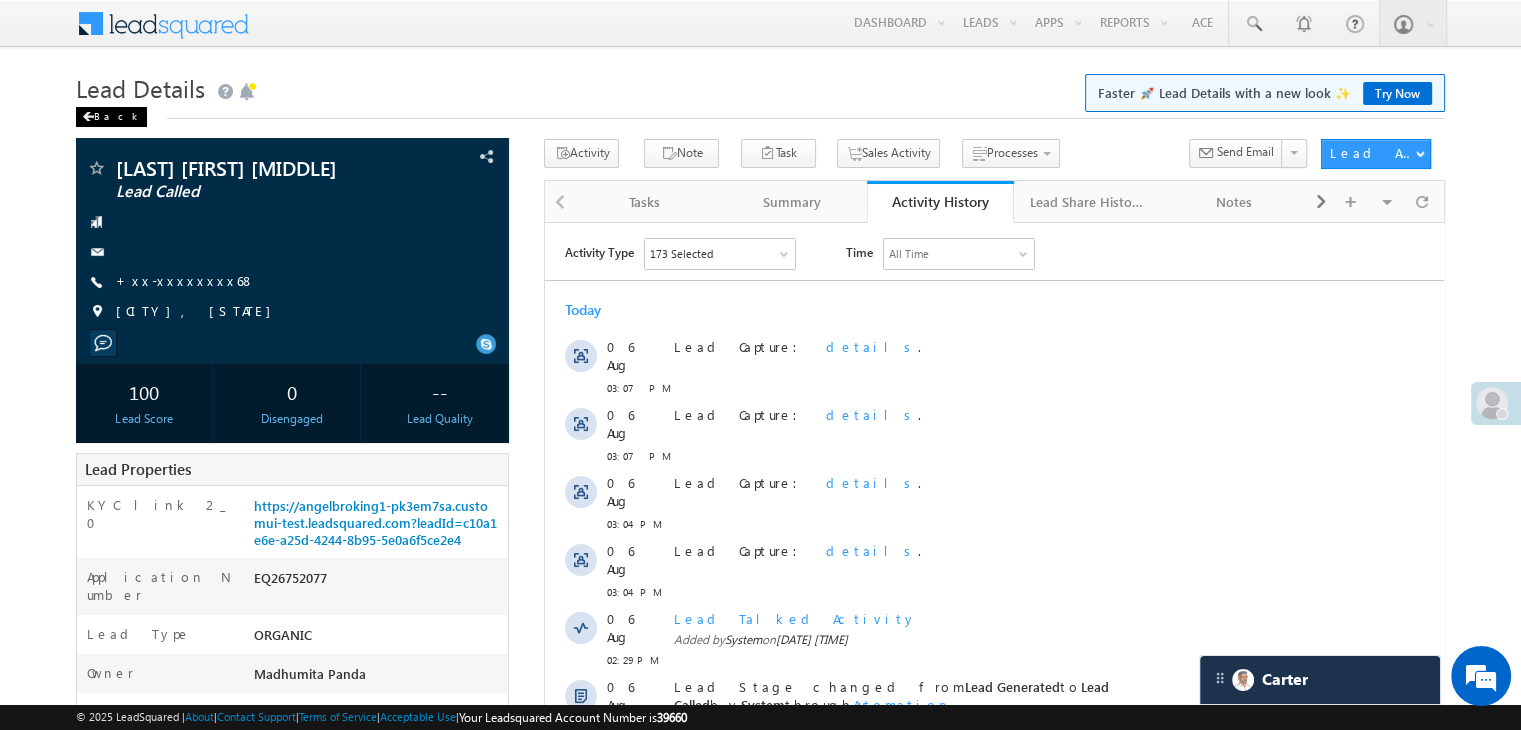 click on "Back" at bounding box center [111, 117] 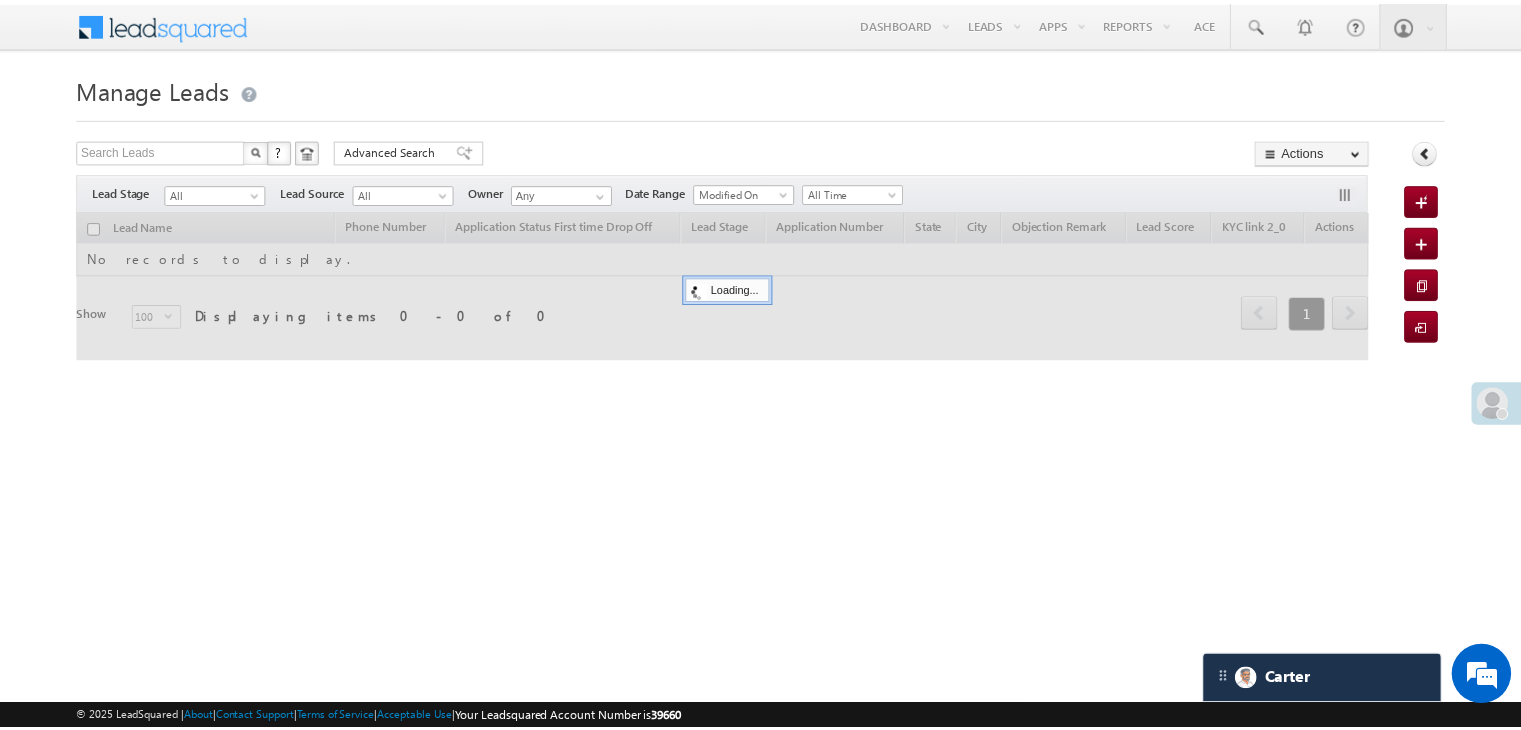 scroll, scrollTop: 0, scrollLeft: 0, axis: both 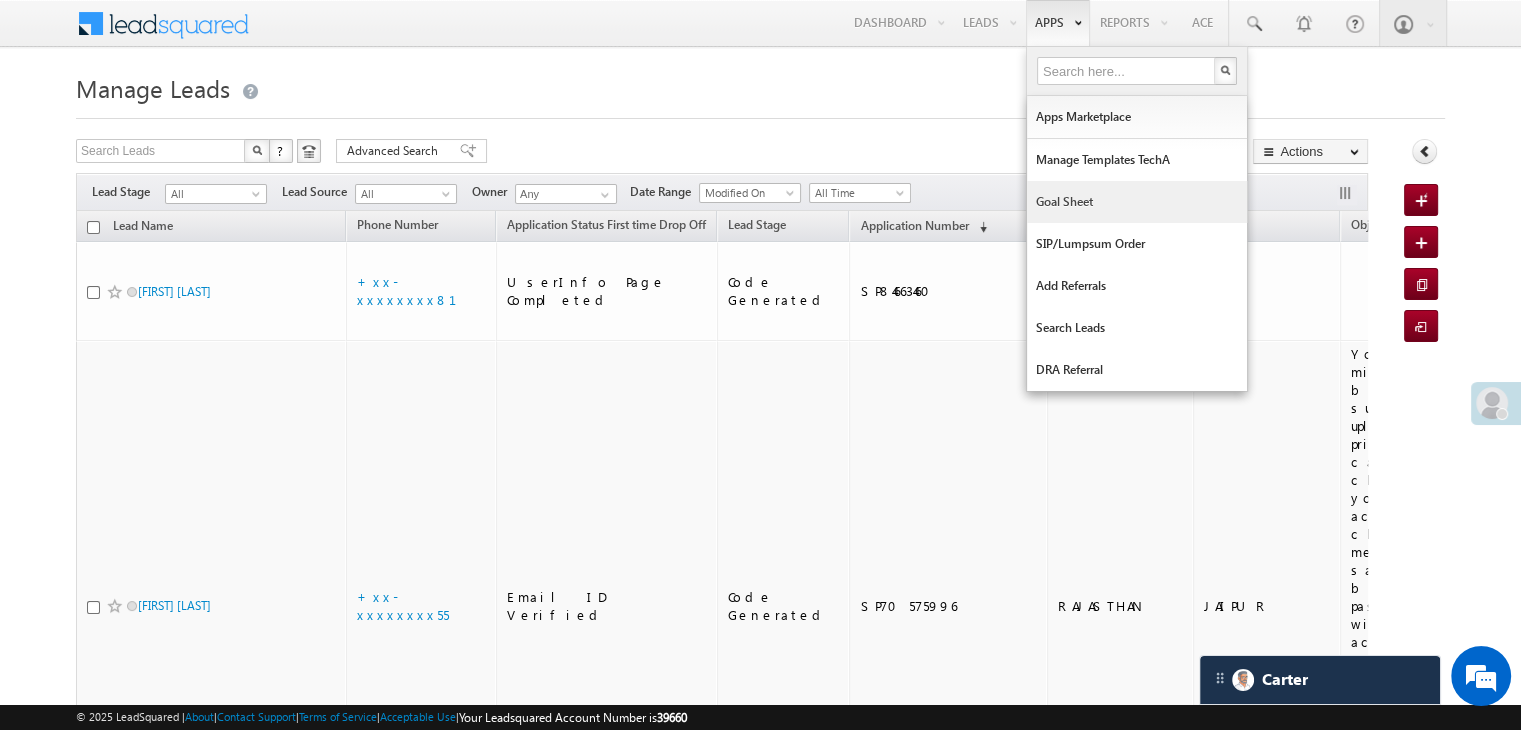 click on "Goal Sheet" at bounding box center (1137, 202) 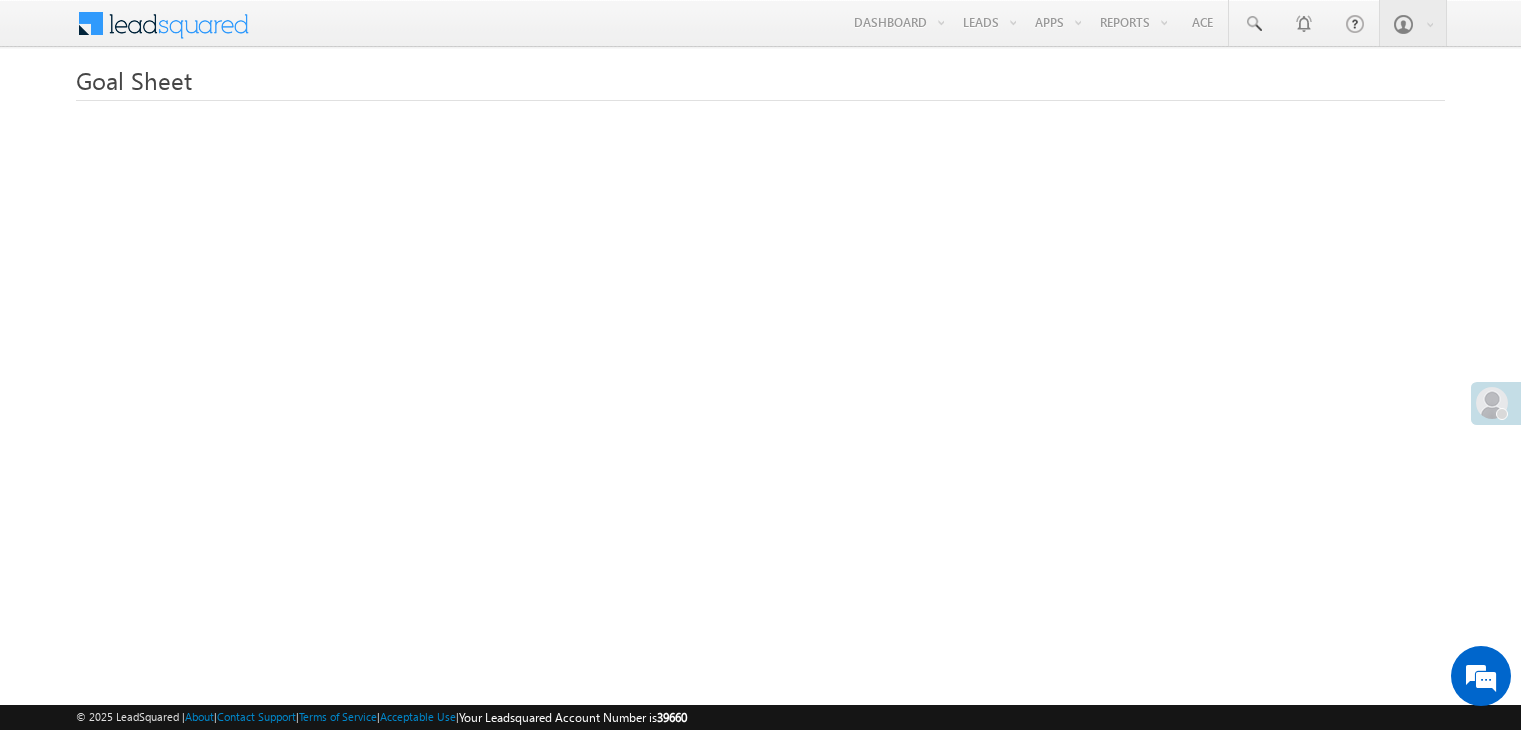 scroll, scrollTop: 0, scrollLeft: 0, axis: both 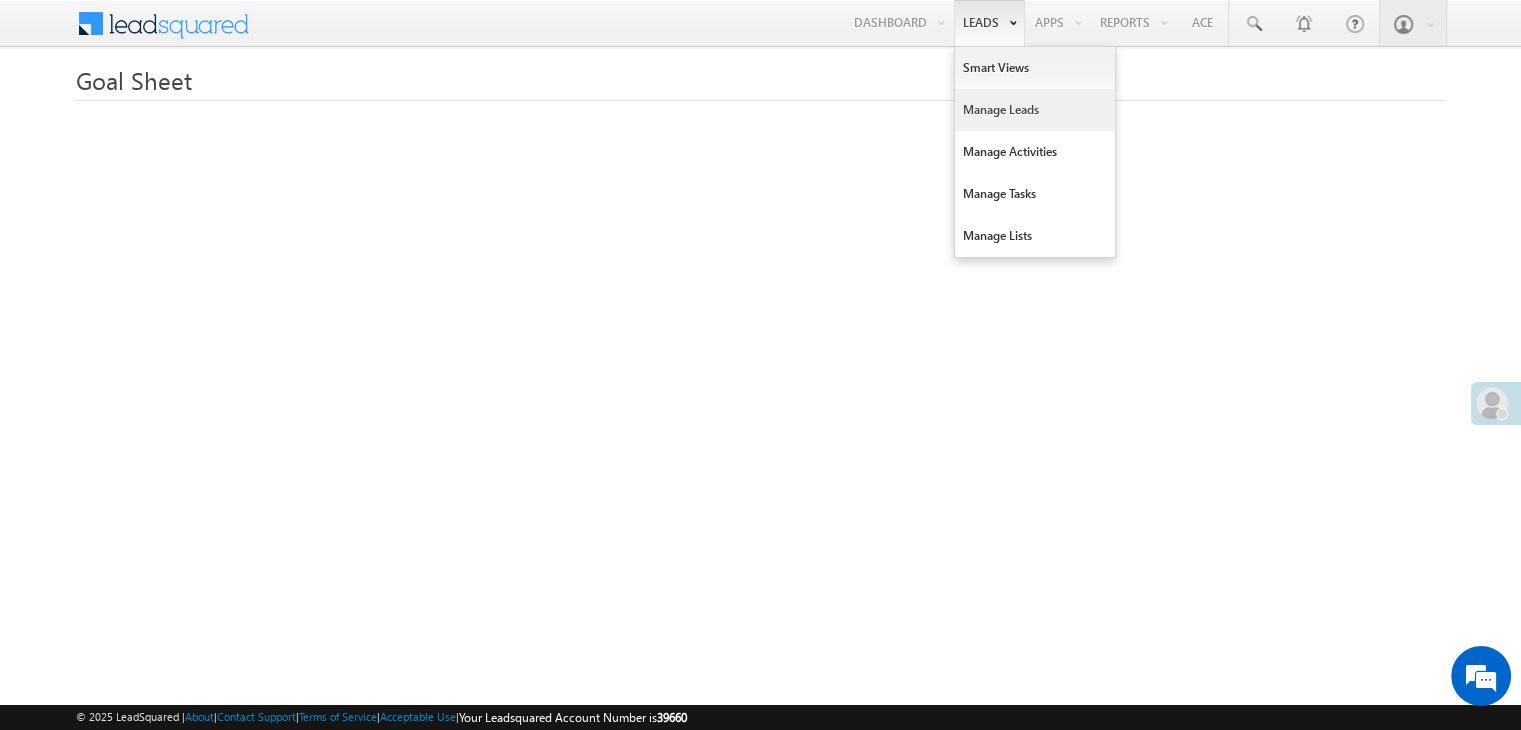 click on "Manage Leads" at bounding box center [1035, 110] 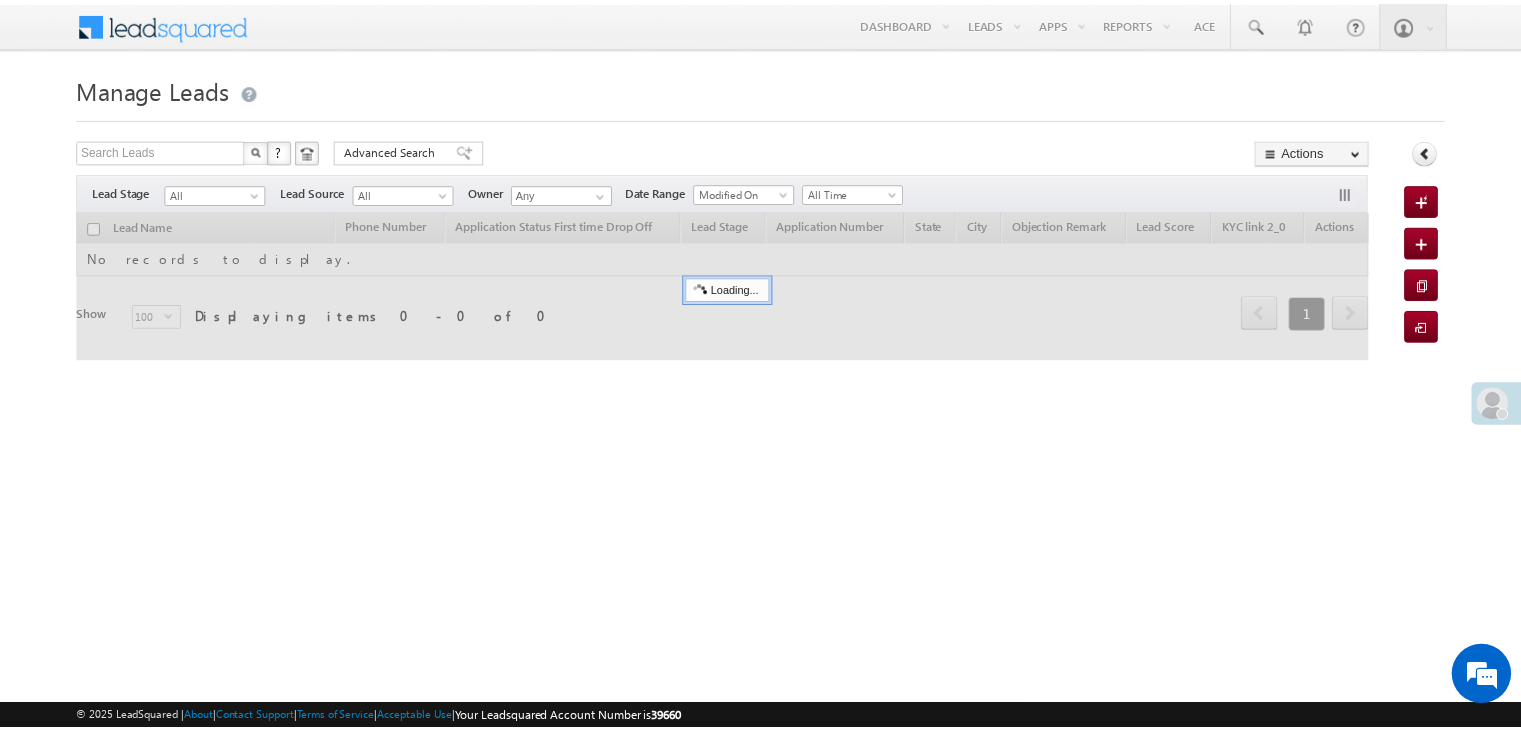 scroll, scrollTop: 0, scrollLeft: 0, axis: both 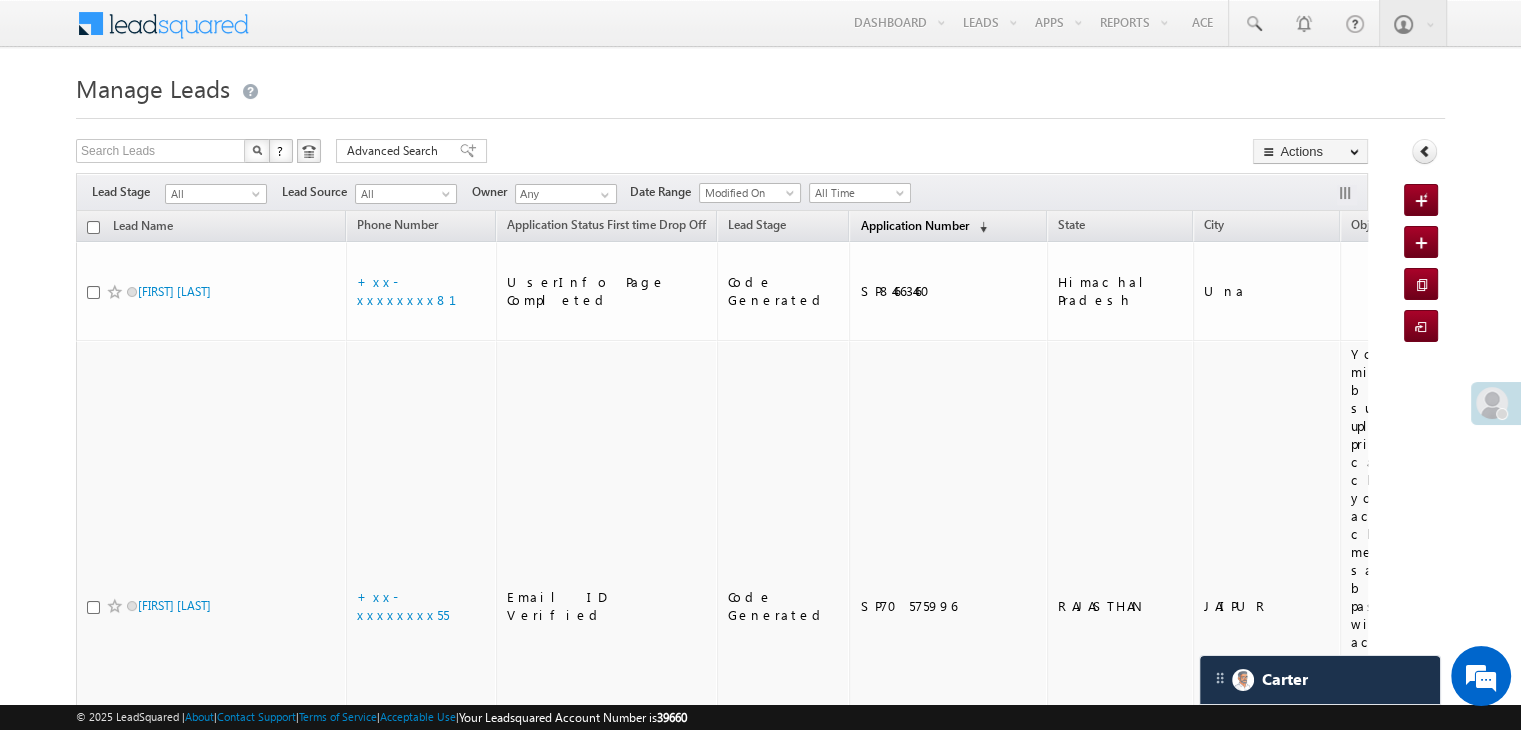 click on "Application Number" at bounding box center [914, 225] 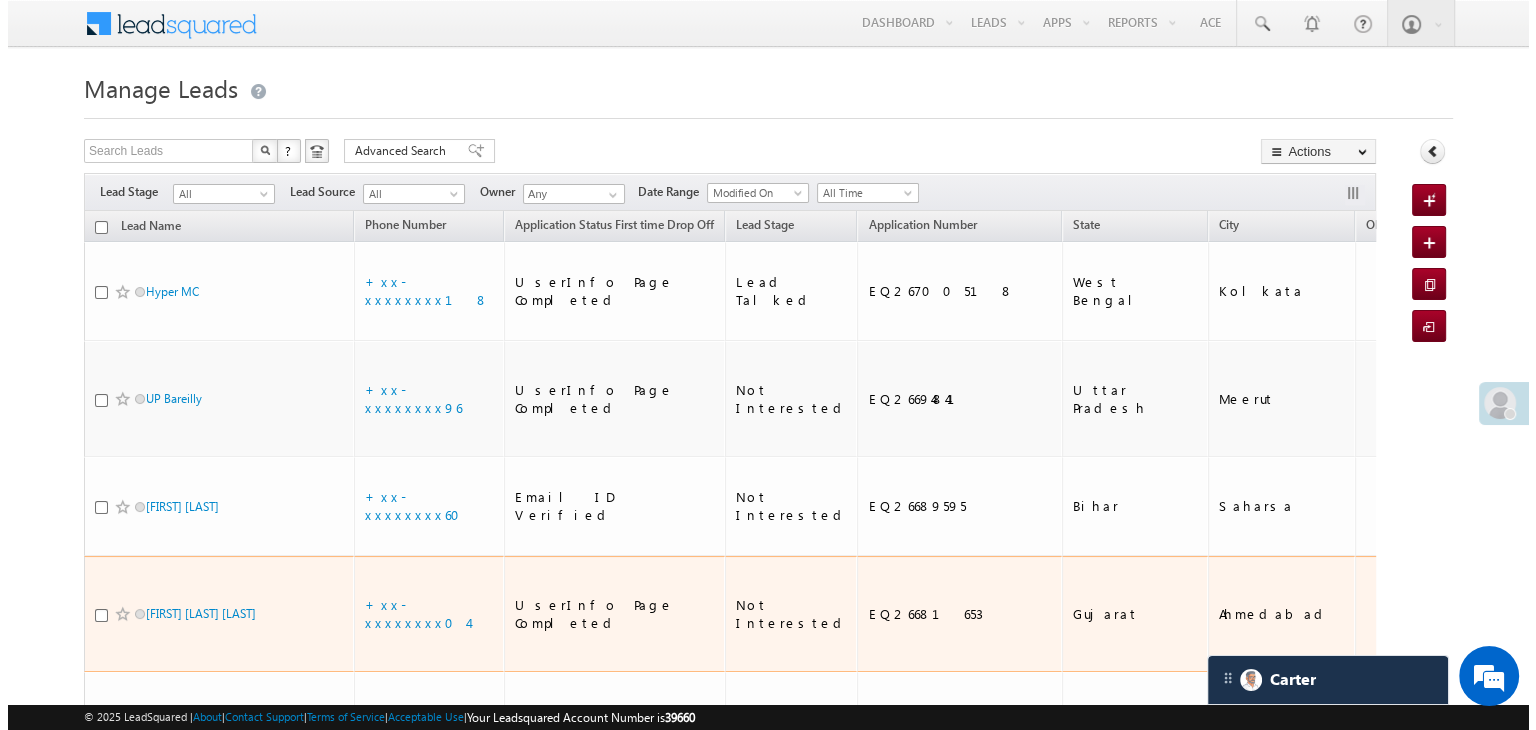 scroll, scrollTop: 0, scrollLeft: 0, axis: both 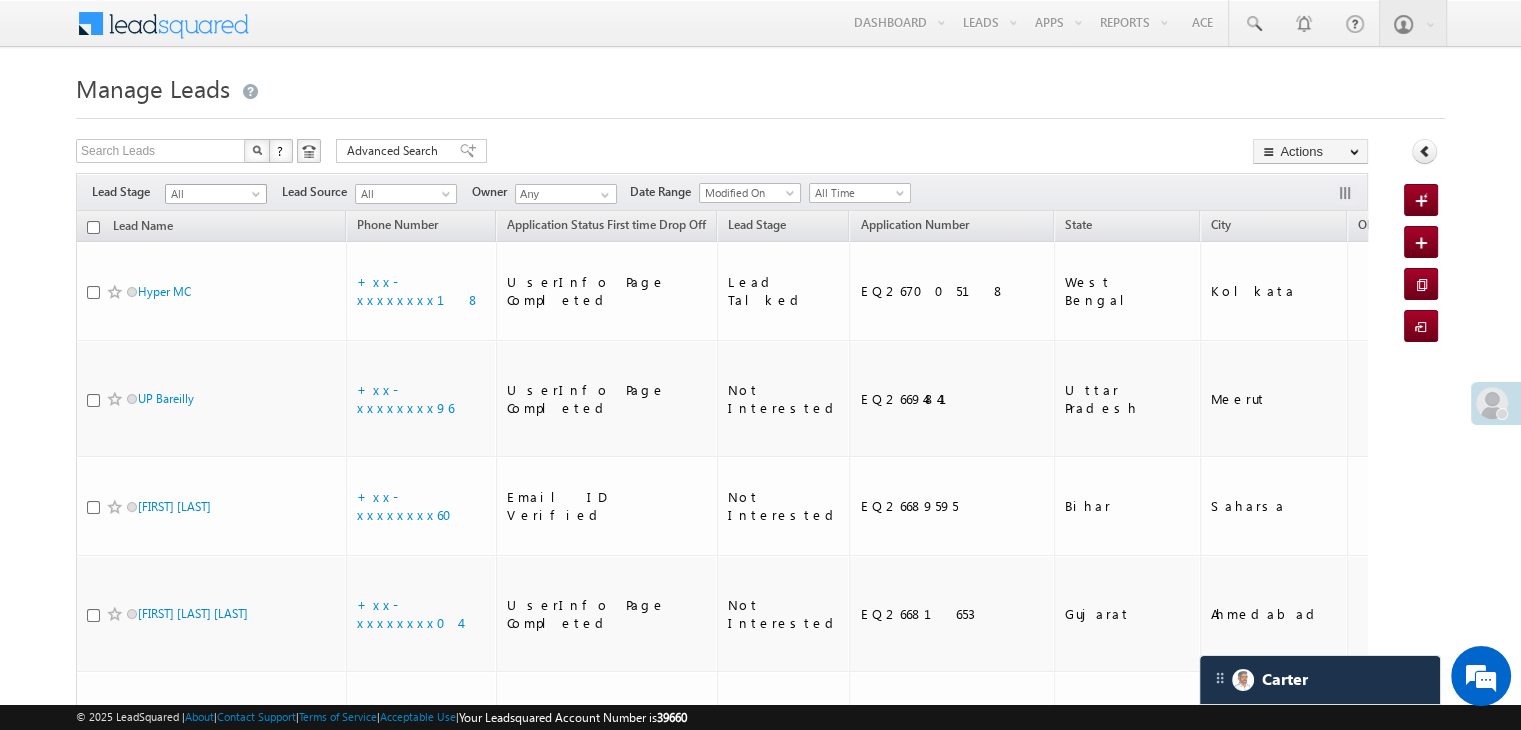 click at bounding box center [258, 198] 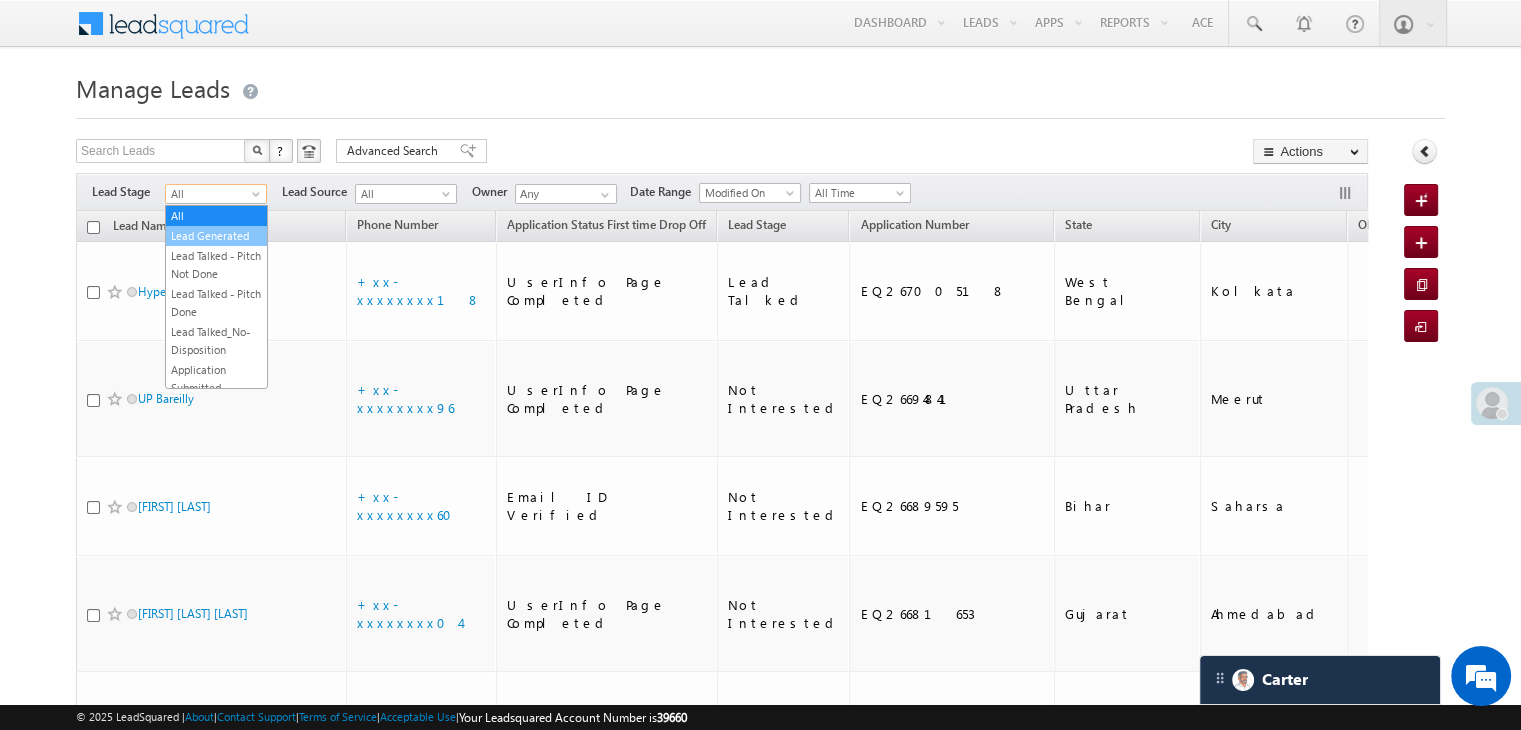 click on "Lead Generated" at bounding box center [216, 236] 